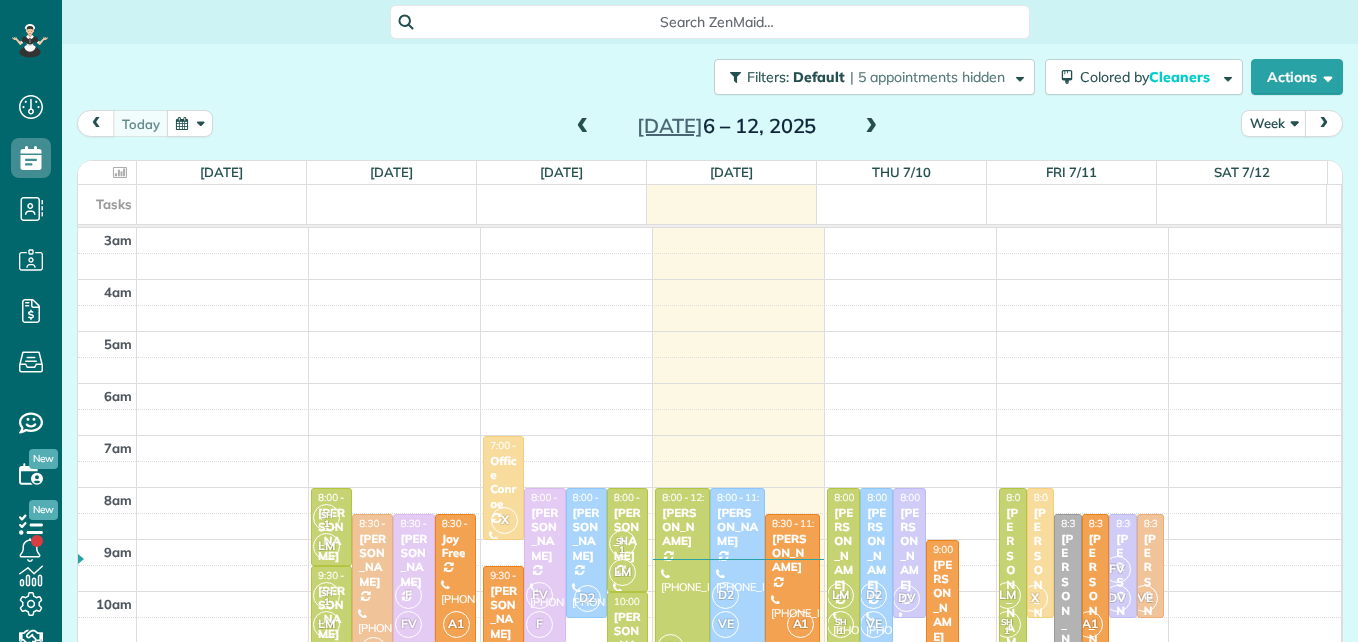 scroll, scrollTop: 0, scrollLeft: 0, axis: both 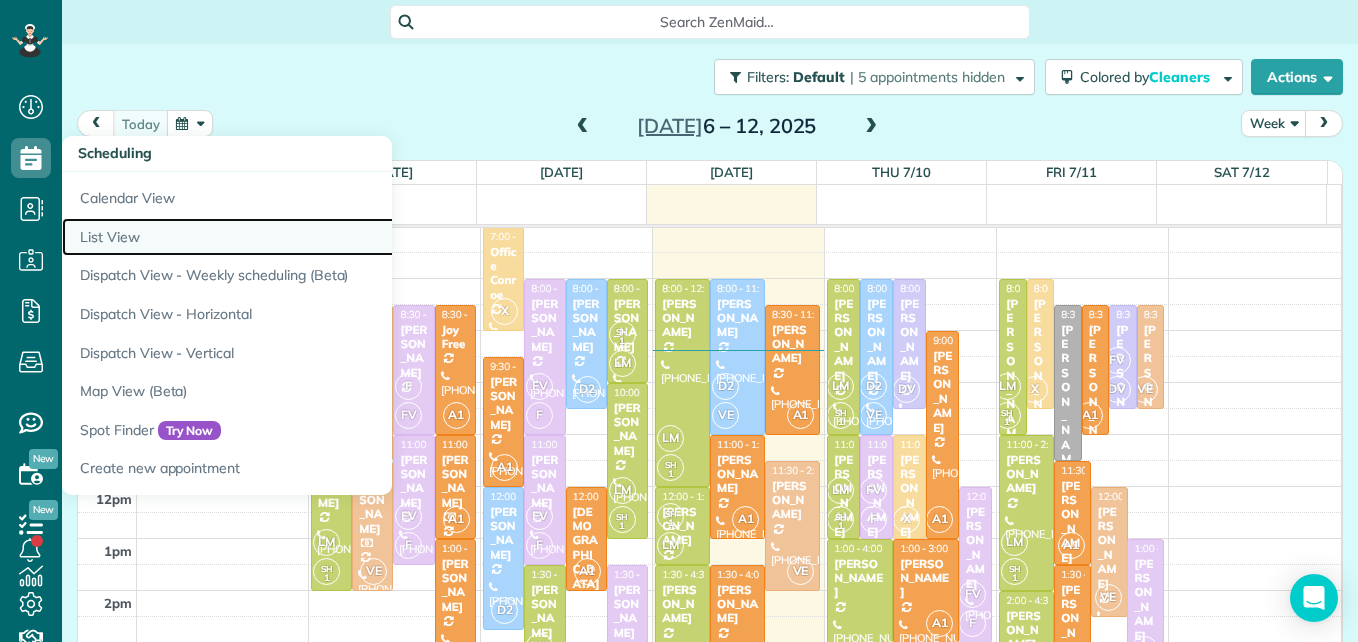 click on "List View" at bounding box center [312, 237] 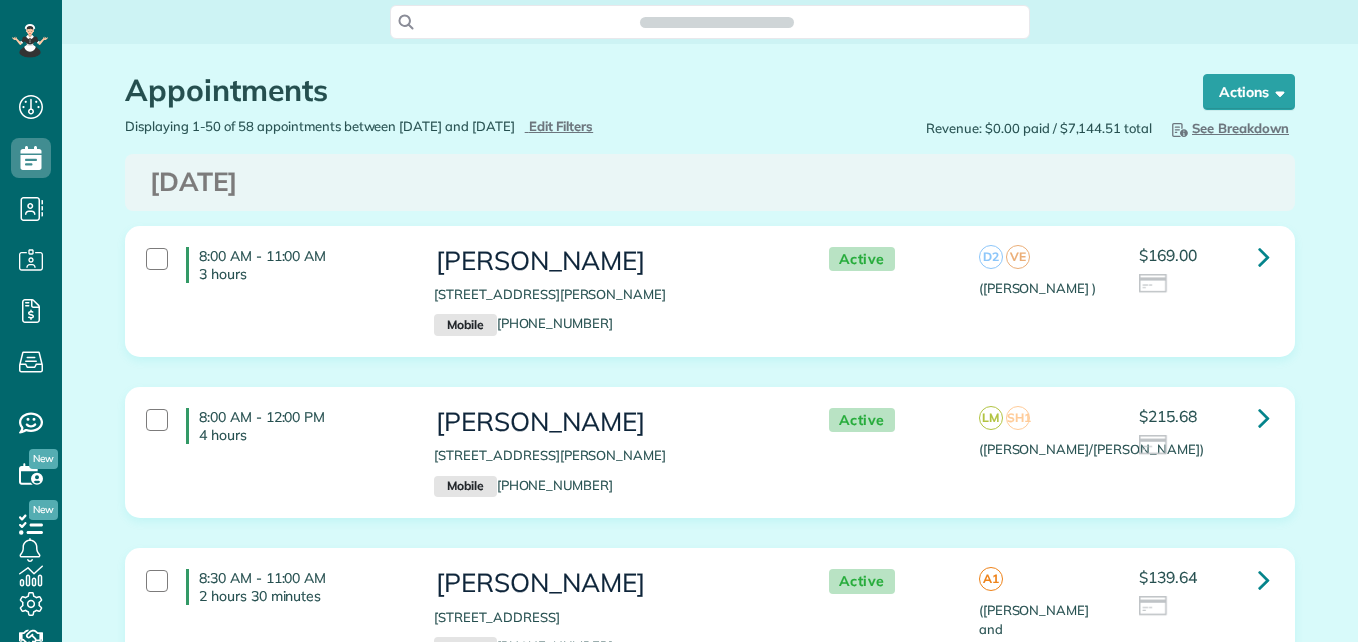 scroll, scrollTop: 0, scrollLeft: 0, axis: both 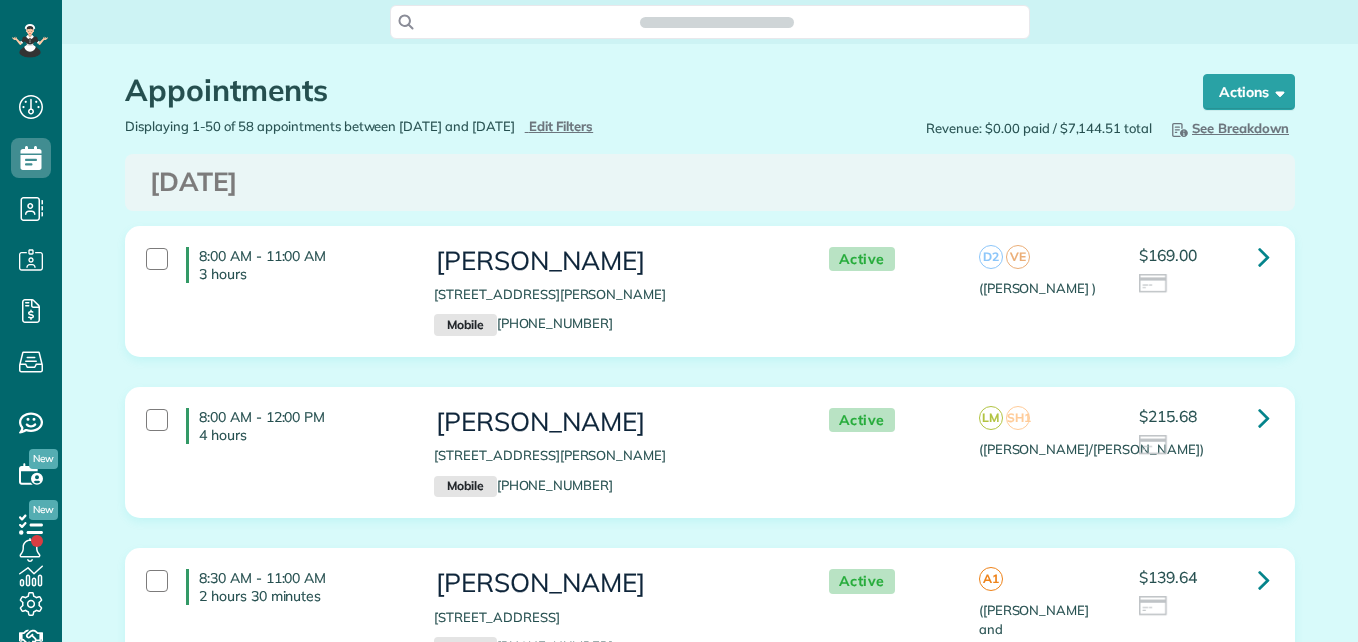 type on "**********" 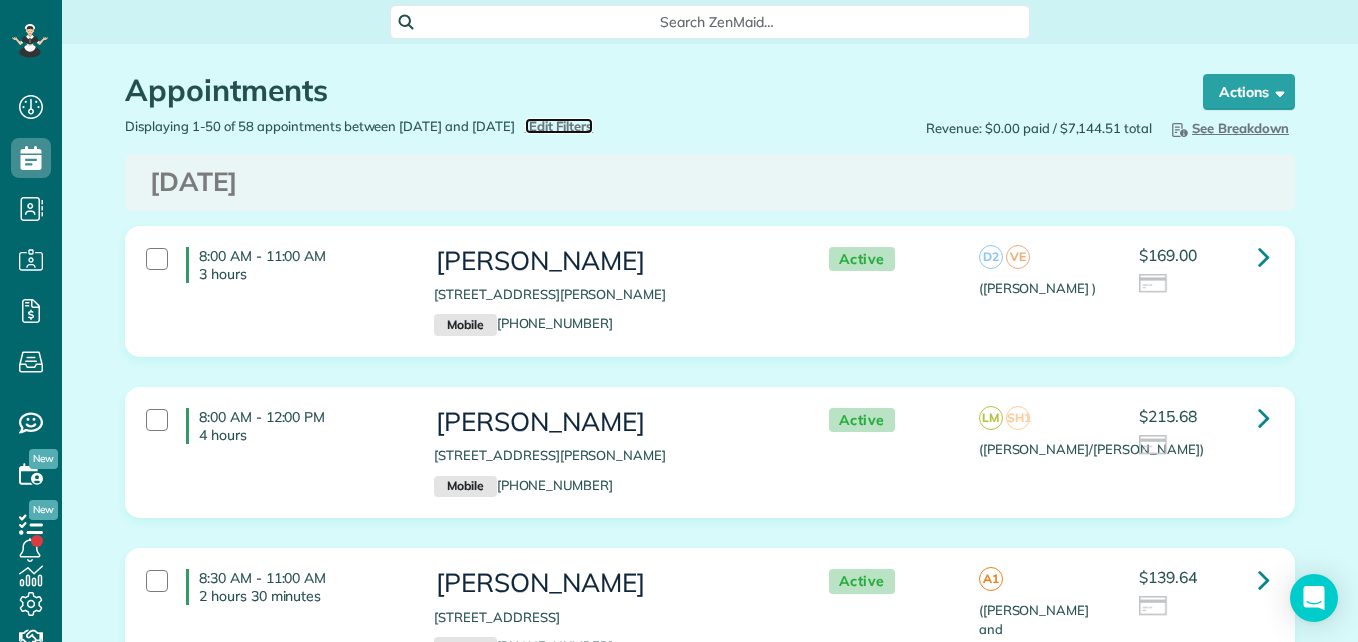 click on "Edit Filters" at bounding box center [561, 126] 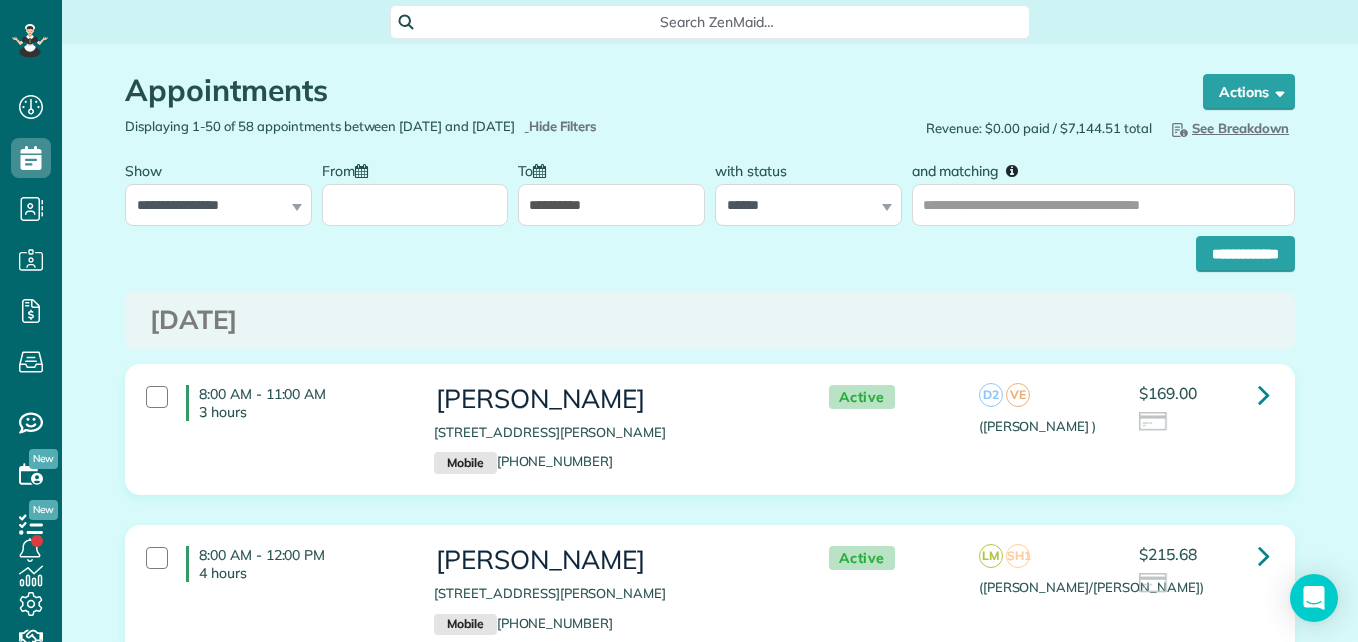 click on "From" at bounding box center (415, 205) 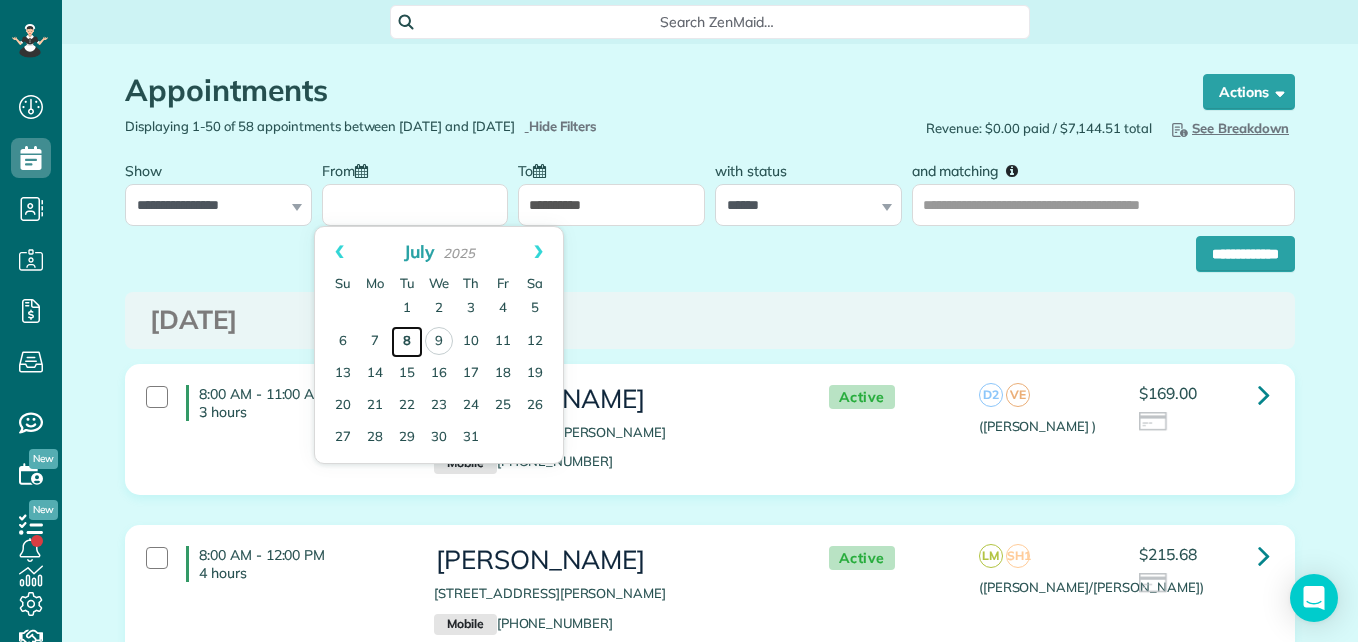 click on "8" at bounding box center [407, 342] 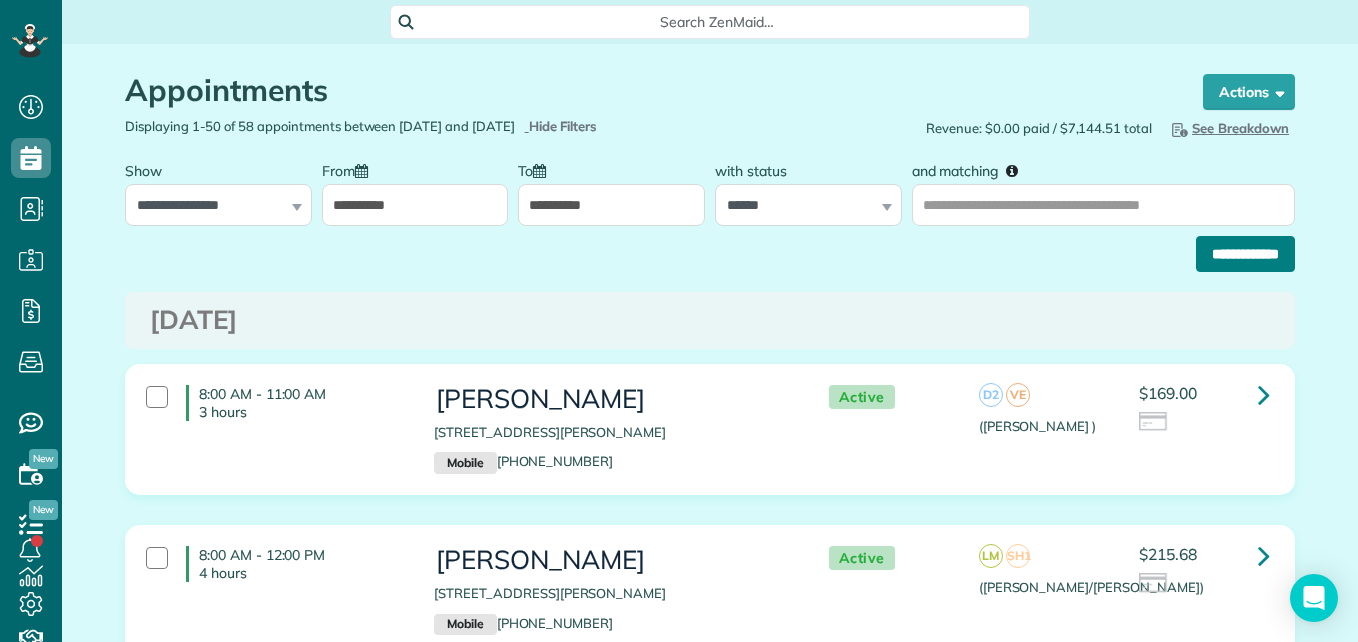 click on "**********" at bounding box center [1245, 254] 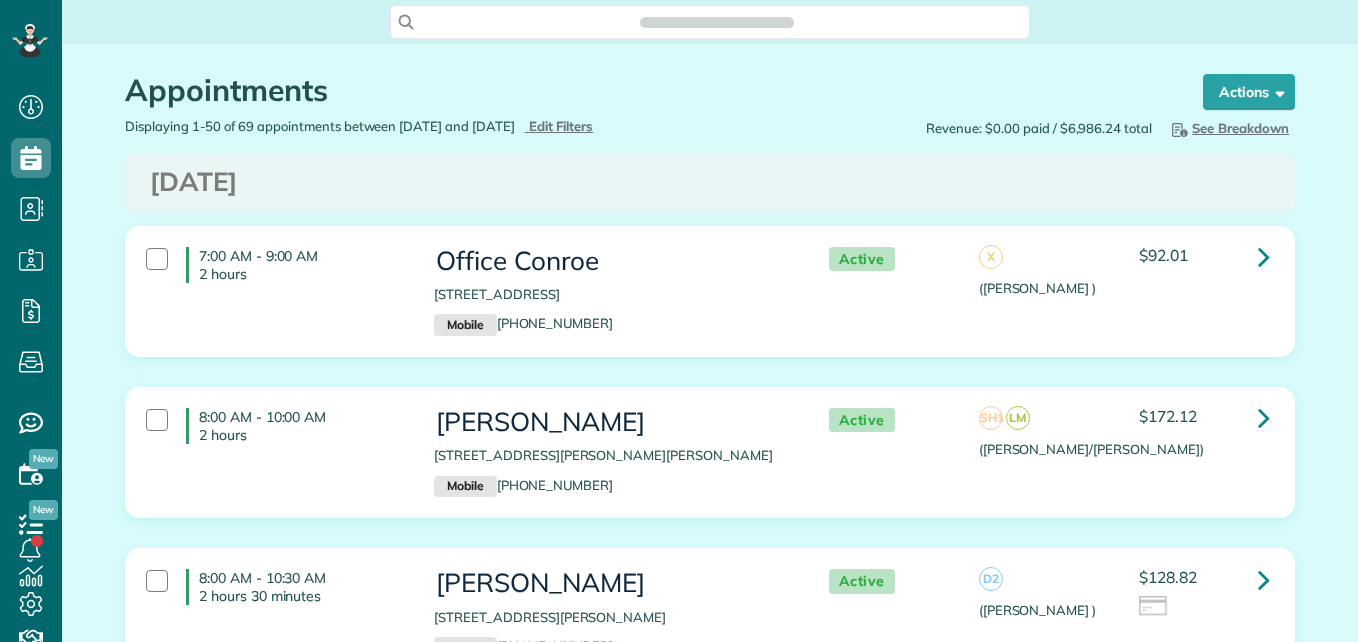 scroll, scrollTop: 0, scrollLeft: 0, axis: both 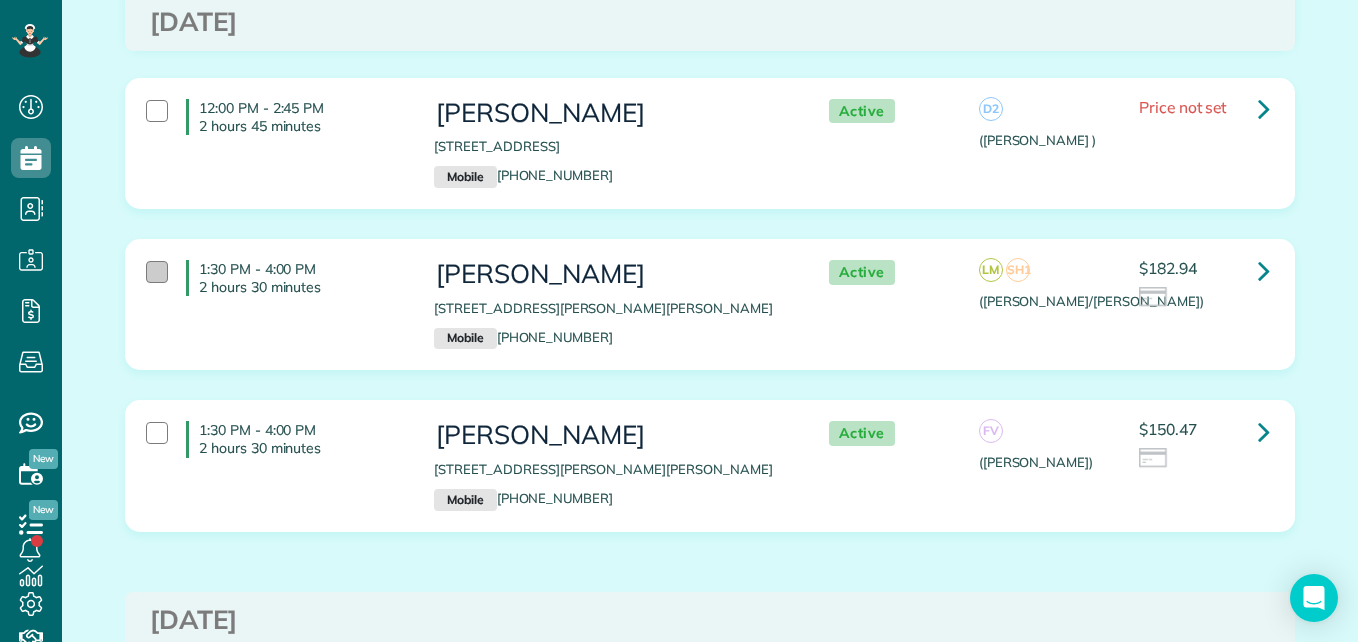 click at bounding box center (157, 272) 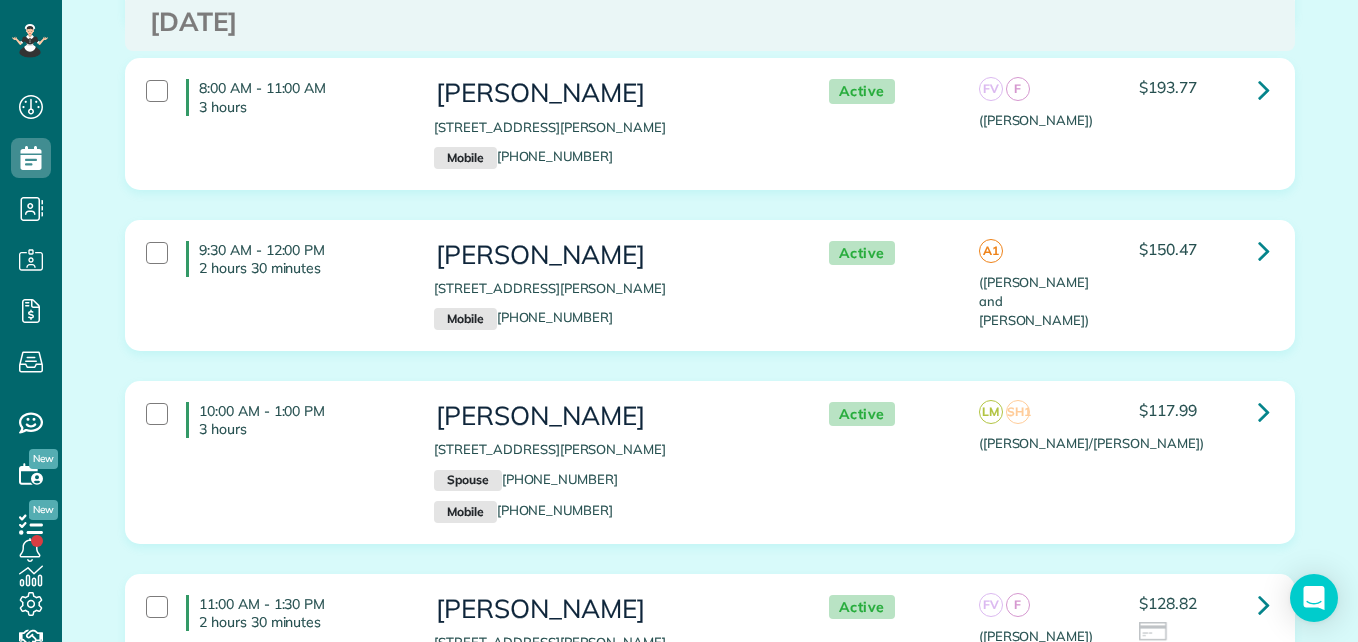 scroll, scrollTop: 0, scrollLeft: 0, axis: both 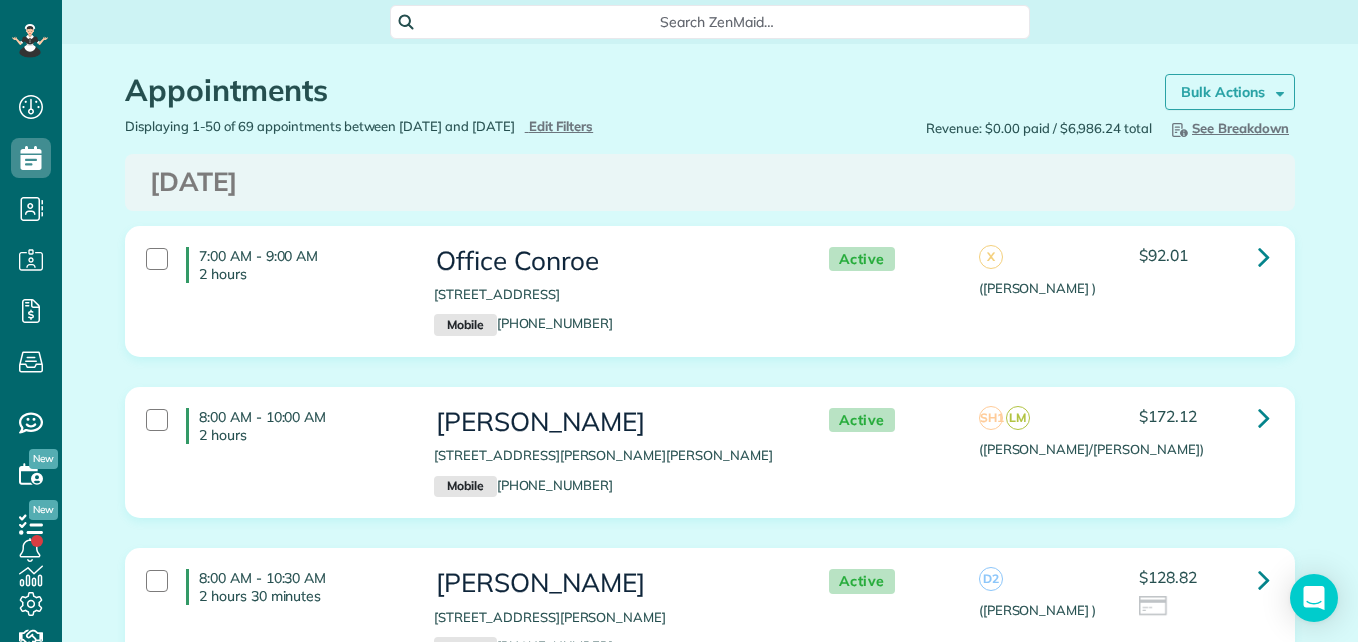 click on "Bulk Actions" at bounding box center [1230, 92] 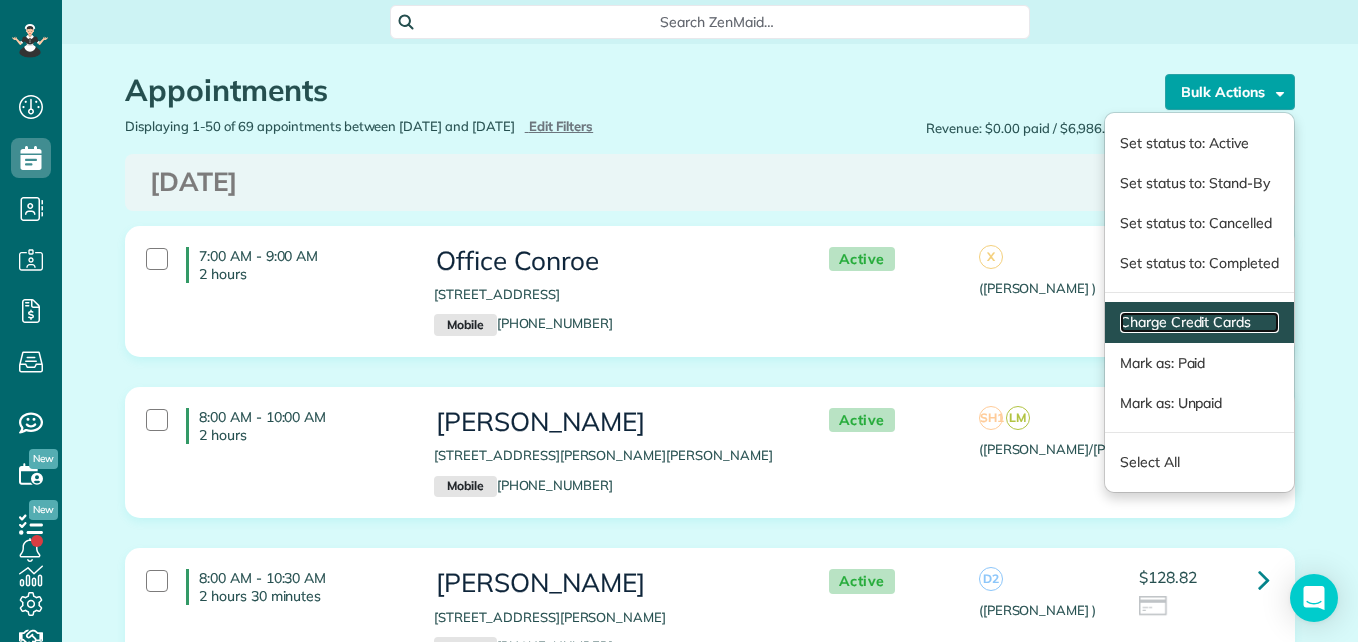 click on "Charge Credit Cards" at bounding box center (1199, 322) 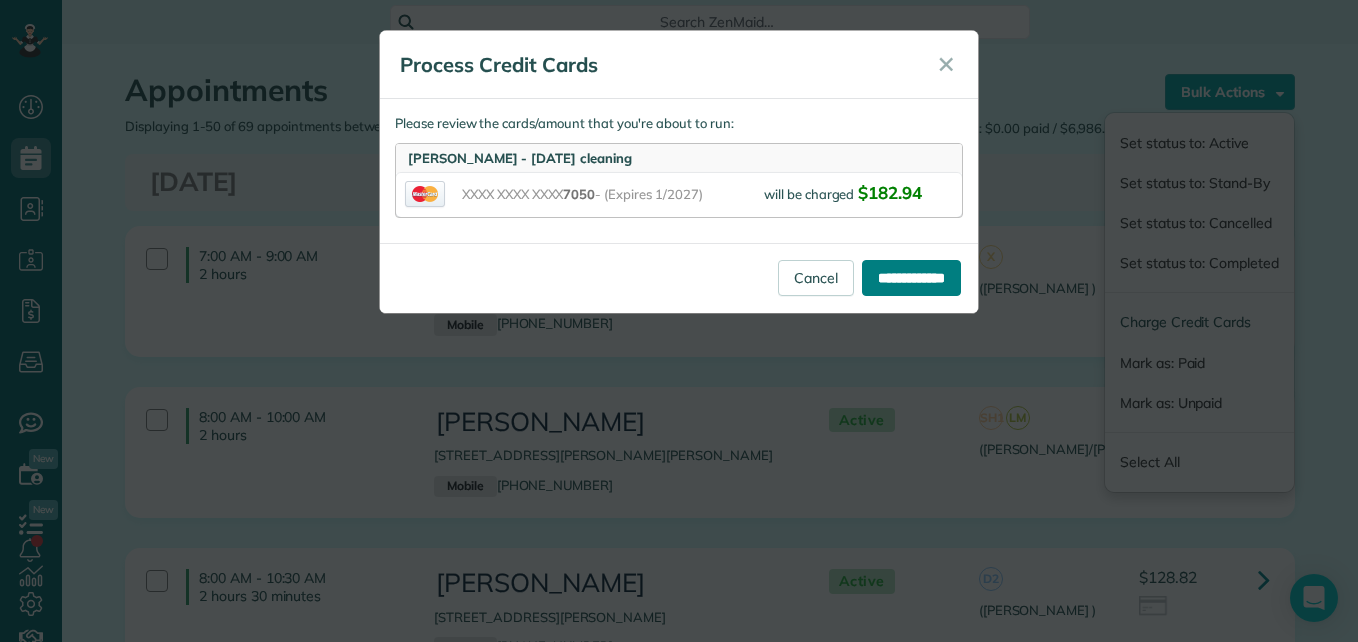 click on "**********" at bounding box center [911, 278] 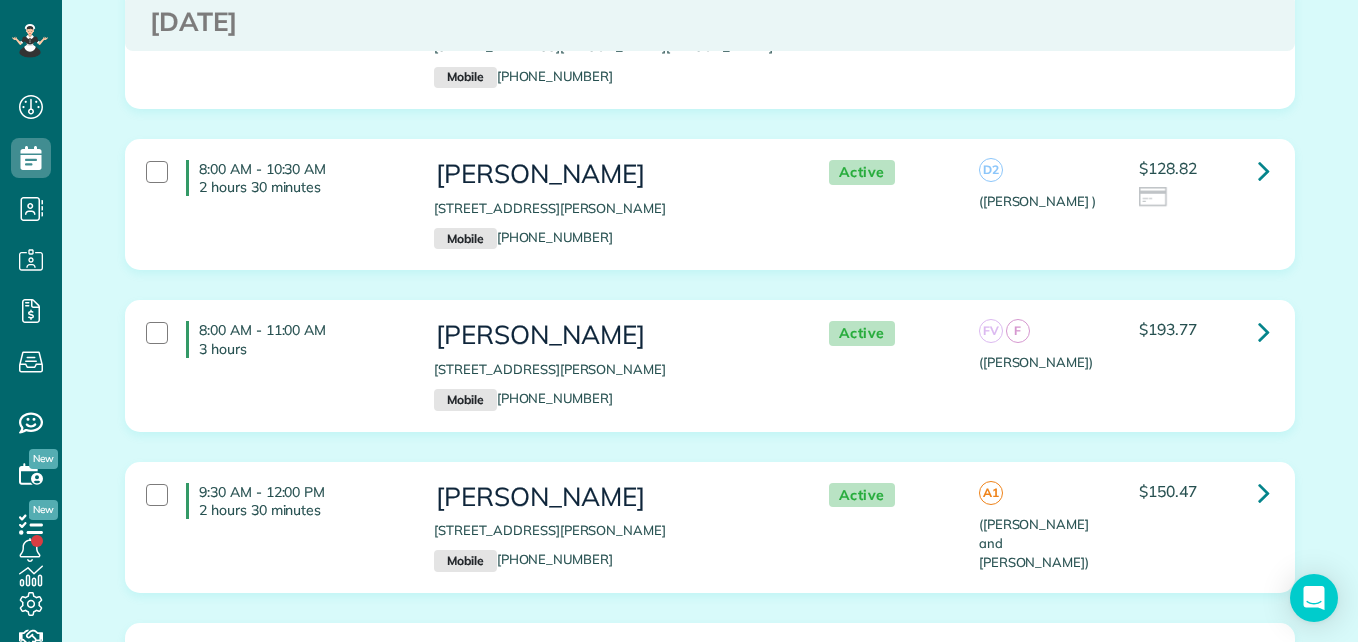 scroll, scrollTop: 515, scrollLeft: 0, axis: vertical 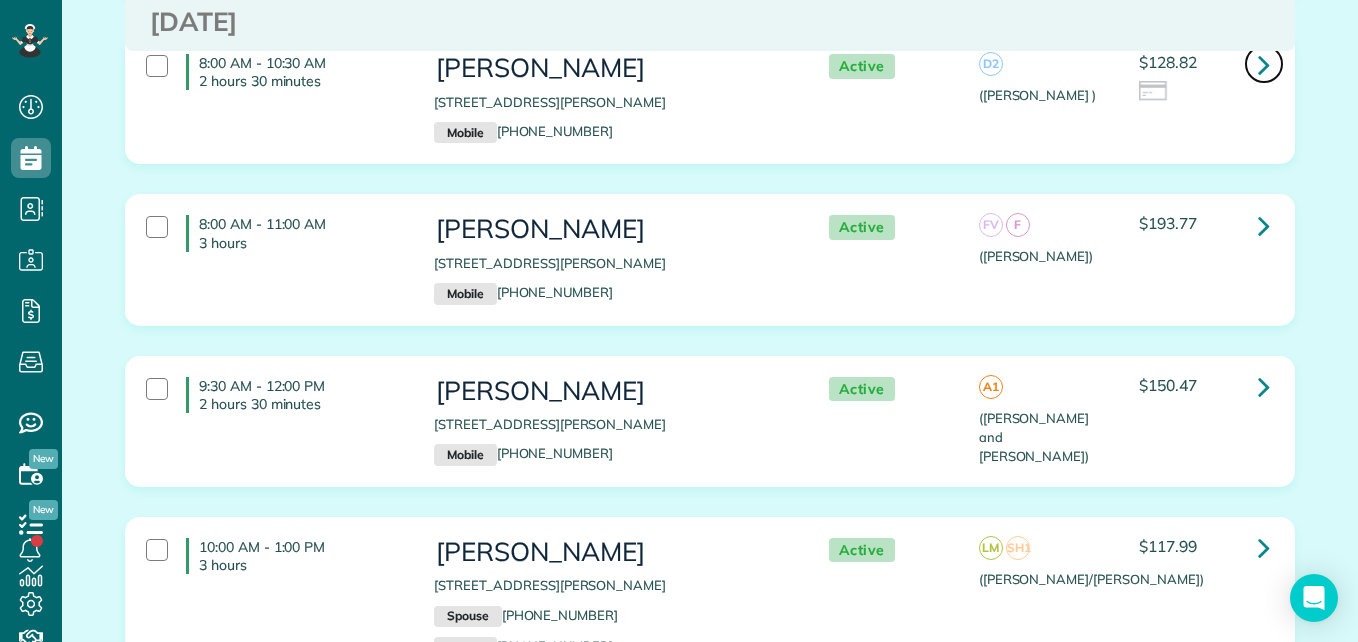 click at bounding box center (1264, 64) 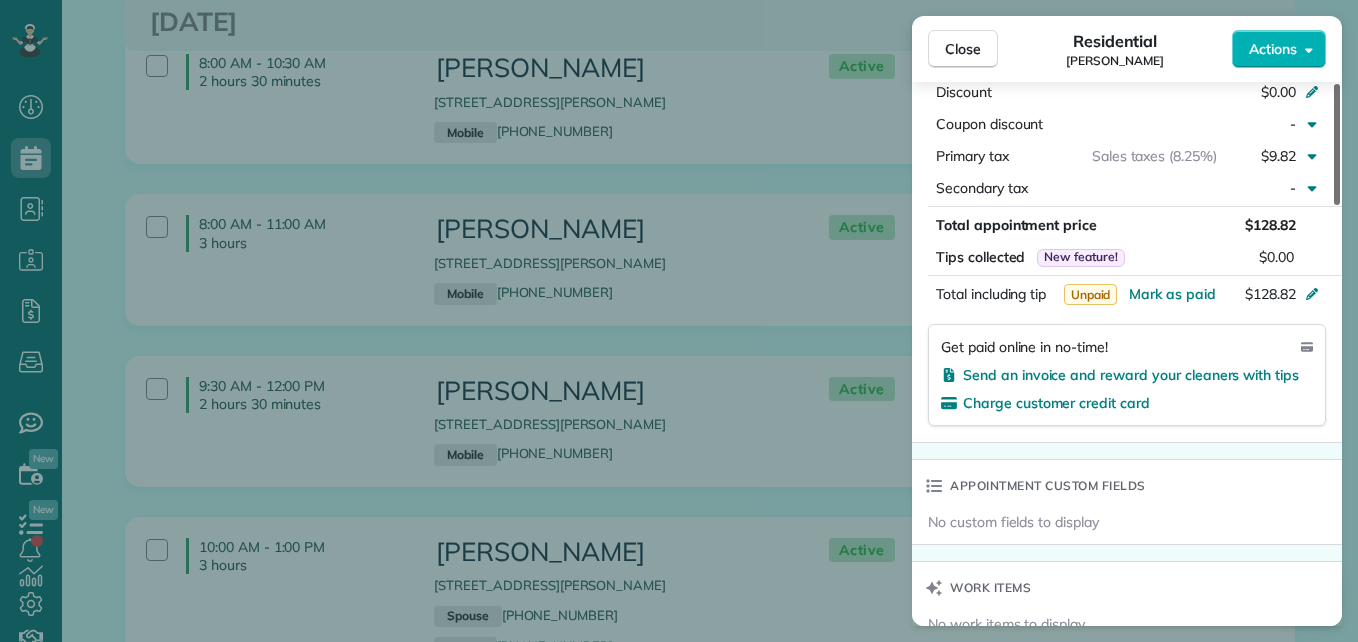 scroll, scrollTop: 1090, scrollLeft: 0, axis: vertical 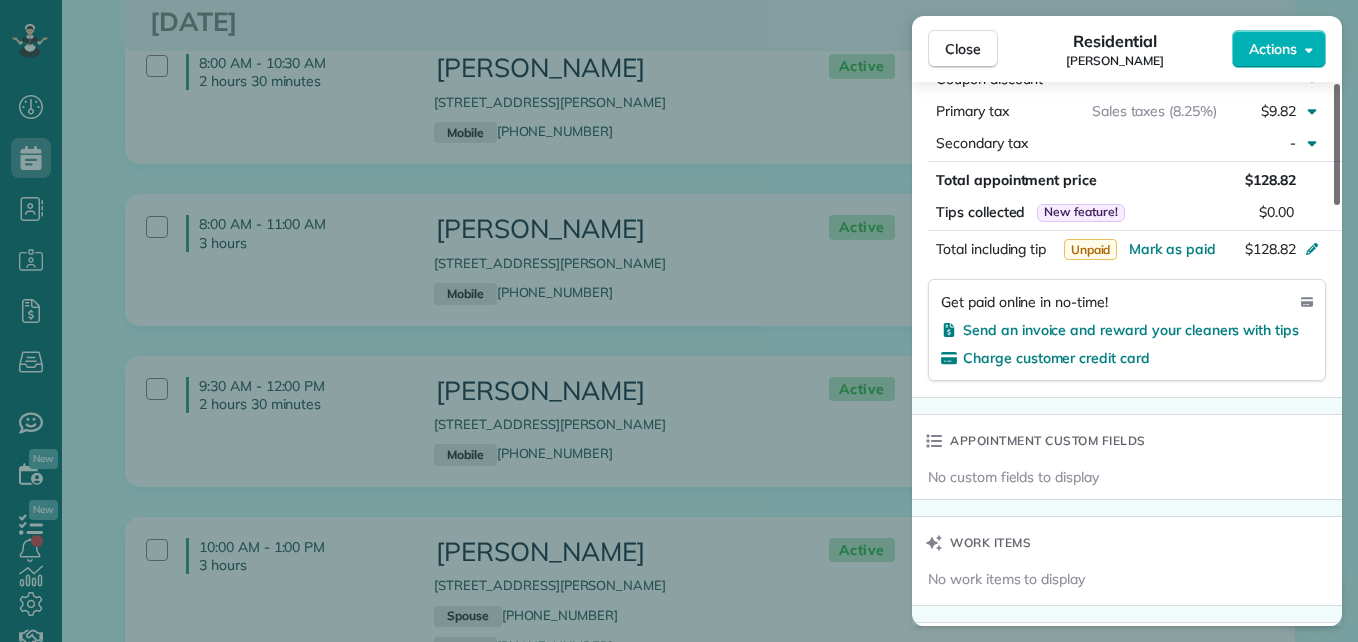 drag, startPoint x: 1338, startPoint y: 200, endPoint x: 1347, endPoint y: 443, distance: 243.16661 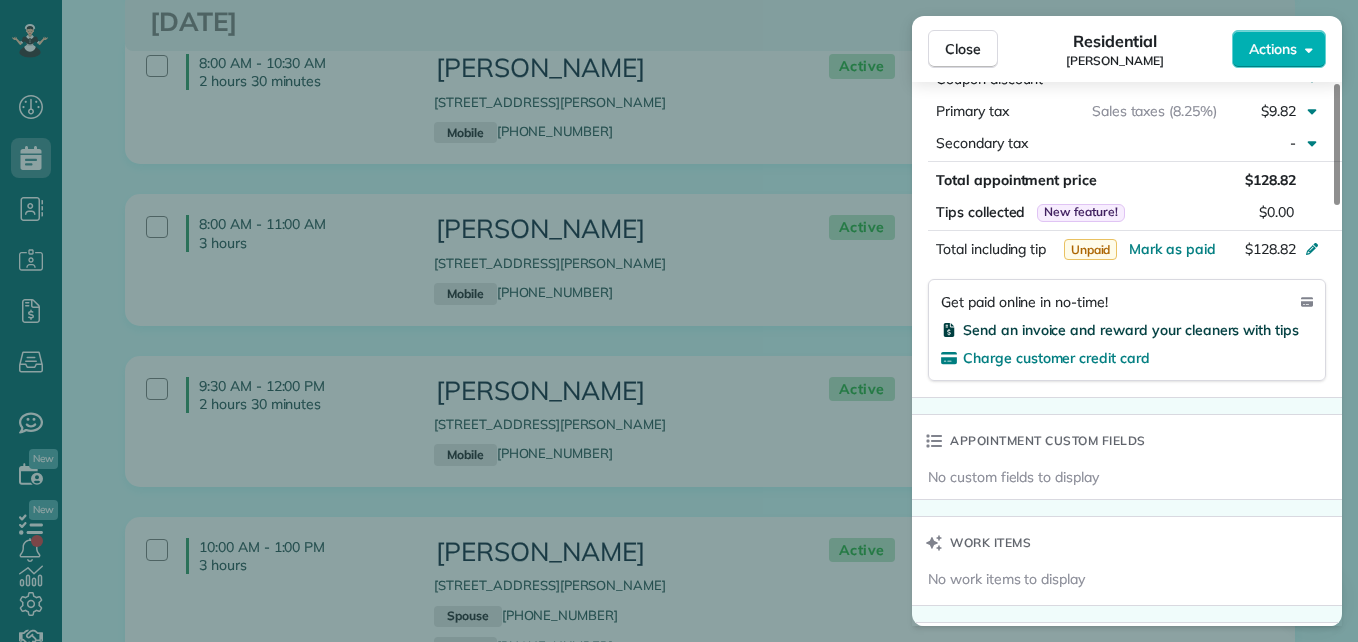 click on "Send an invoice and reward your cleaners with tips" at bounding box center (1131, 330) 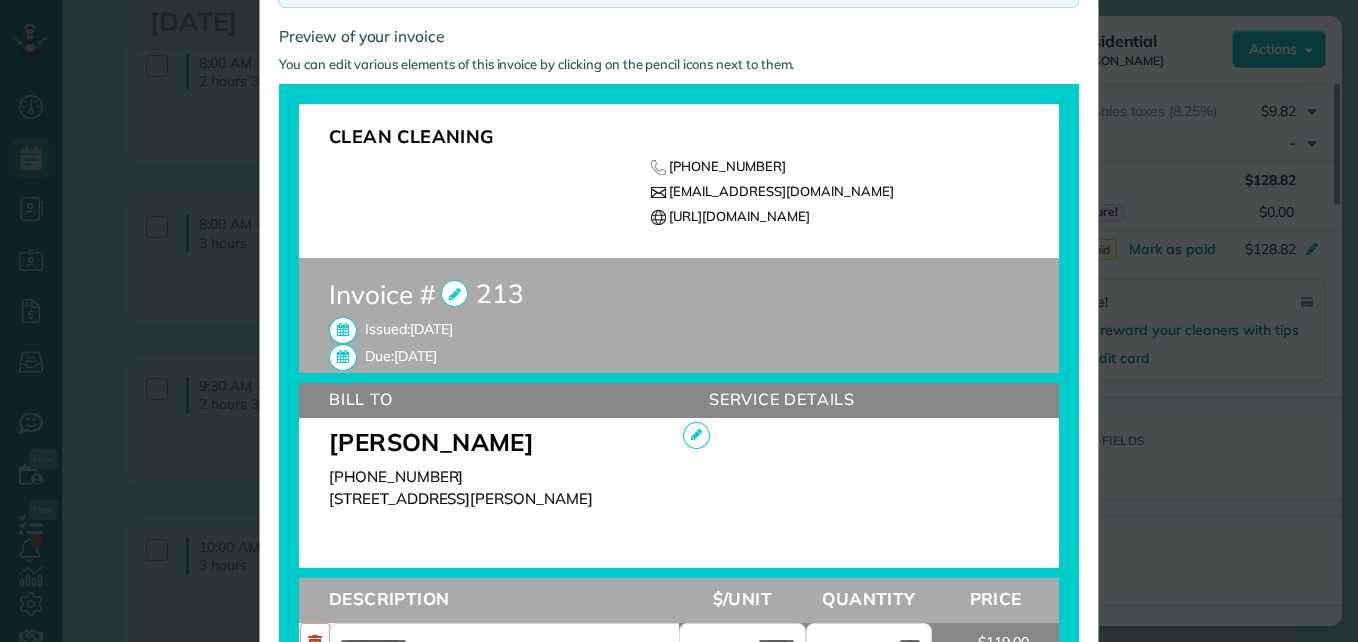 scroll, scrollTop: 294, scrollLeft: 0, axis: vertical 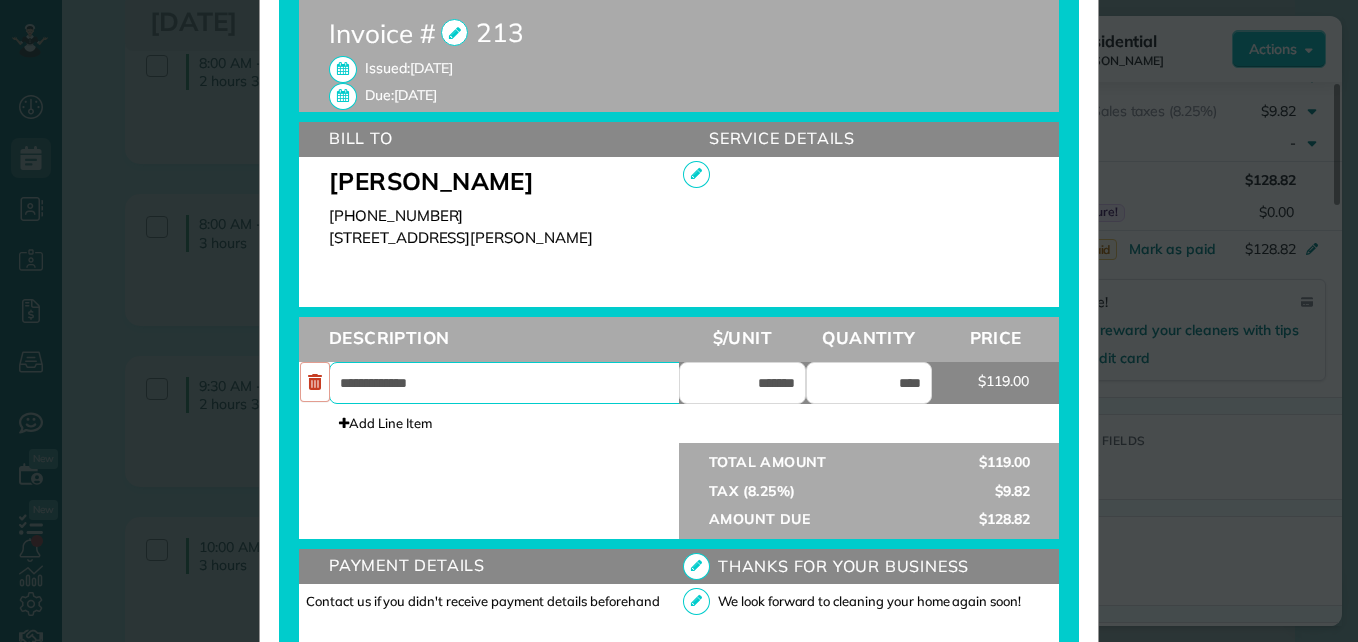 drag, startPoint x: 440, startPoint y: 391, endPoint x: 73, endPoint y: 408, distance: 367.39352 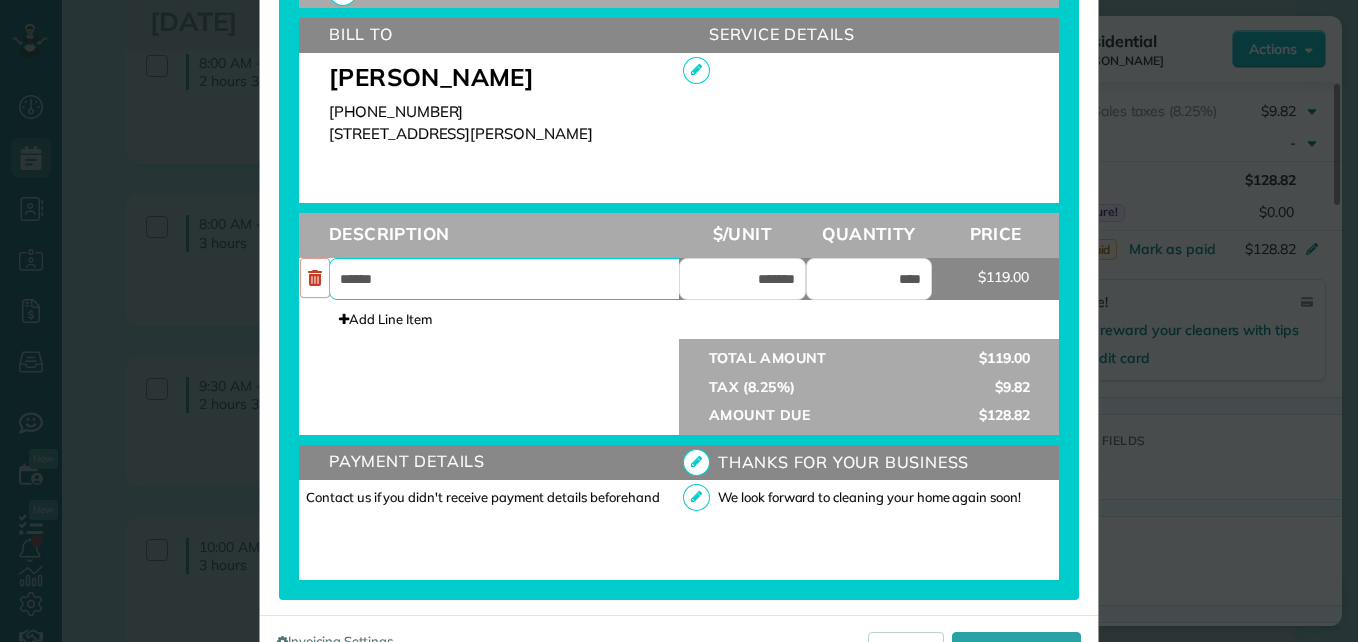 scroll, scrollTop: 728, scrollLeft: 0, axis: vertical 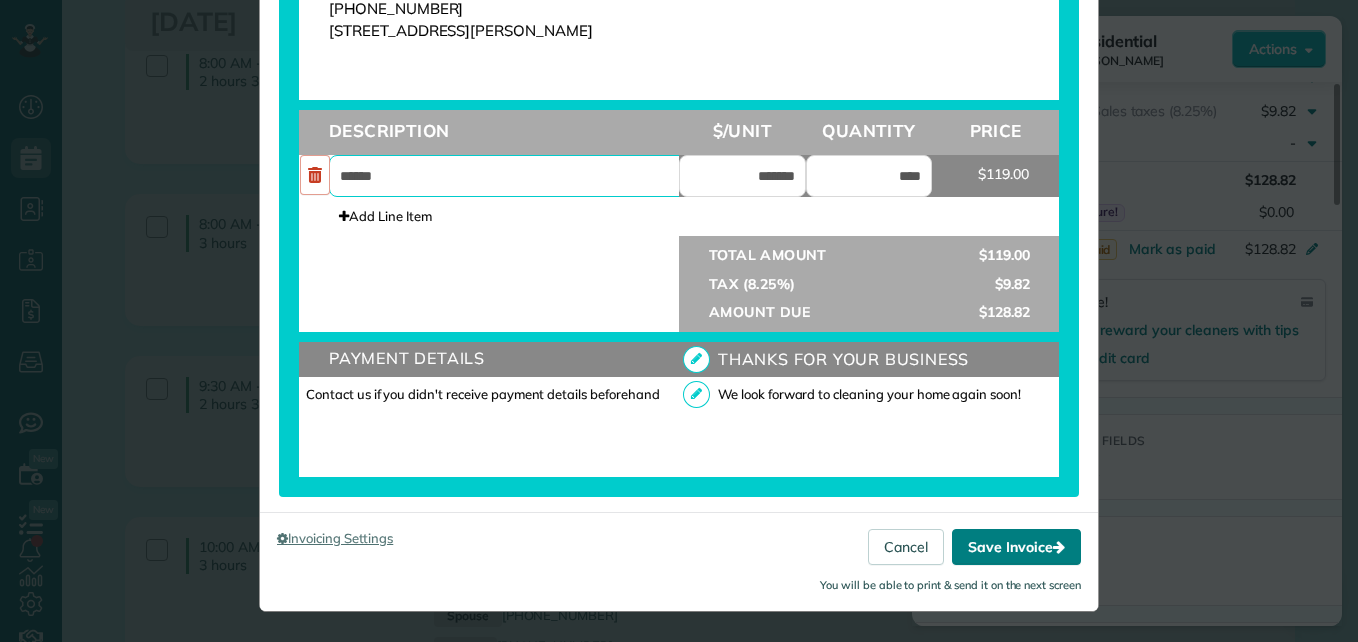 type on "******" 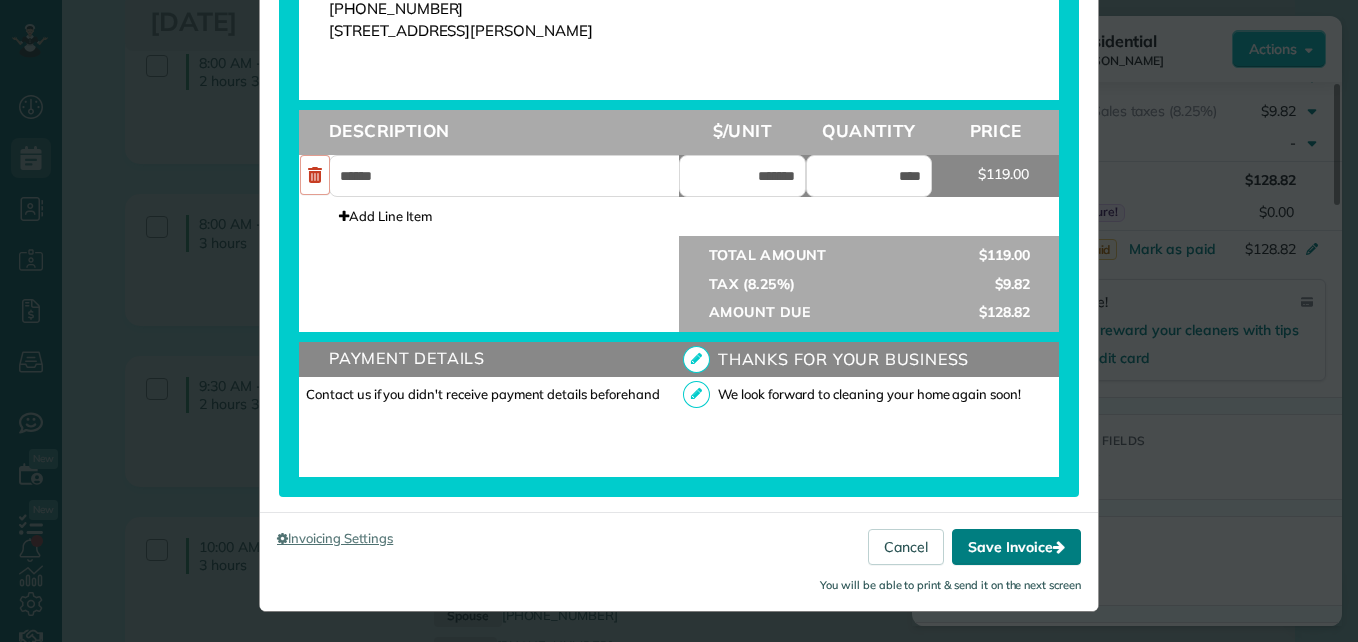 click on "Save Invoice" at bounding box center (1016, 547) 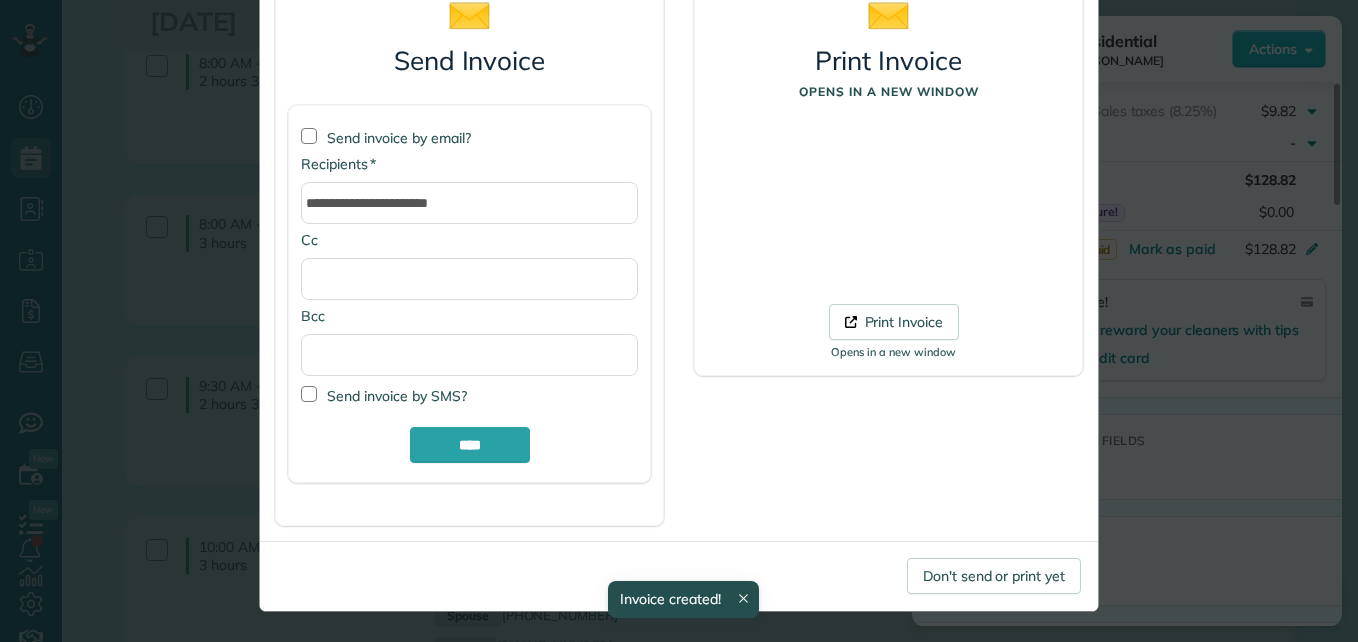 scroll, scrollTop: 168, scrollLeft: 0, axis: vertical 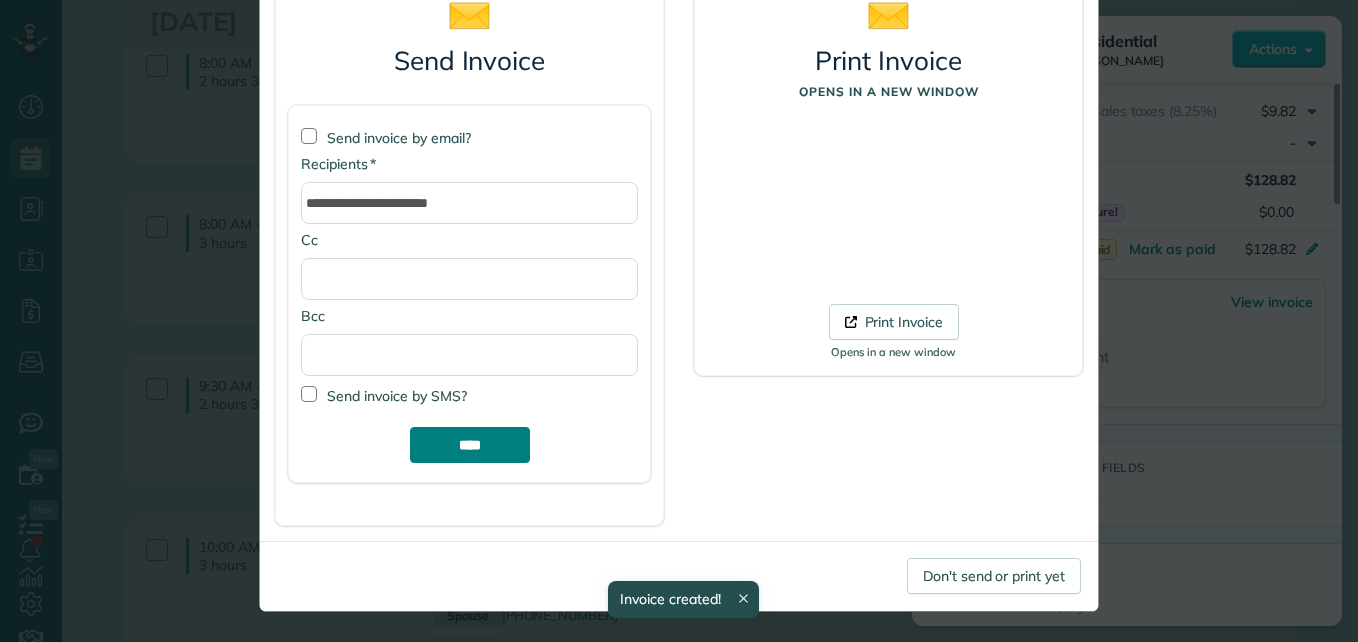 click on "****" at bounding box center (470, 445) 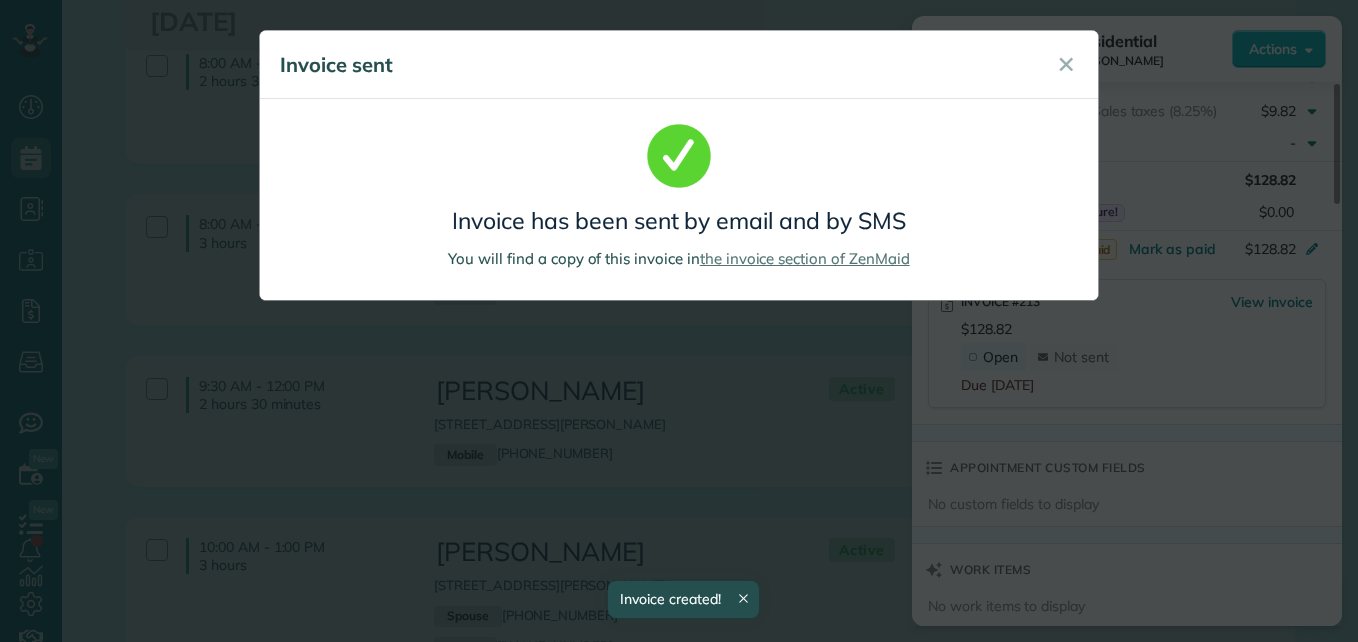 scroll, scrollTop: 0, scrollLeft: 0, axis: both 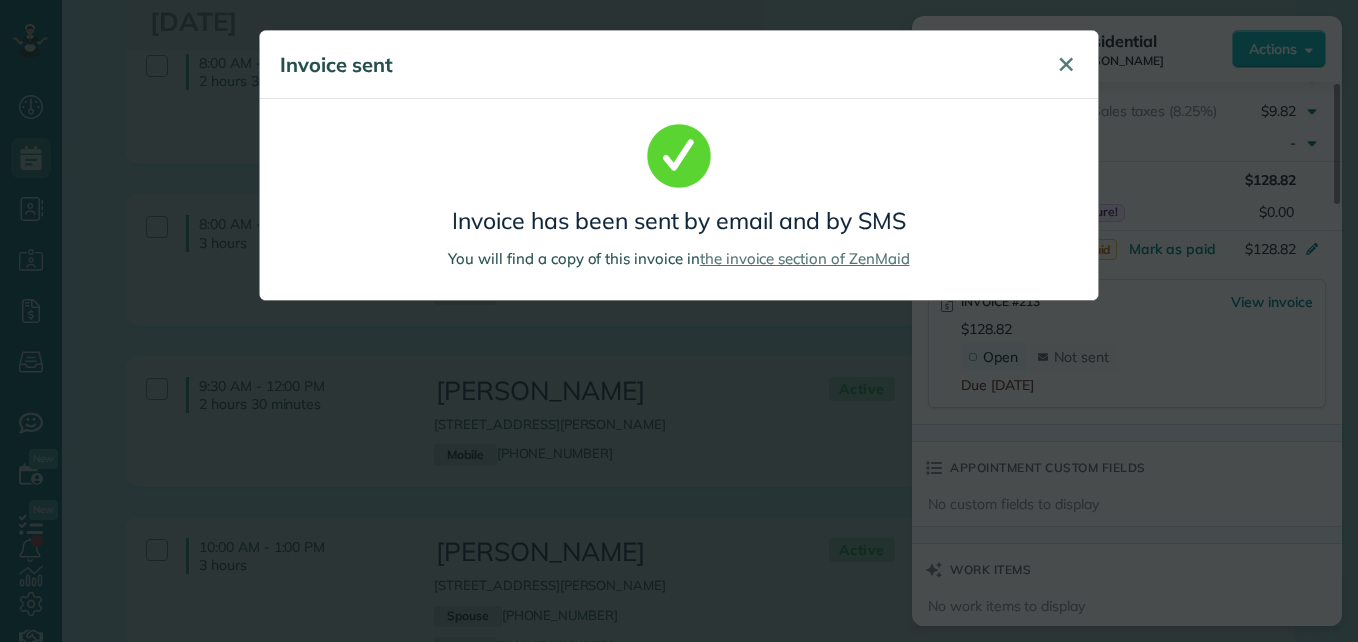 click on "✕" at bounding box center (1066, 65) 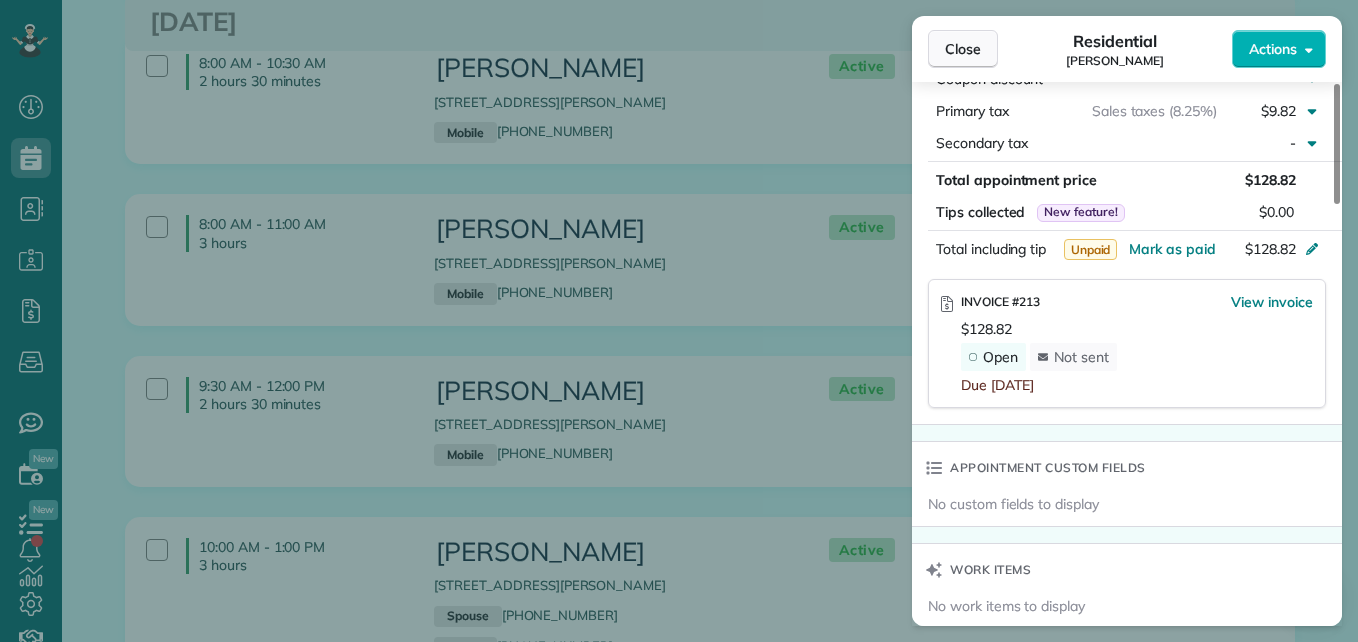 click on "Close" at bounding box center [963, 49] 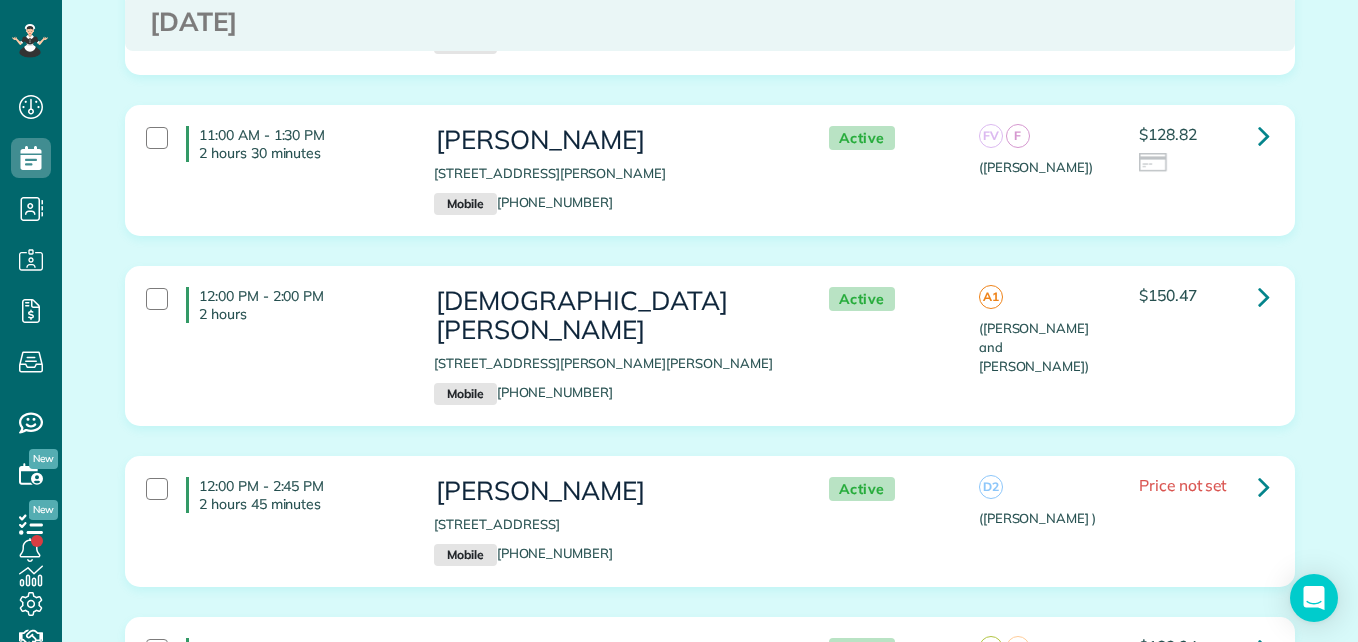 scroll, scrollTop: 1150, scrollLeft: 0, axis: vertical 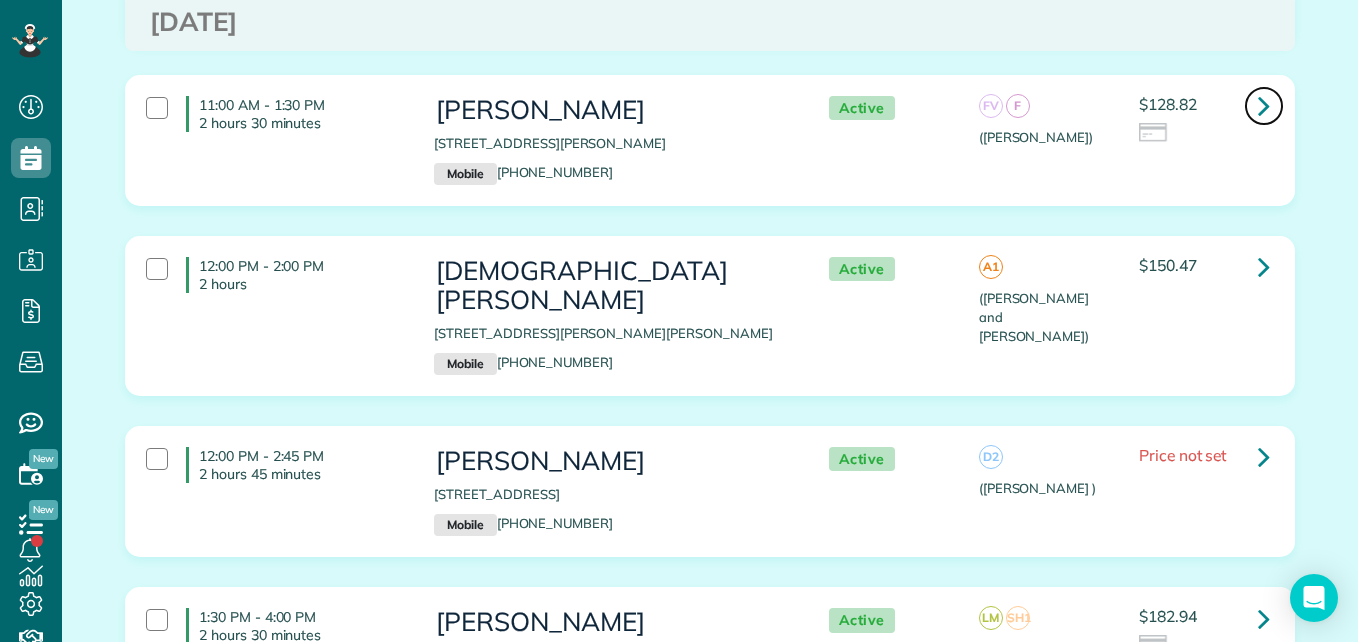 click at bounding box center (1264, 106) 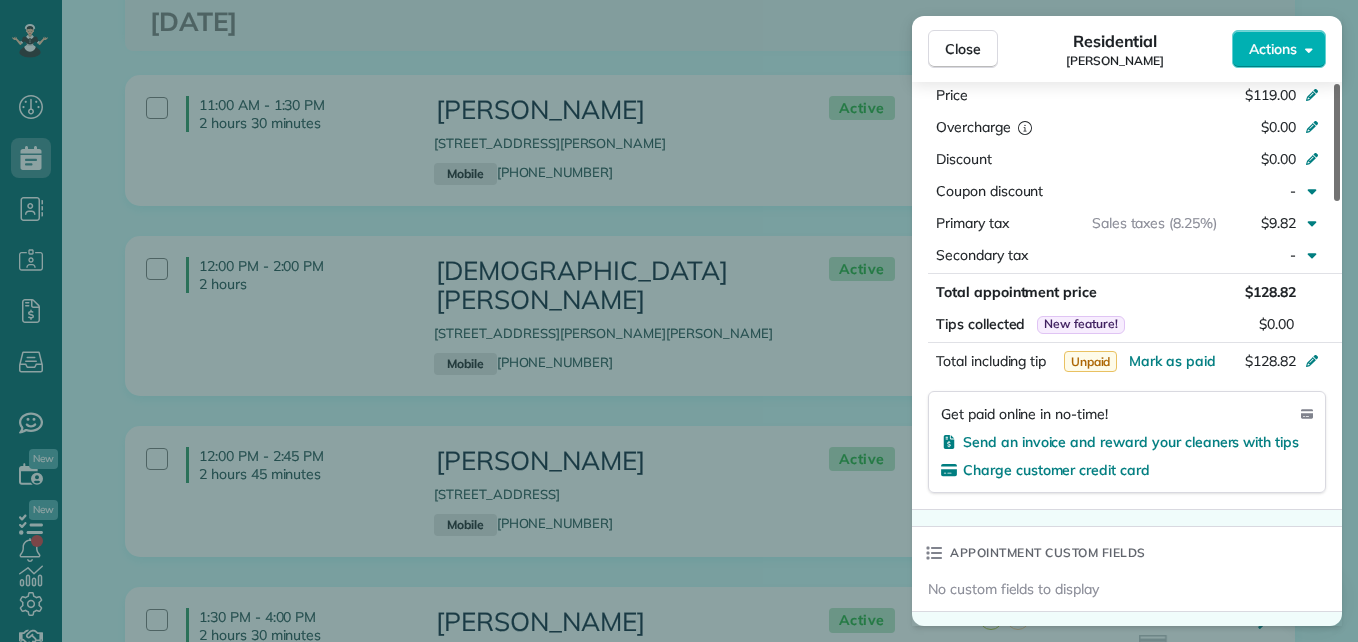 scroll, scrollTop: 1088, scrollLeft: 0, axis: vertical 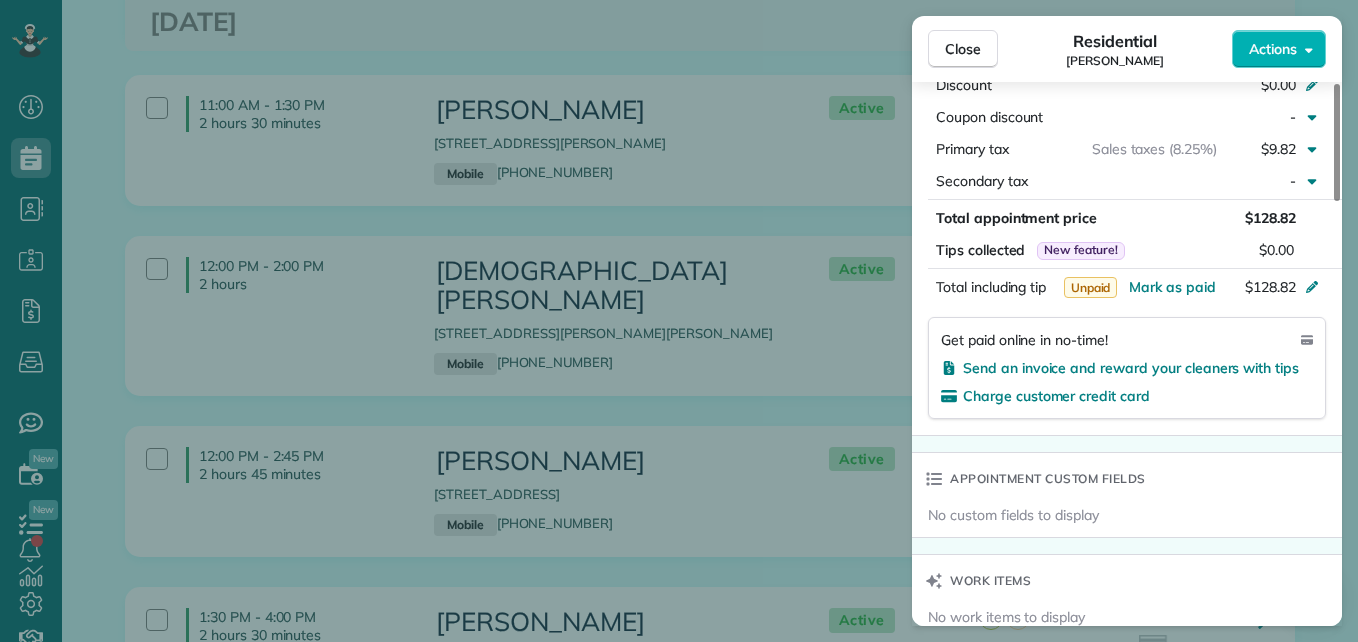 drag, startPoint x: 1336, startPoint y: 173, endPoint x: 1327, endPoint y: 406, distance: 233.17375 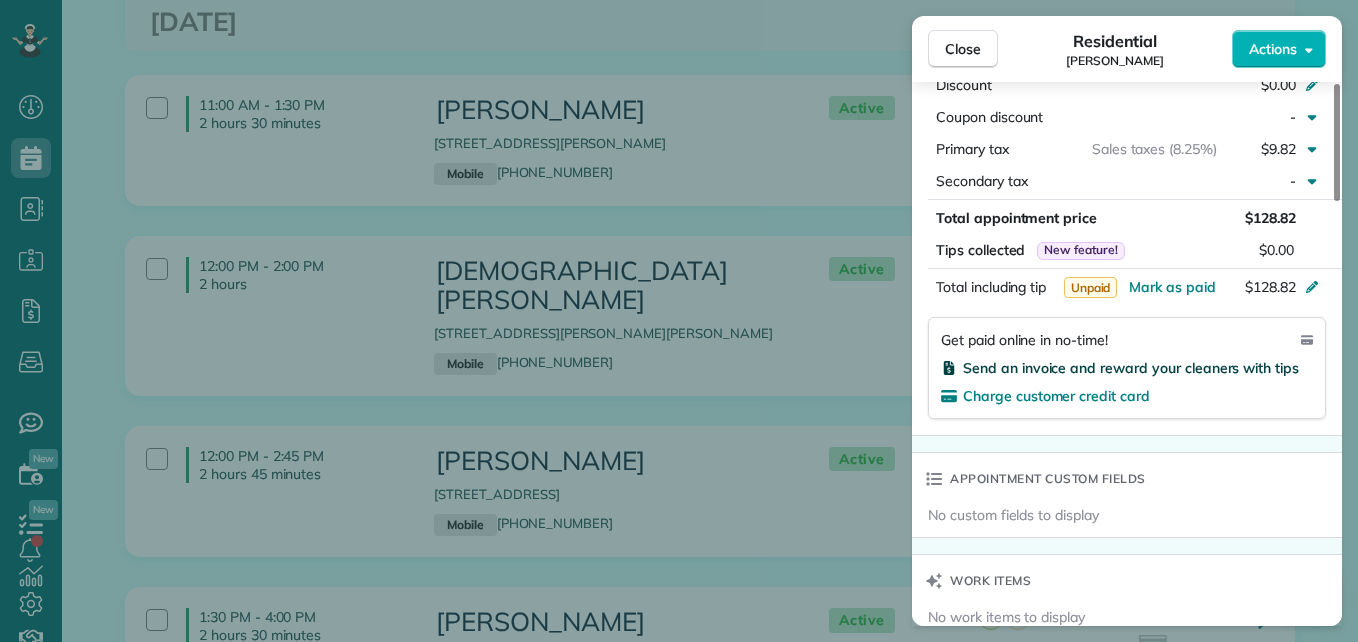 click on "Send an invoice and reward your cleaners with tips" at bounding box center (1131, 368) 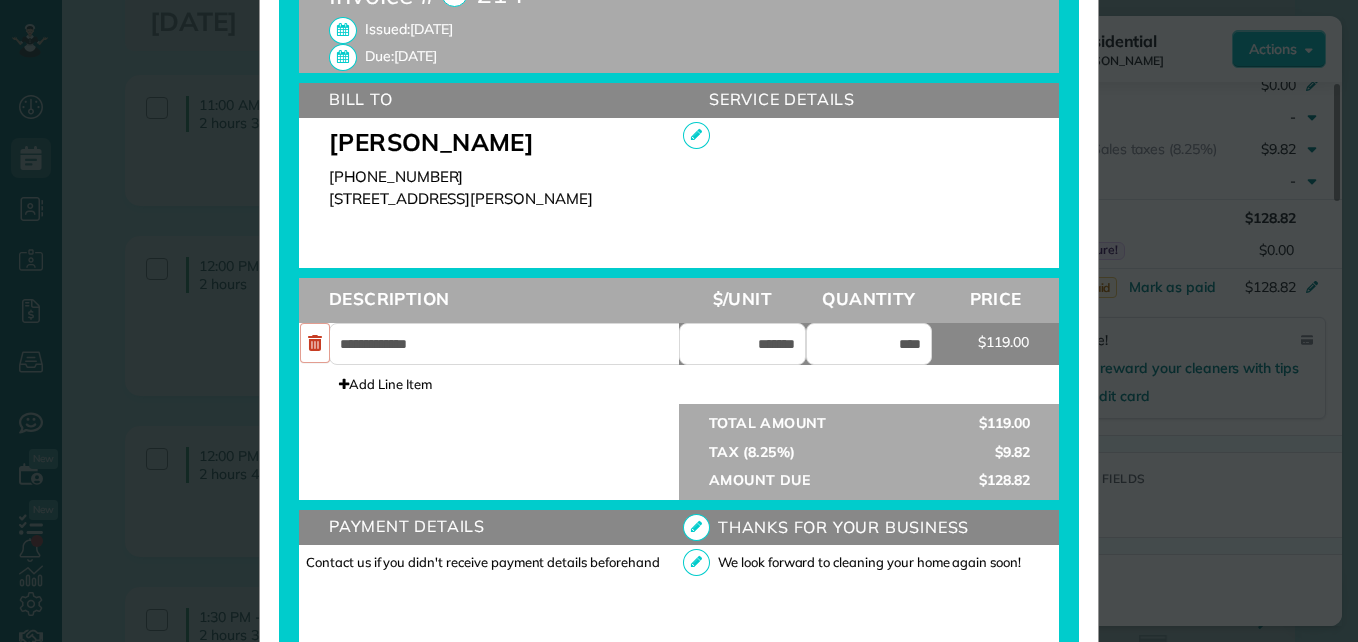 scroll, scrollTop: 595, scrollLeft: 0, axis: vertical 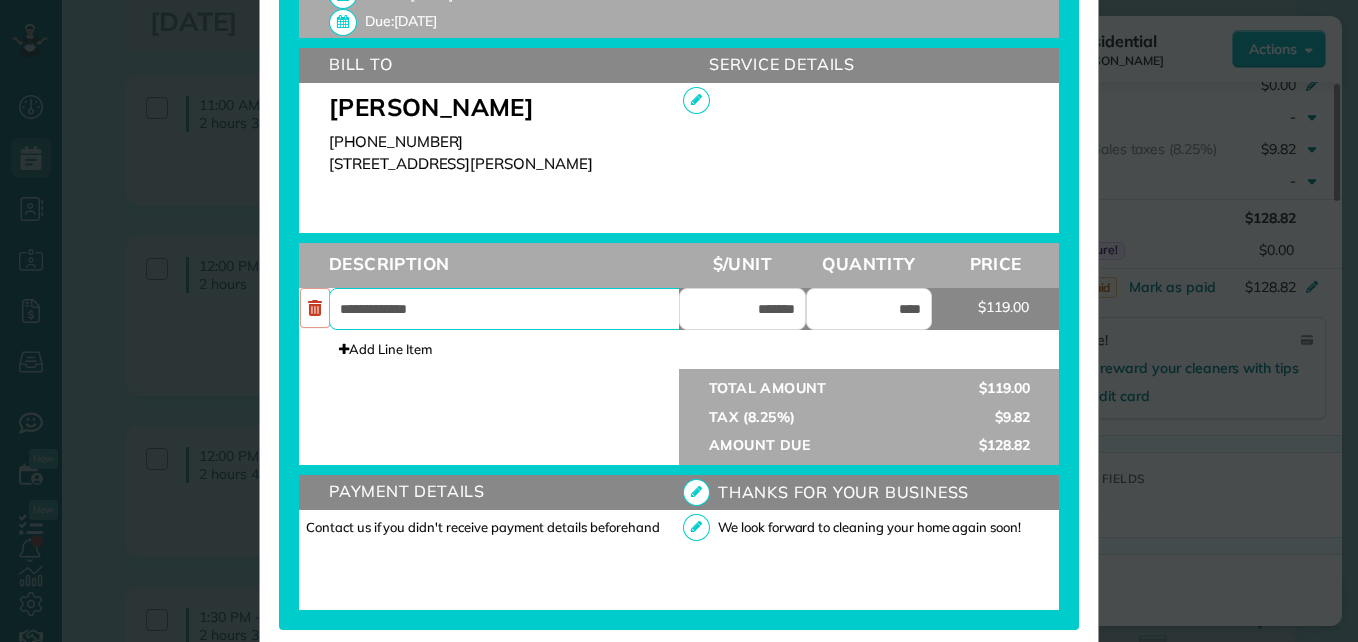 drag, startPoint x: 530, startPoint y: 319, endPoint x: 157, endPoint y: 328, distance: 373.10855 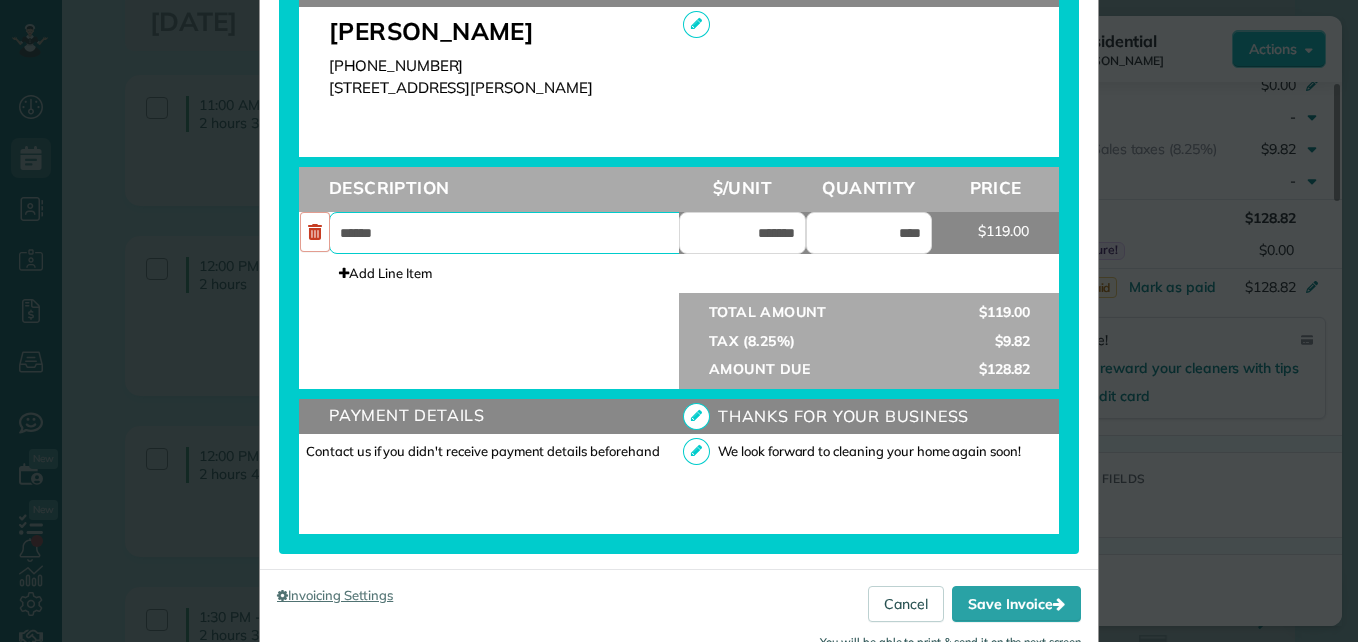 scroll, scrollTop: 728, scrollLeft: 0, axis: vertical 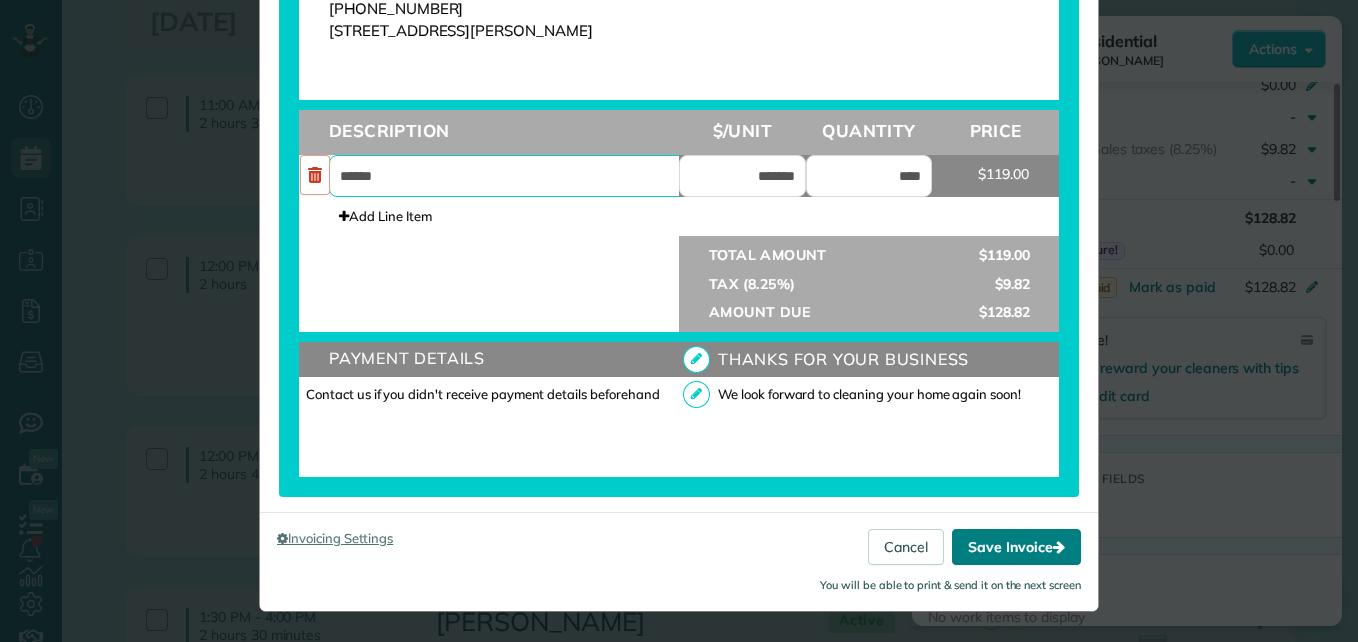 type on "******" 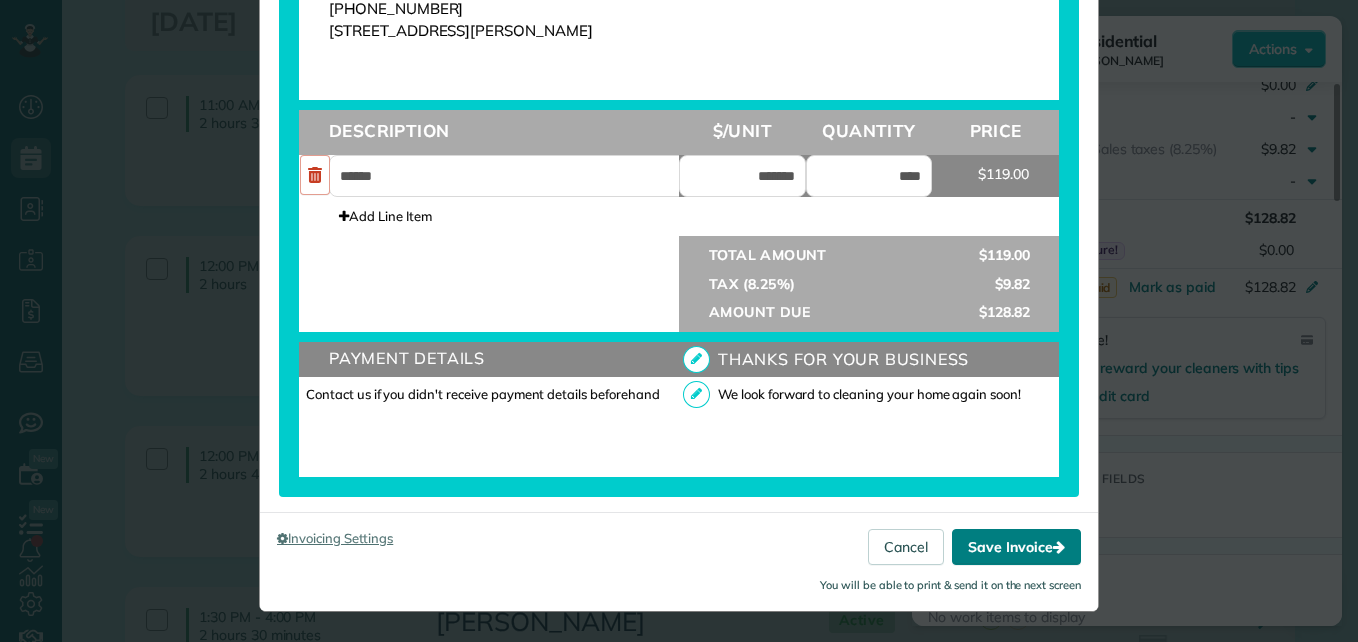 click on "Save Invoice" at bounding box center (1016, 547) 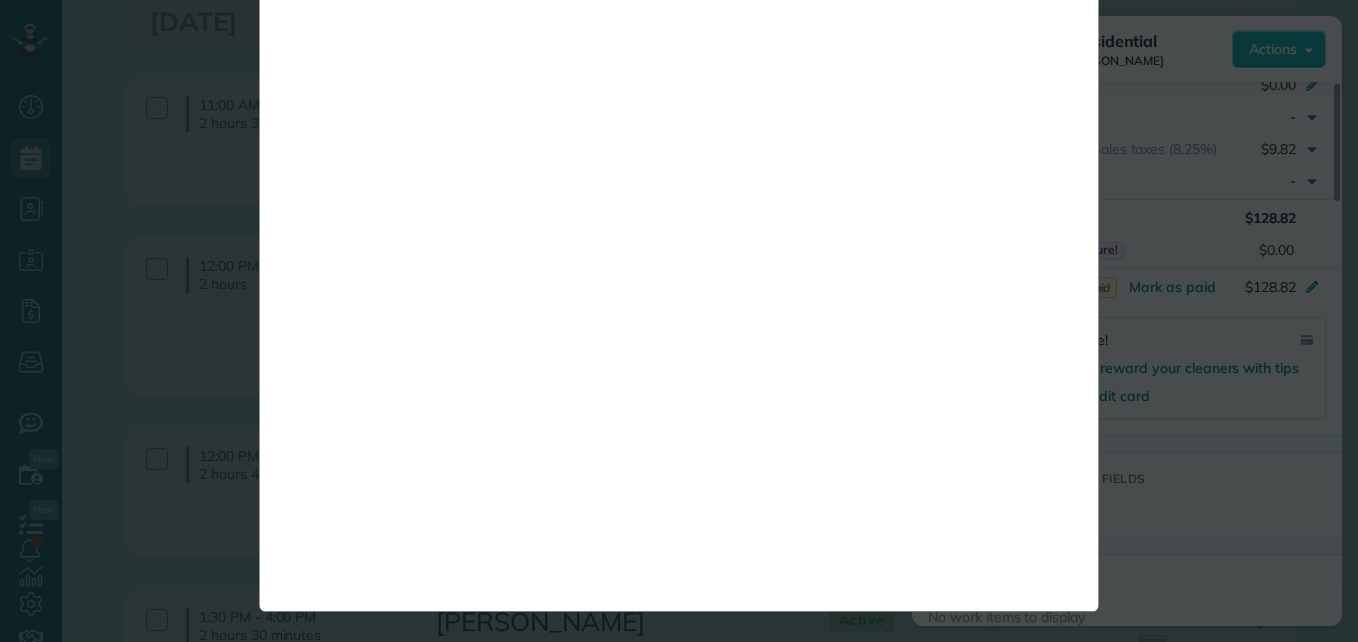scroll, scrollTop: 168, scrollLeft: 0, axis: vertical 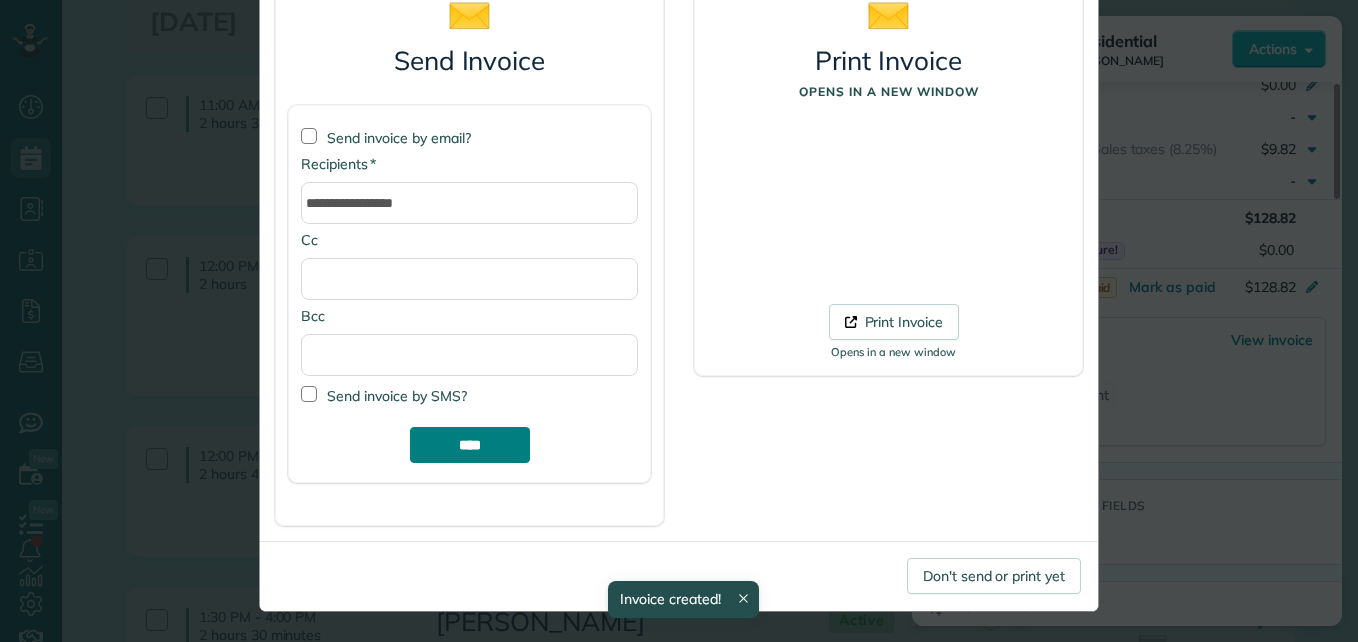 click on "****" at bounding box center (470, 445) 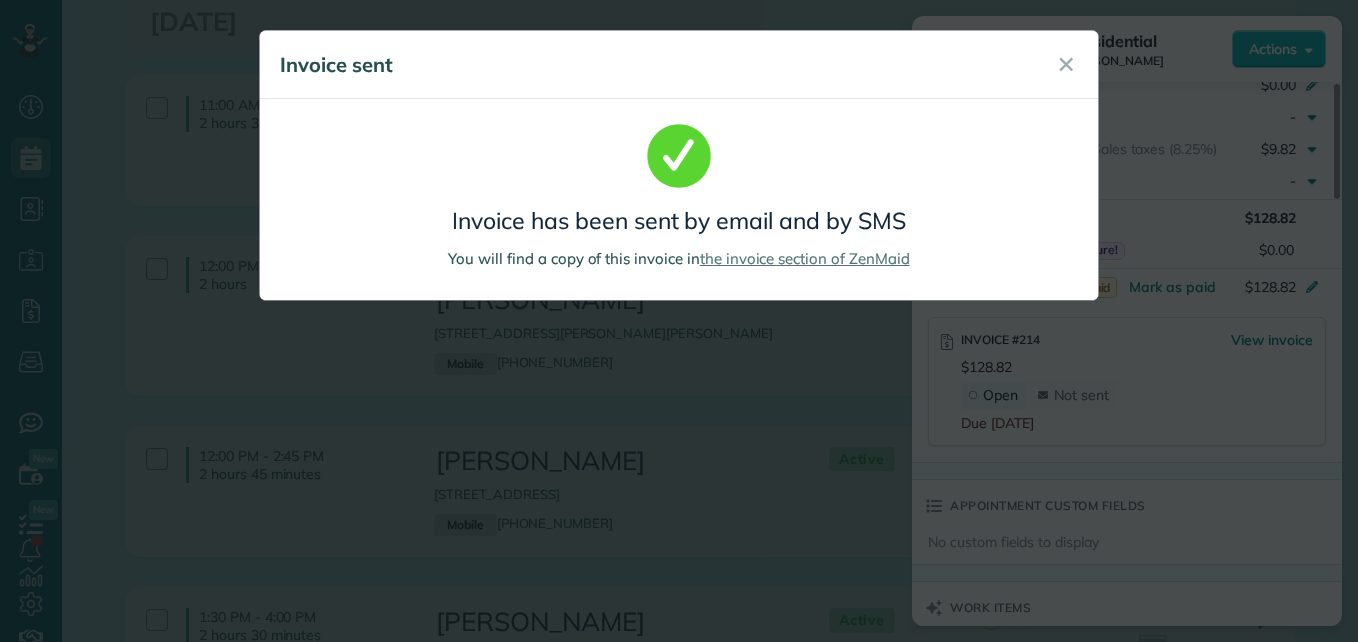 scroll, scrollTop: 0, scrollLeft: 0, axis: both 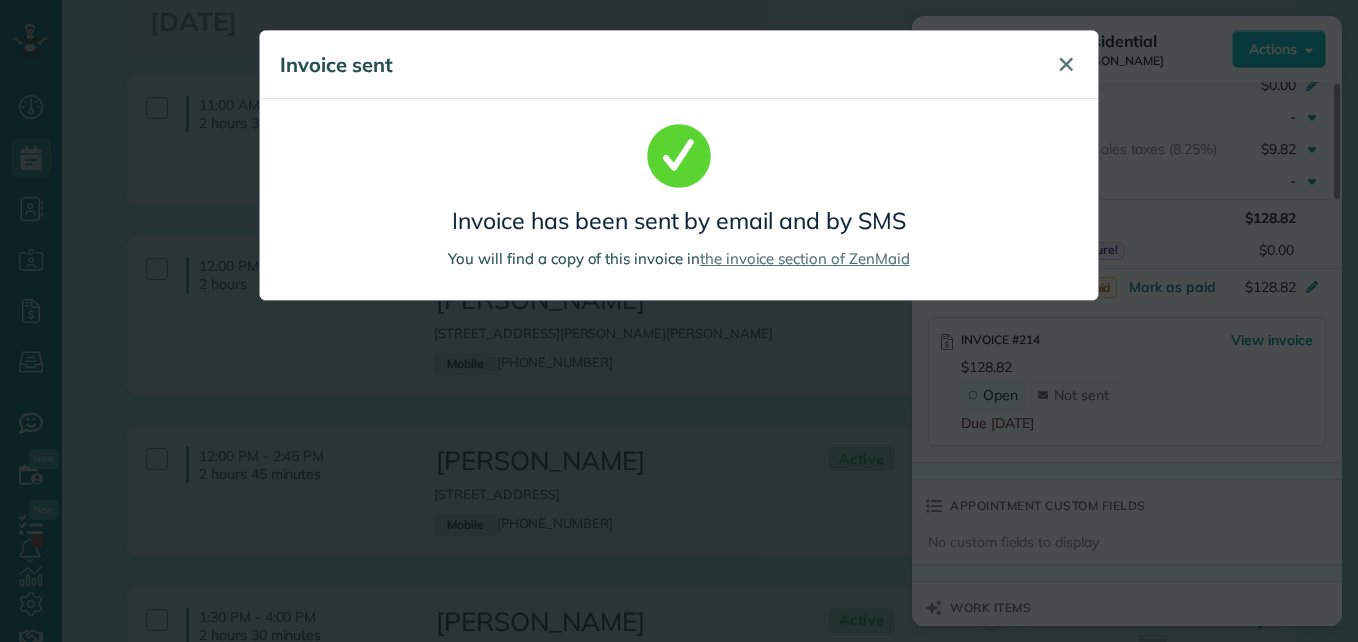 click on "✕" at bounding box center (1066, 64) 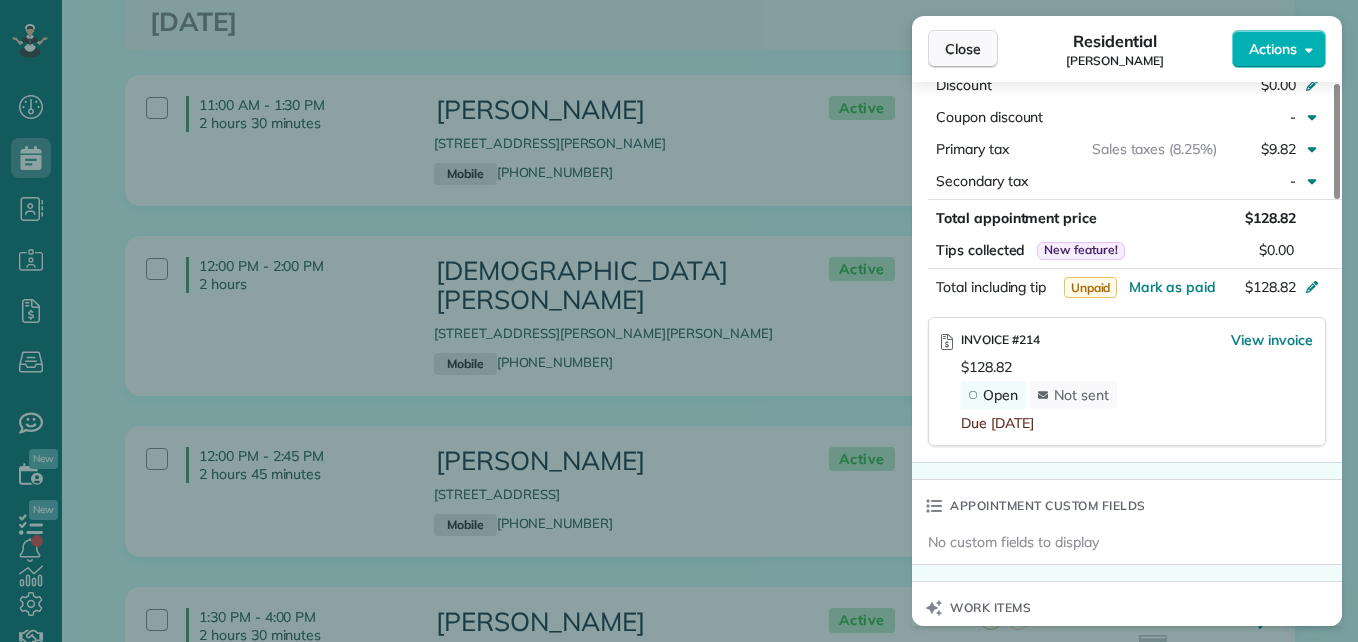 click on "Close" at bounding box center (963, 49) 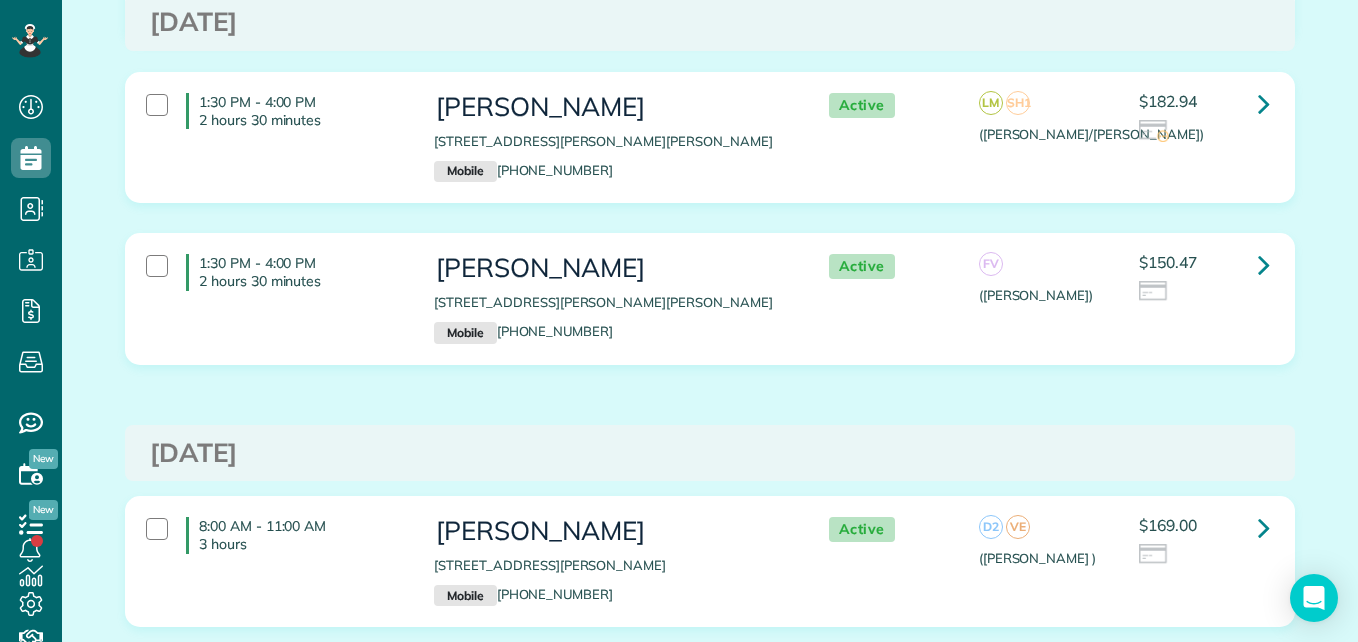 scroll, scrollTop: 1680, scrollLeft: 0, axis: vertical 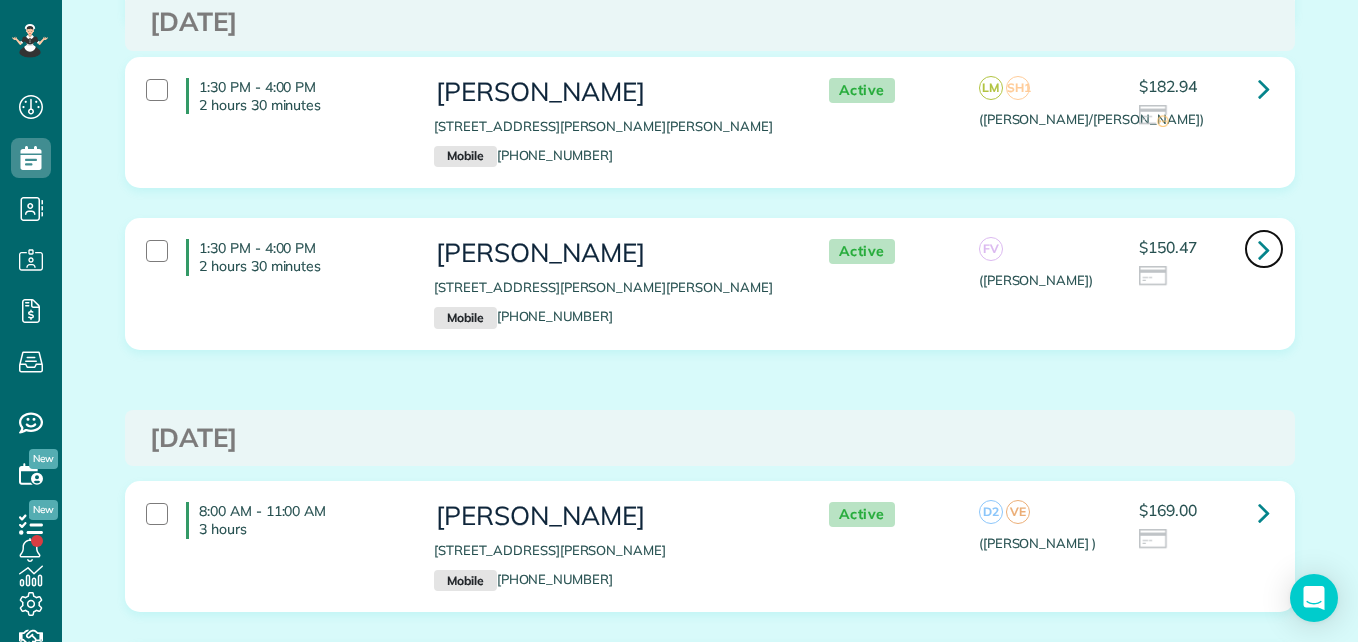 click at bounding box center [1264, 249] 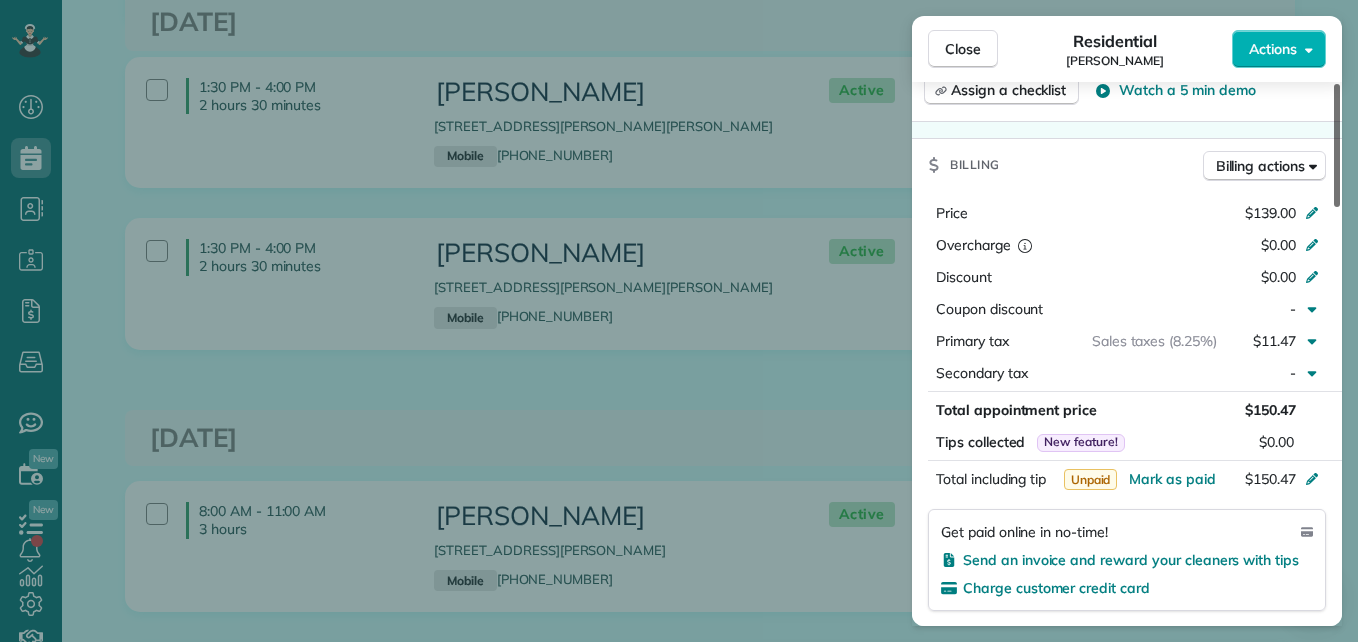 scroll, scrollTop: 931, scrollLeft: 0, axis: vertical 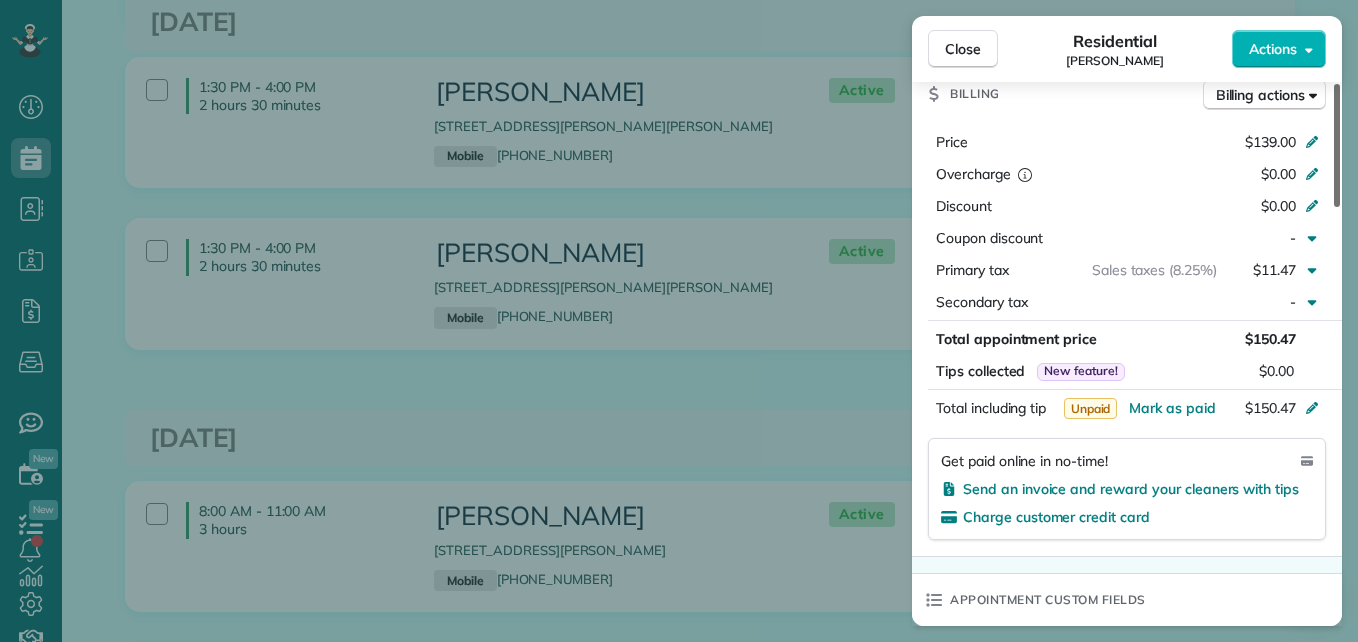 drag, startPoint x: 1337, startPoint y: 151, endPoint x: 1348, endPoint y: 360, distance: 209.28928 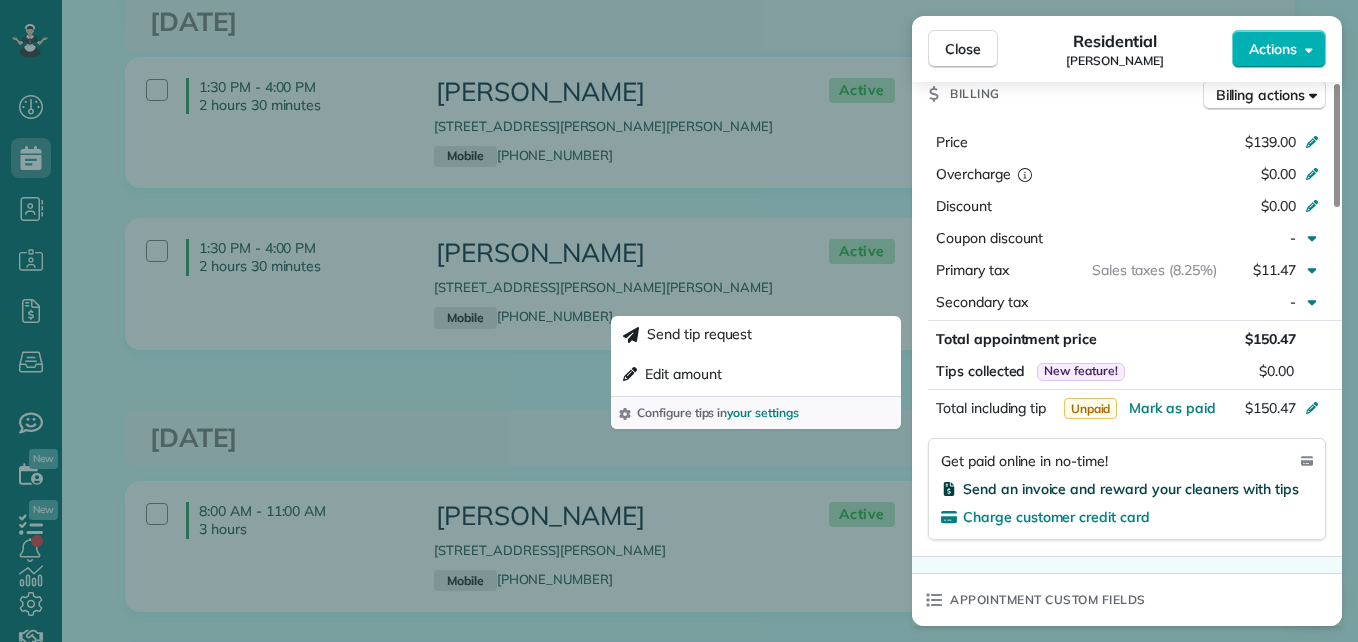 click on "Send an invoice and reward your cleaners with tips" at bounding box center (1131, 489) 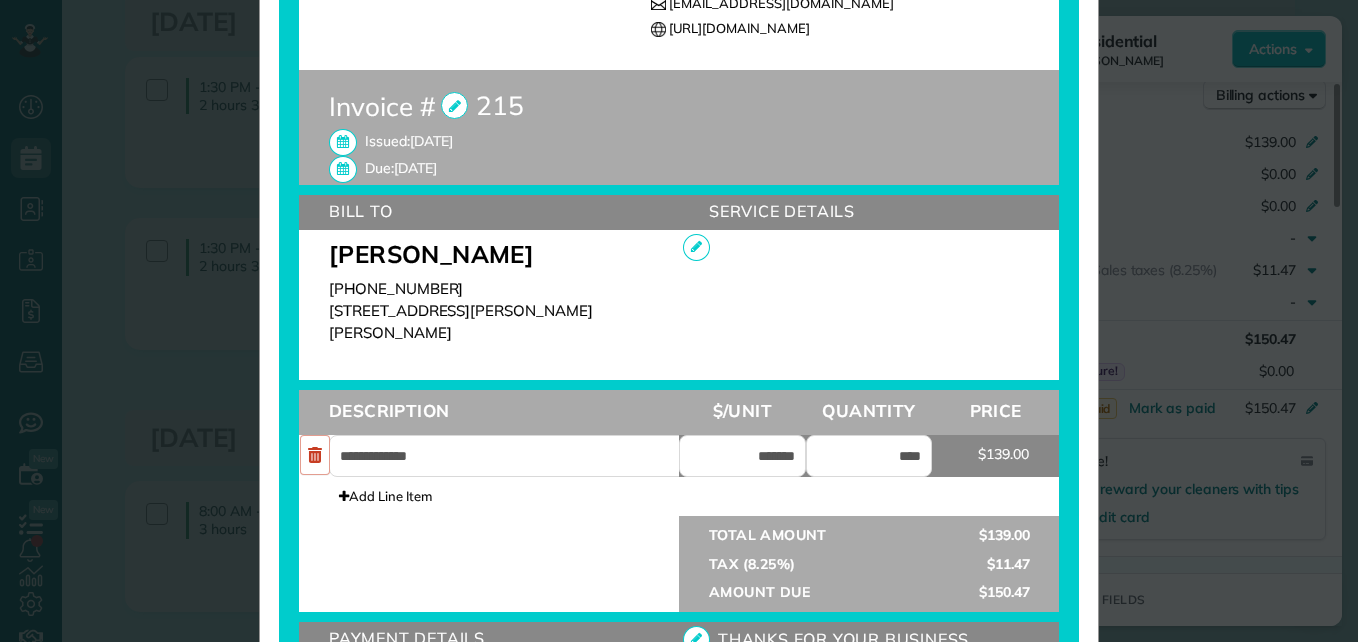 scroll, scrollTop: 457, scrollLeft: 0, axis: vertical 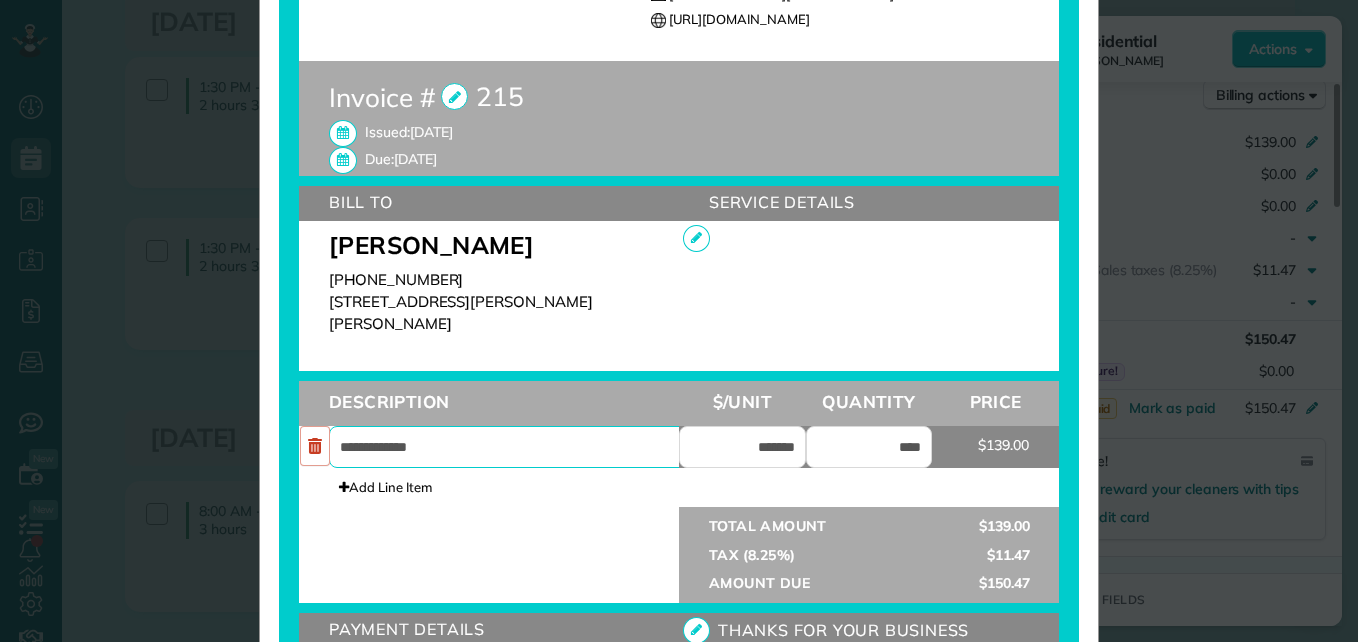 drag, startPoint x: 424, startPoint y: 444, endPoint x: 162, endPoint y: 436, distance: 262.1221 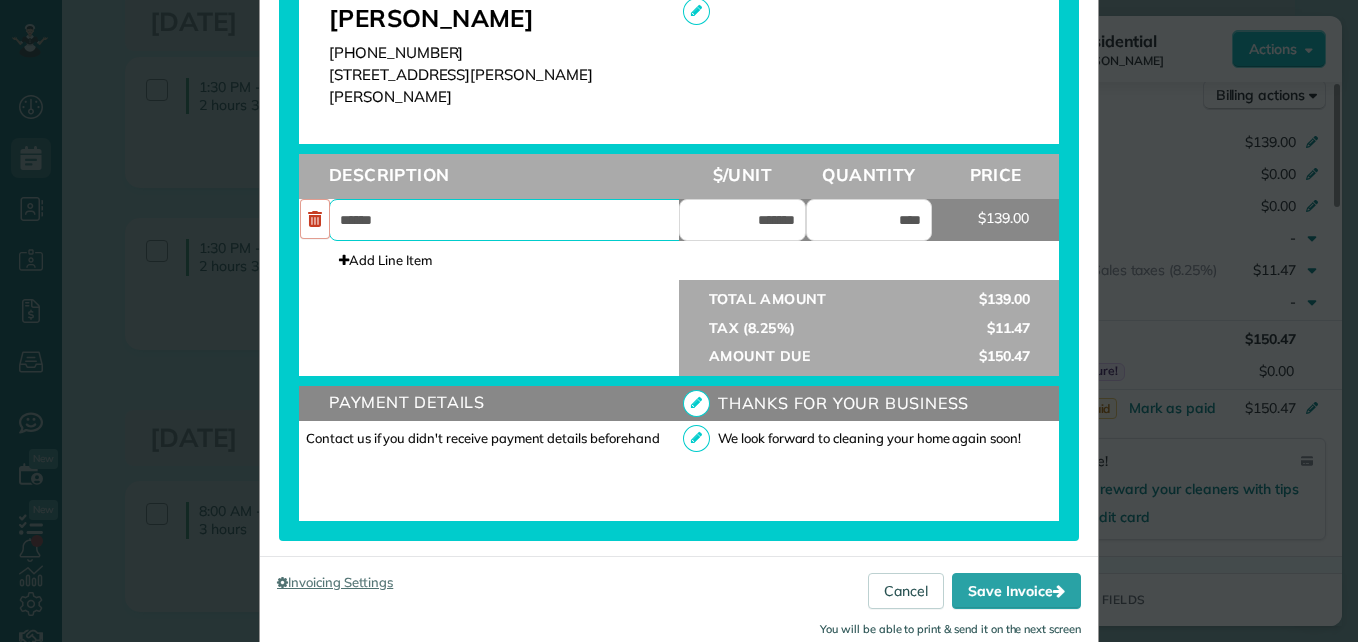 scroll, scrollTop: 691, scrollLeft: 0, axis: vertical 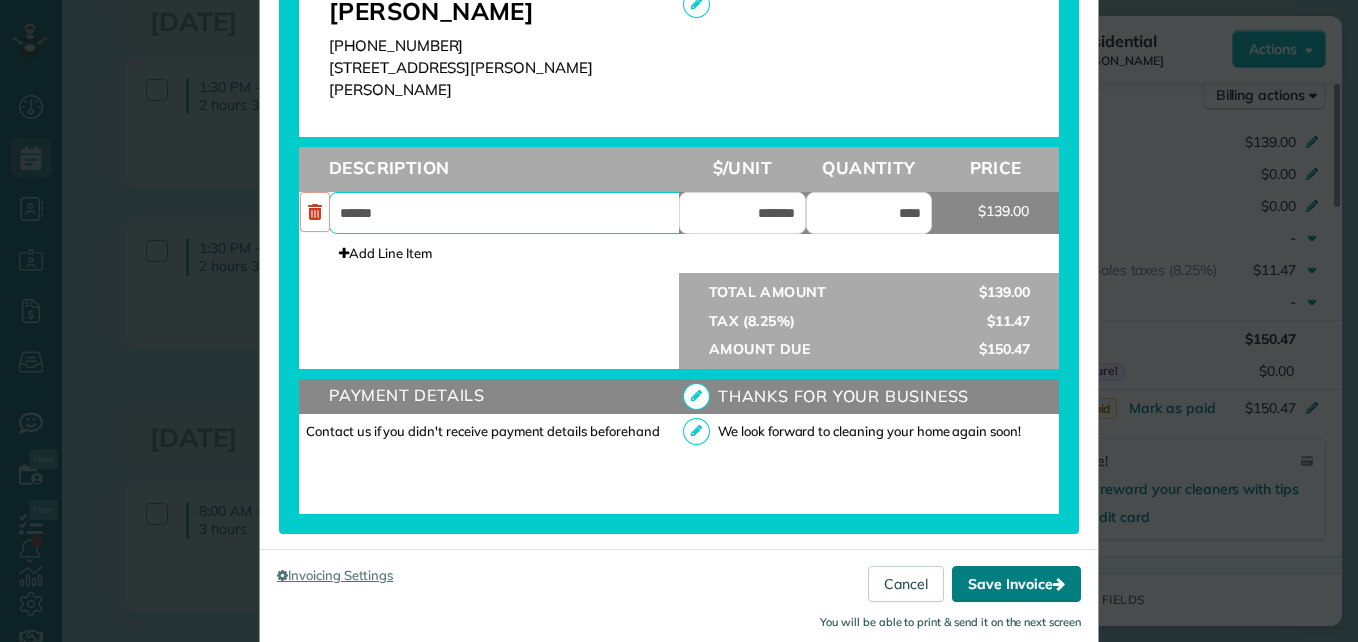 type on "******" 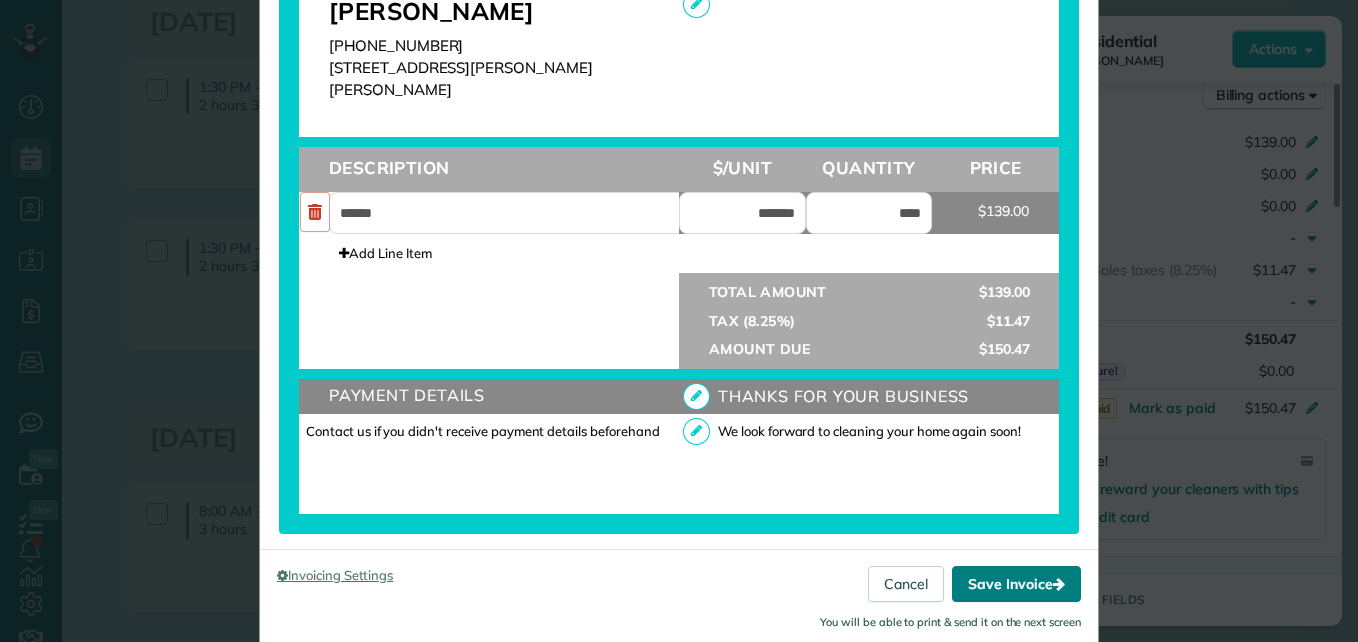 click at bounding box center [1059, 584] 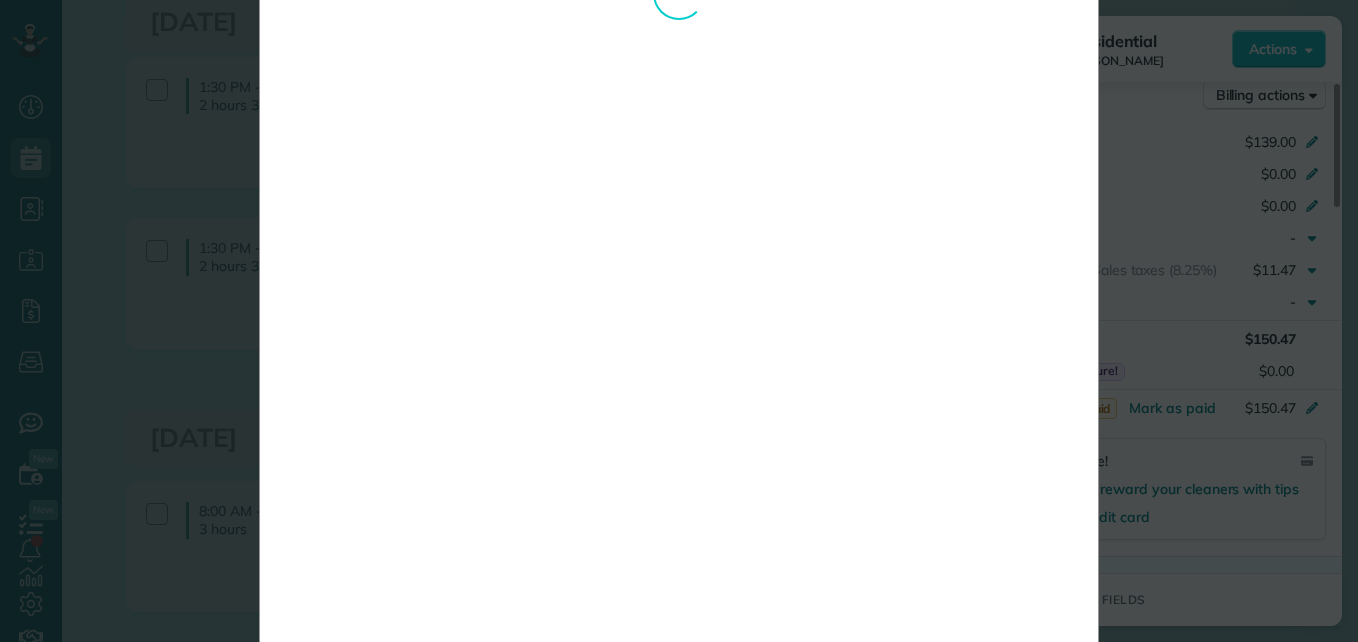 scroll, scrollTop: 168, scrollLeft: 0, axis: vertical 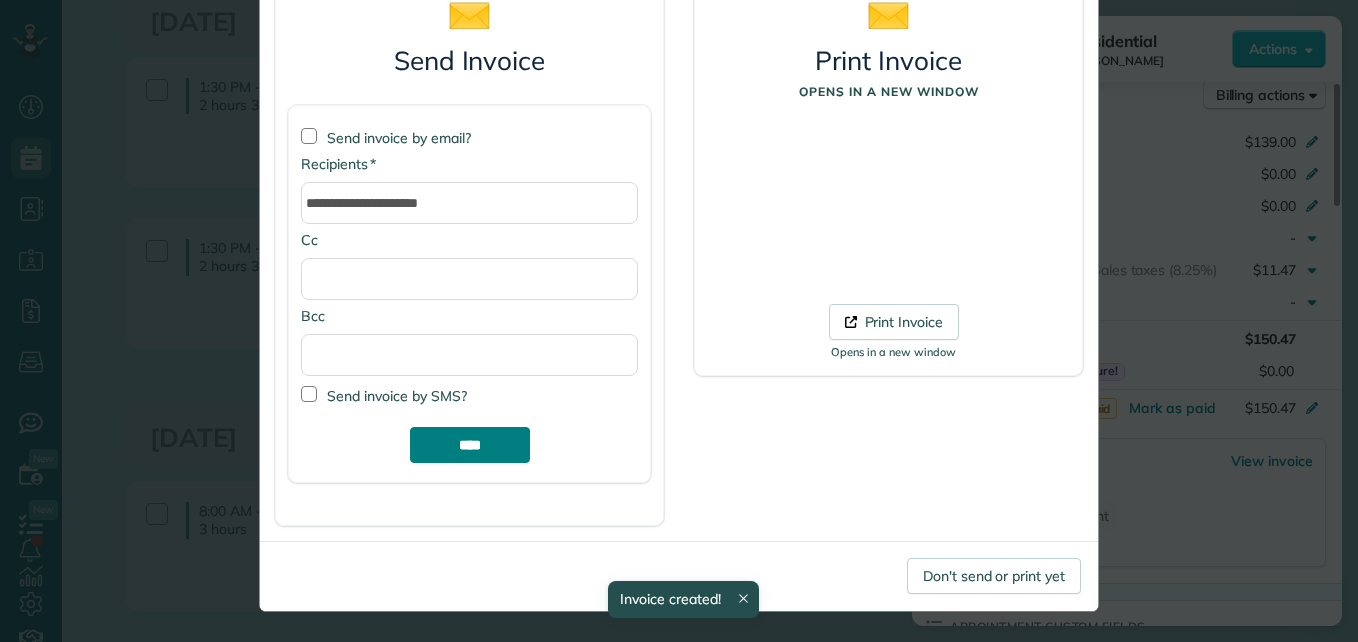 click on "****" at bounding box center [470, 445] 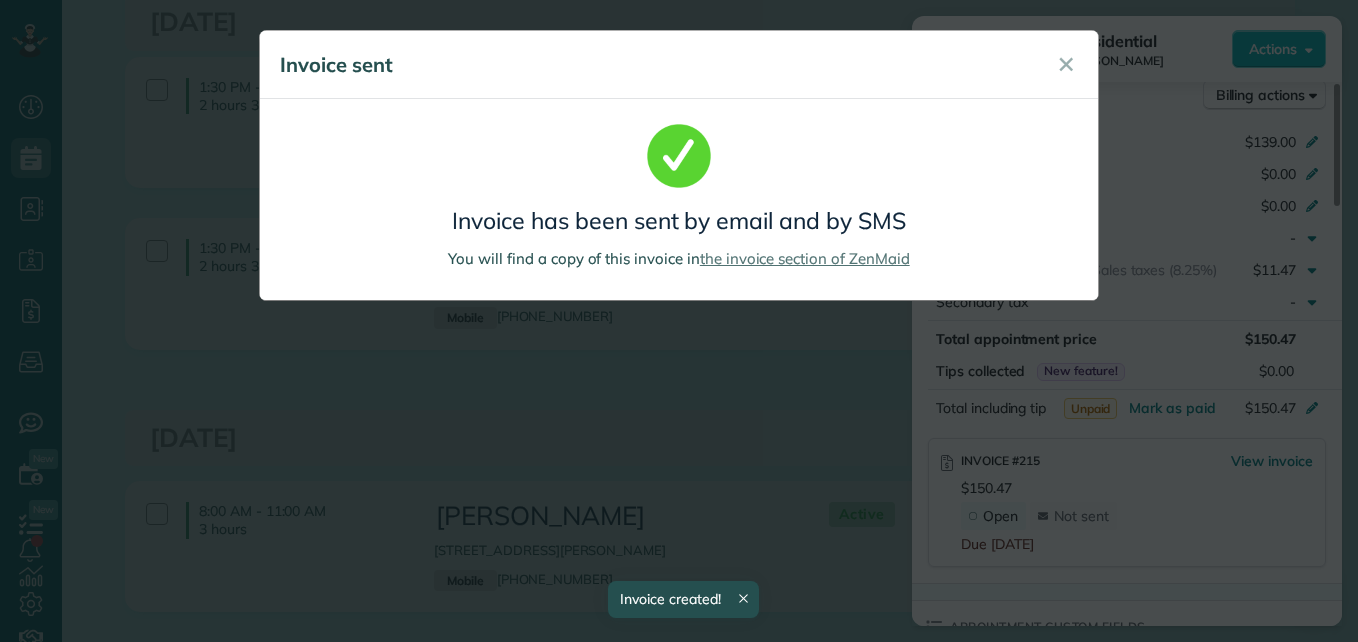 scroll, scrollTop: 0, scrollLeft: 0, axis: both 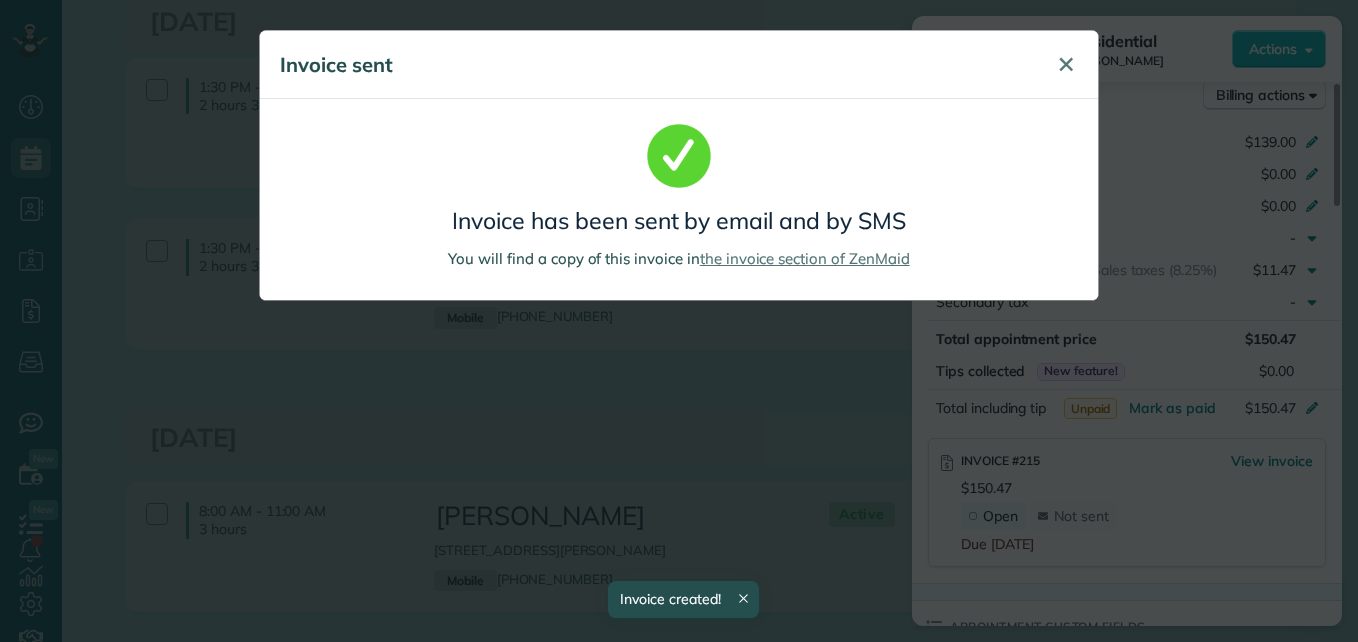 click on "✕" at bounding box center (1066, 64) 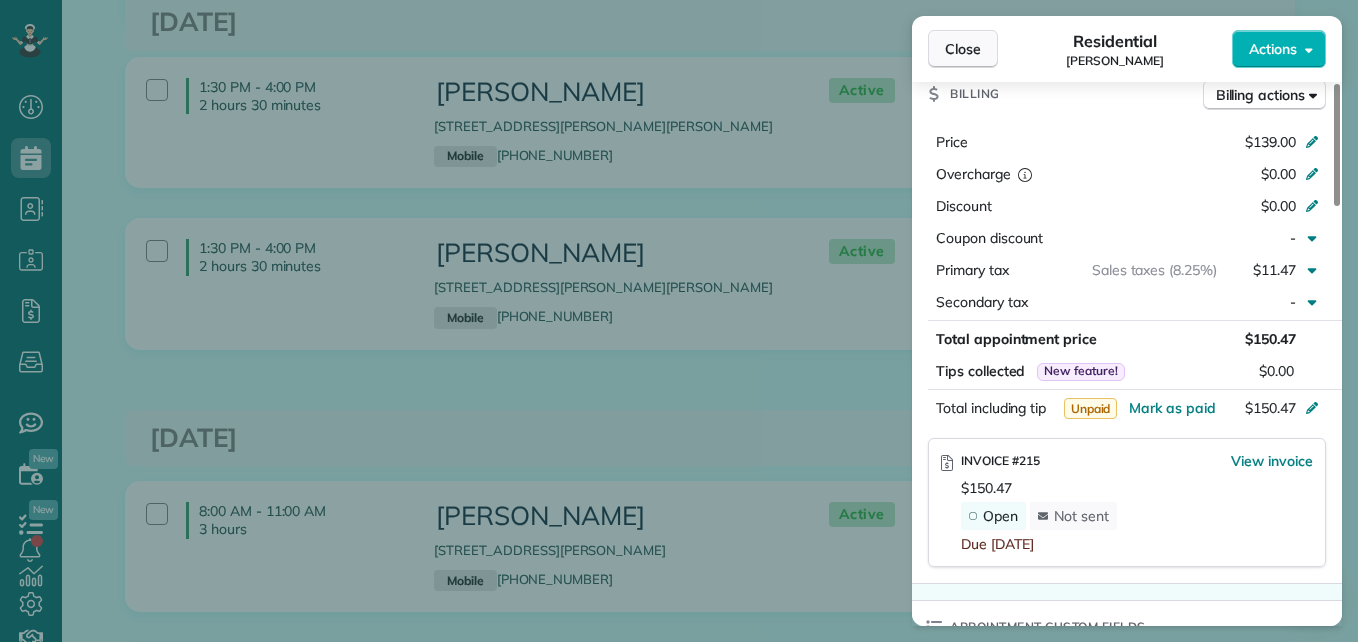 click on "Close" at bounding box center (963, 49) 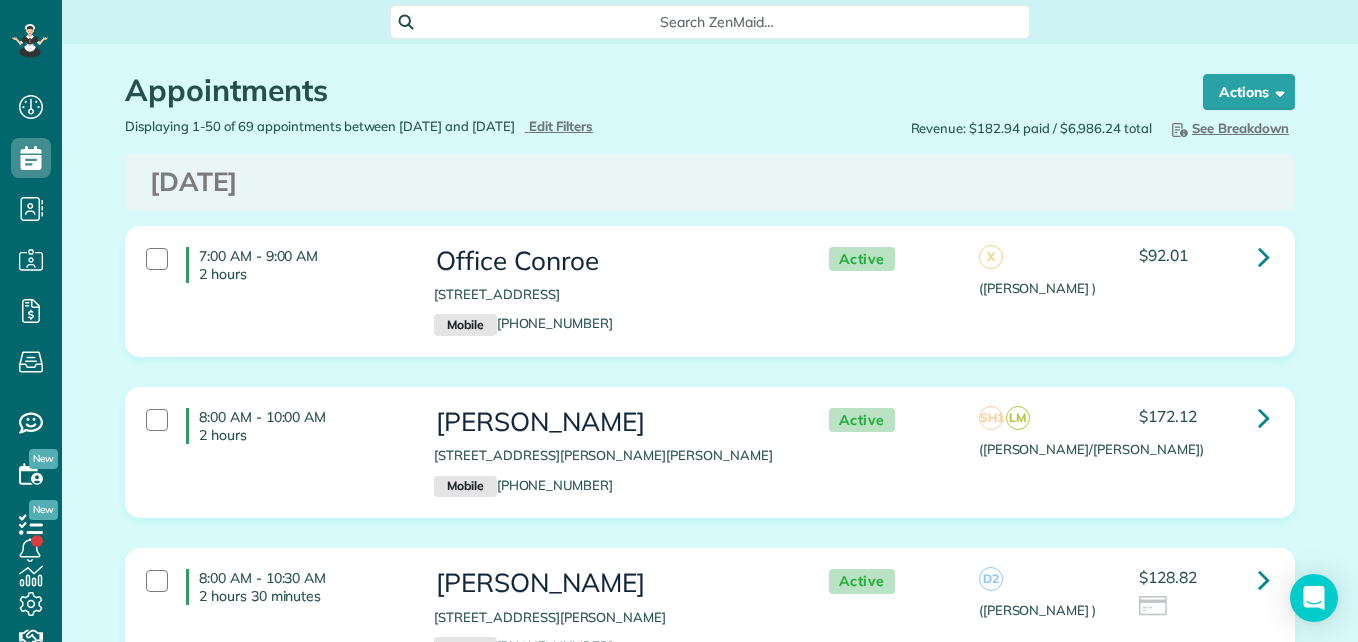 scroll, scrollTop: 0, scrollLeft: 0, axis: both 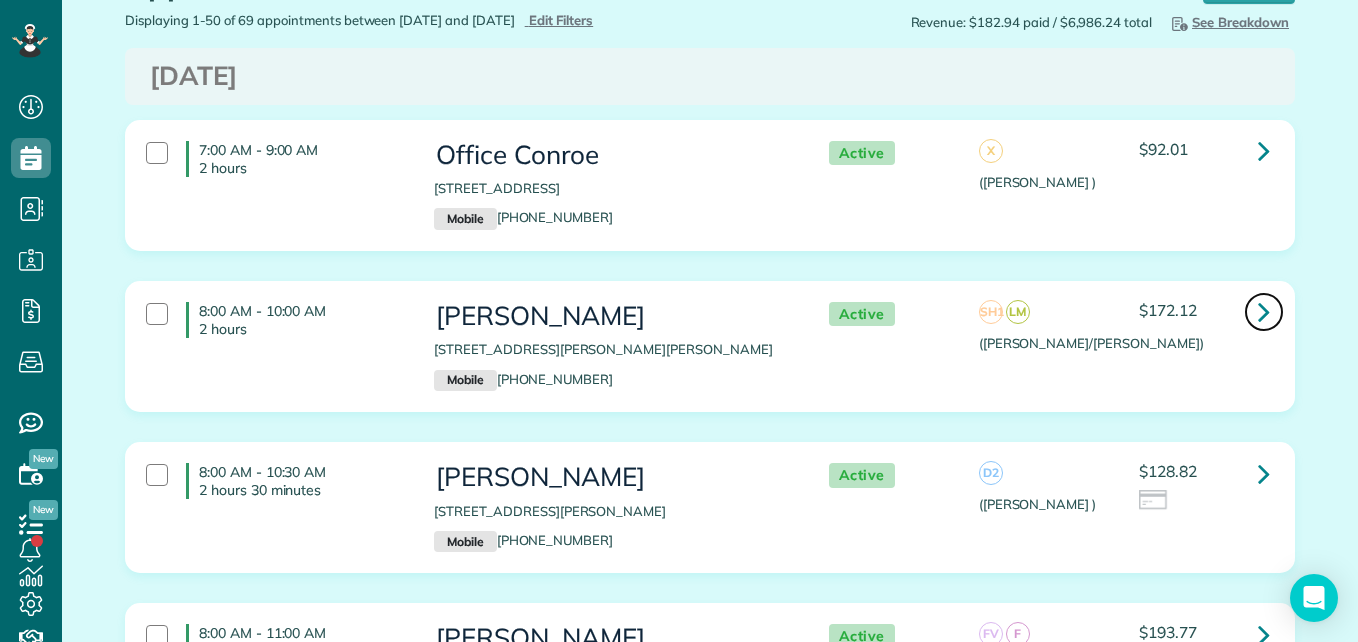 click at bounding box center [1264, 312] 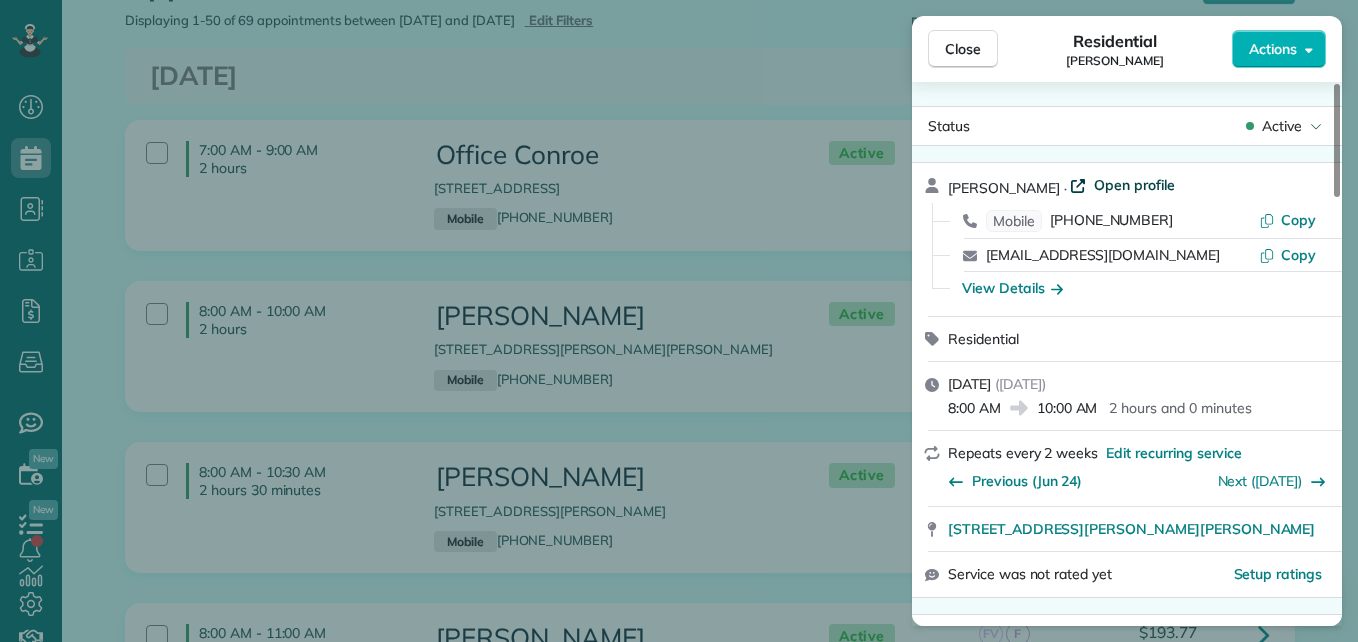 click on "Open profile" at bounding box center (1134, 185) 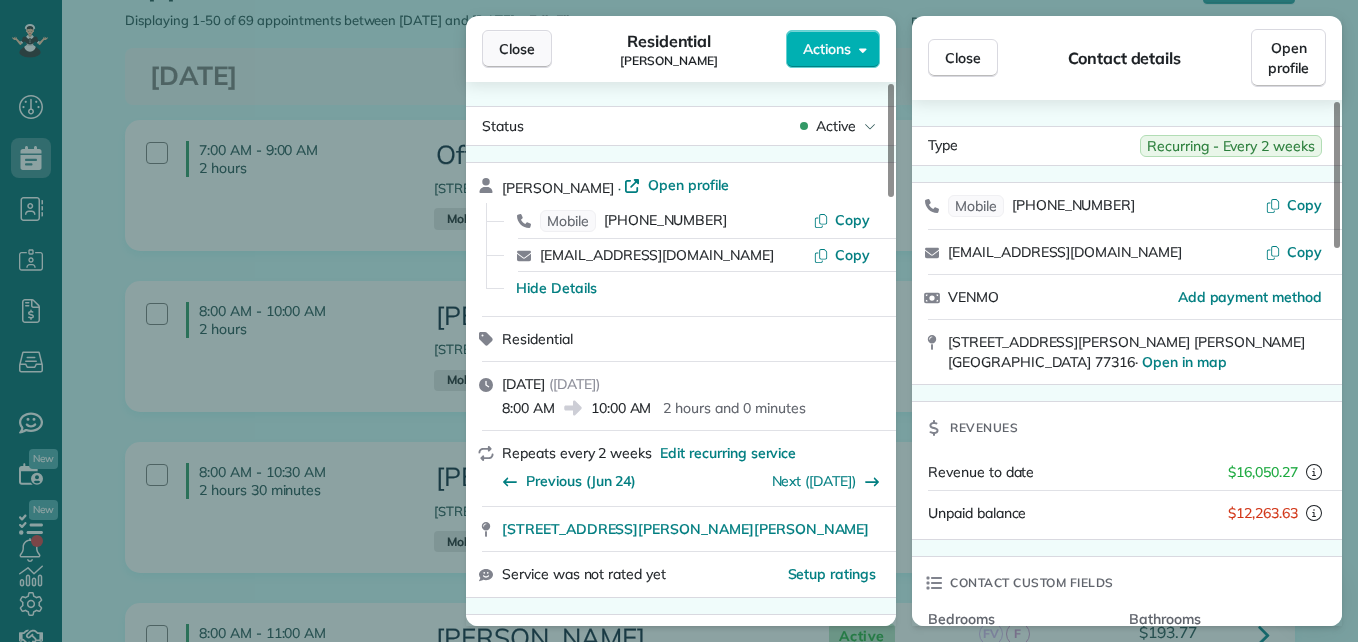 click on "Close" at bounding box center [517, 49] 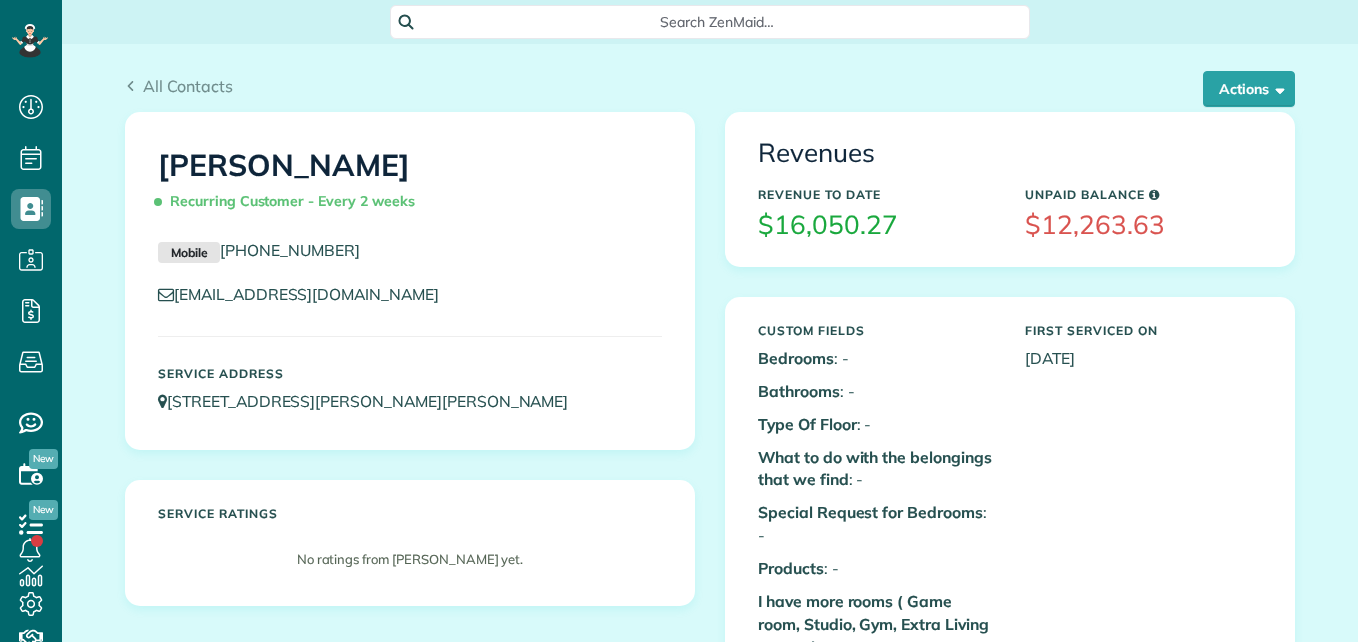 scroll, scrollTop: 0, scrollLeft: 0, axis: both 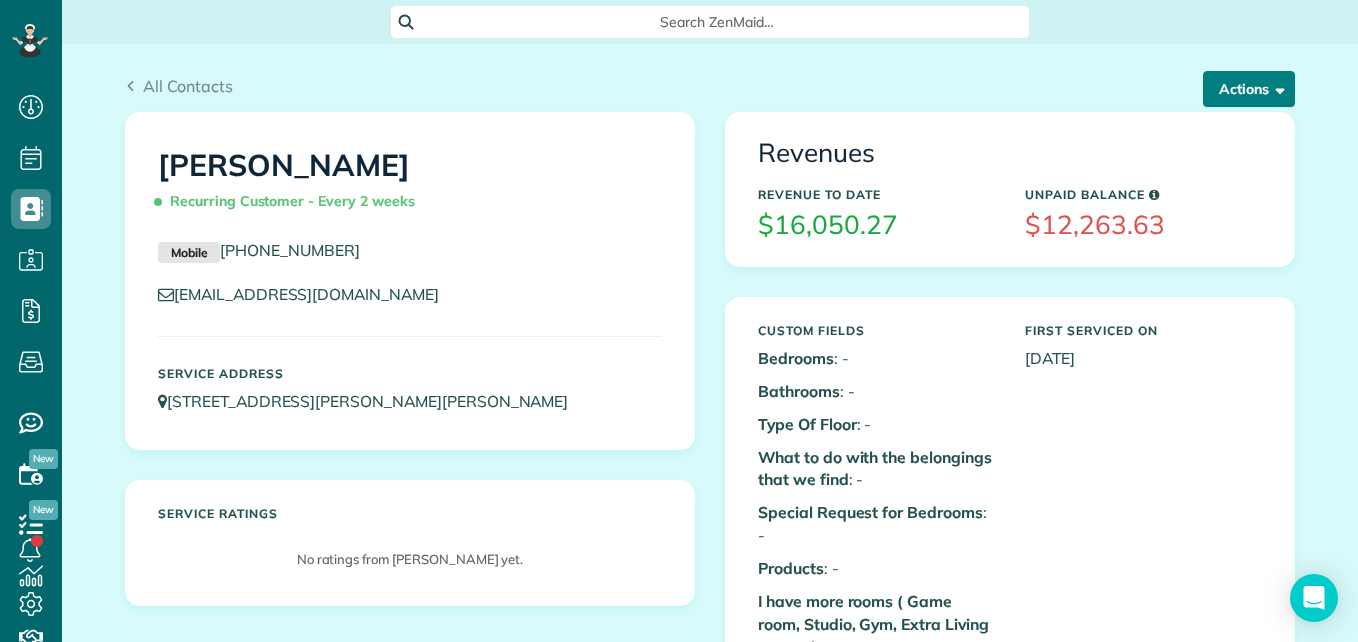 click at bounding box center [1276, 88] 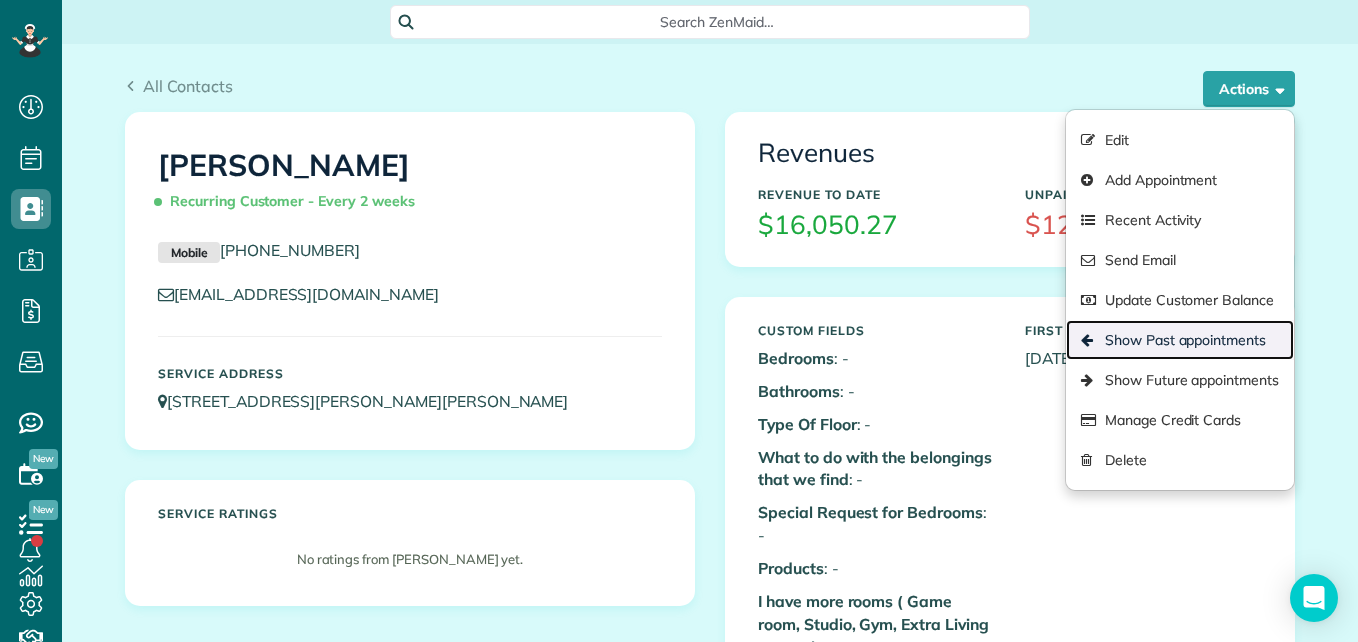 click on "Show Past appointments" at bounding box center (1180, 340) 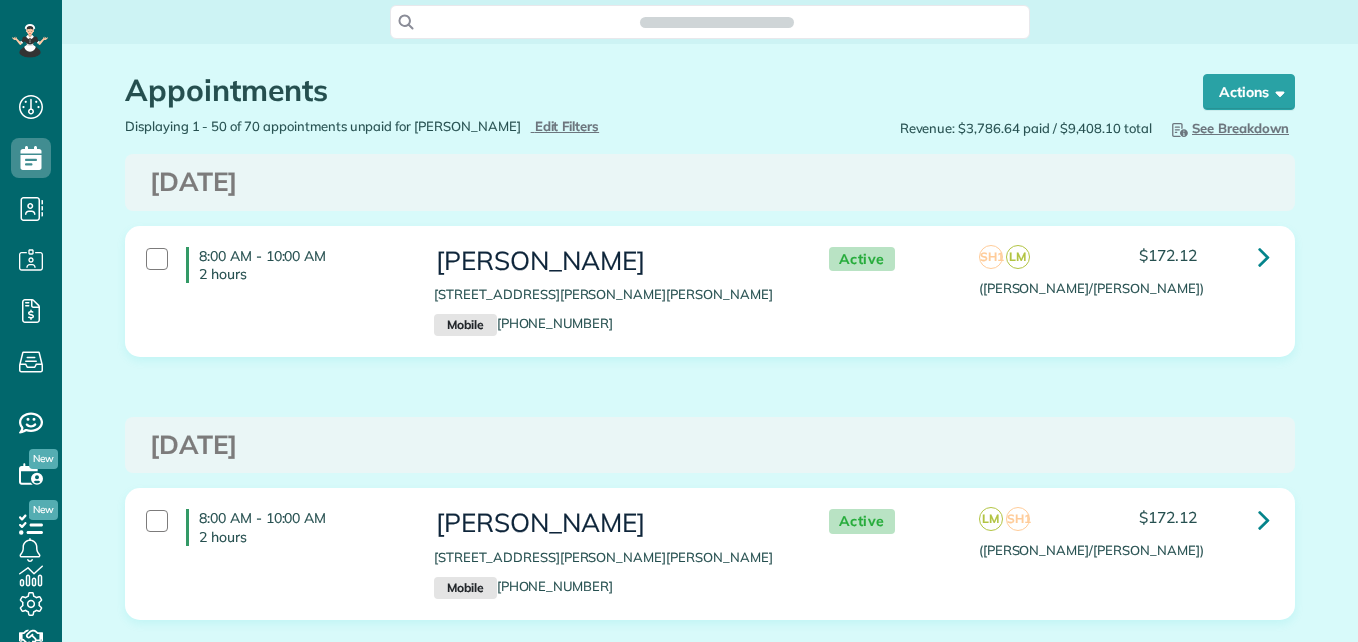 scroll, scrollTop: 0, scrollLeft: 0, axis: both 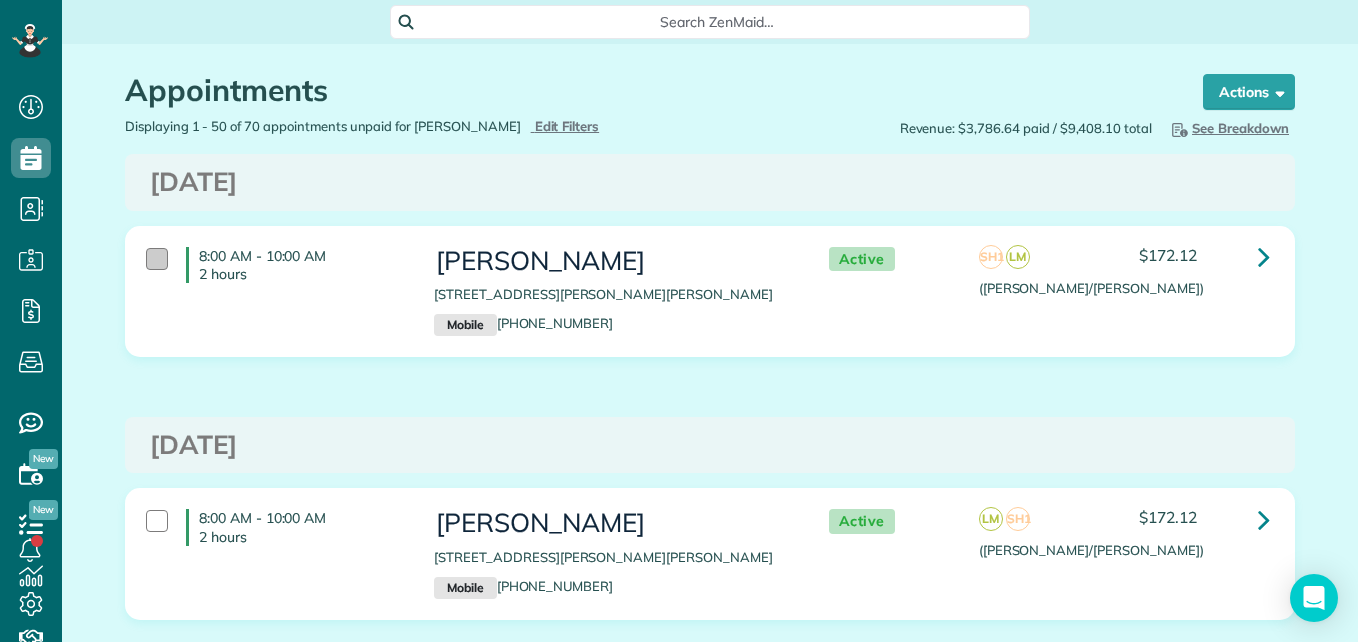 click at bounding box center (157, 259) 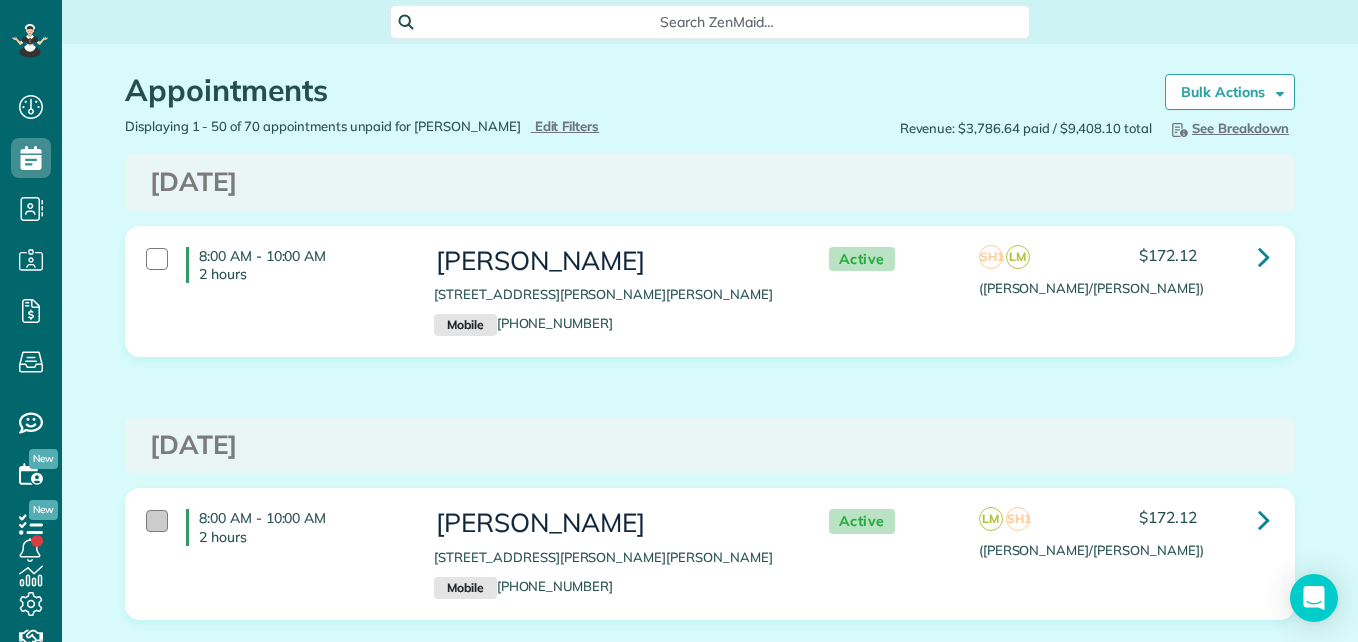 click at bounding box center (157, 521) 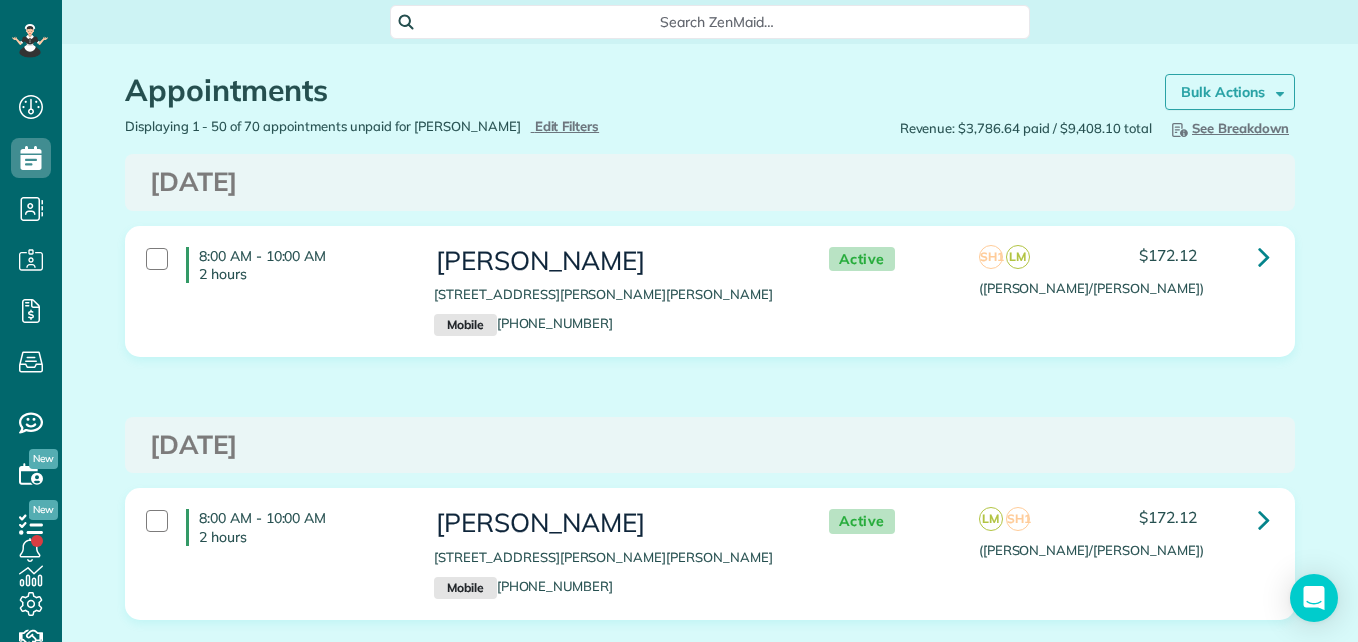 click on "Bulk Actions" at bounding box center (1223, 92) 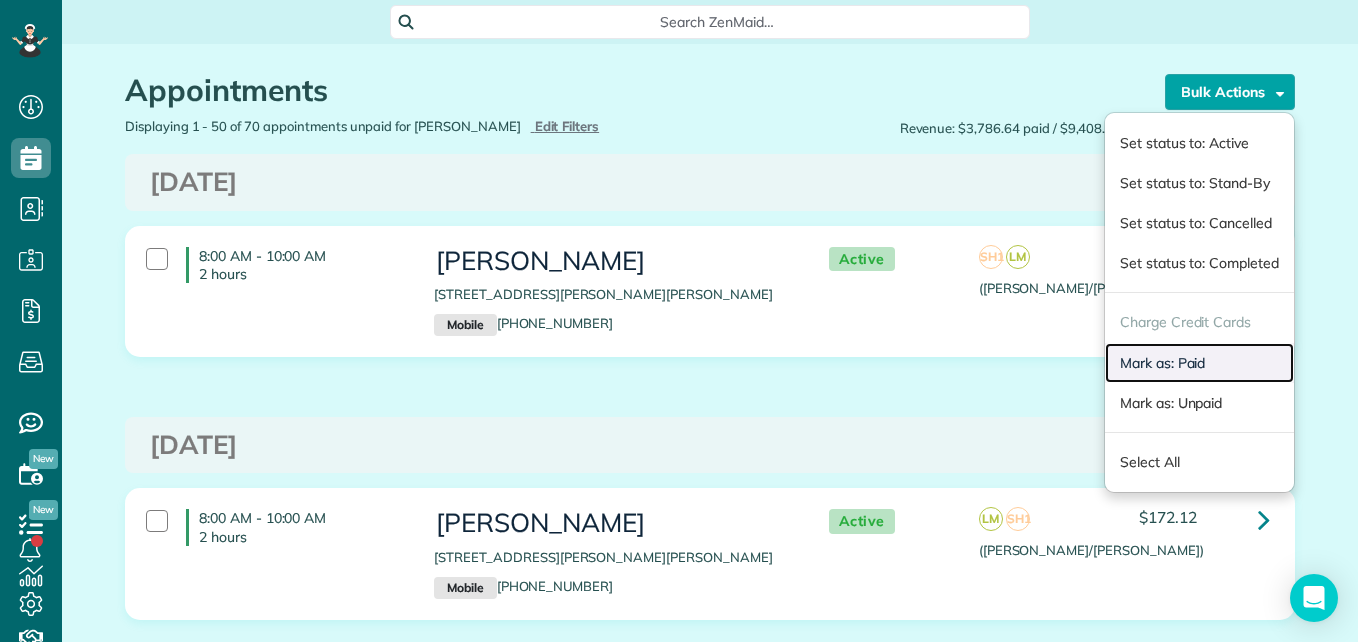 click on "Mark as: Paid" at bounding box center [1199, 363] 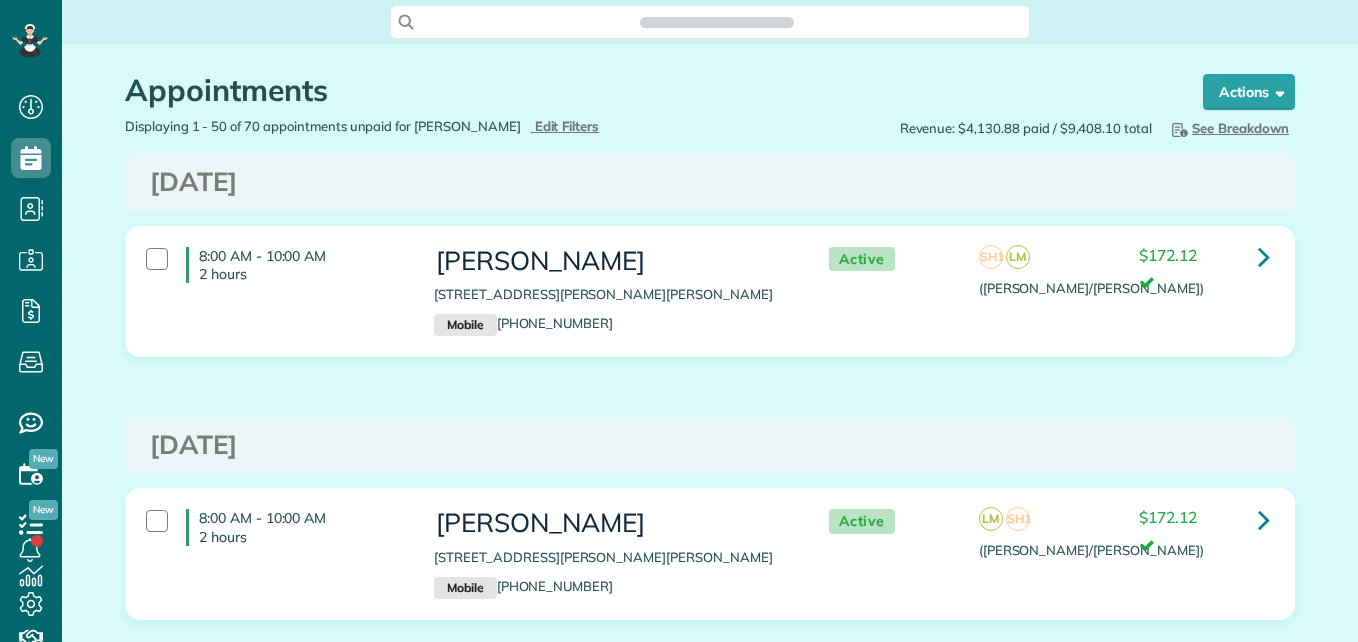 scroll, scrollTop: 0, scrollLeft: 0, axis: both 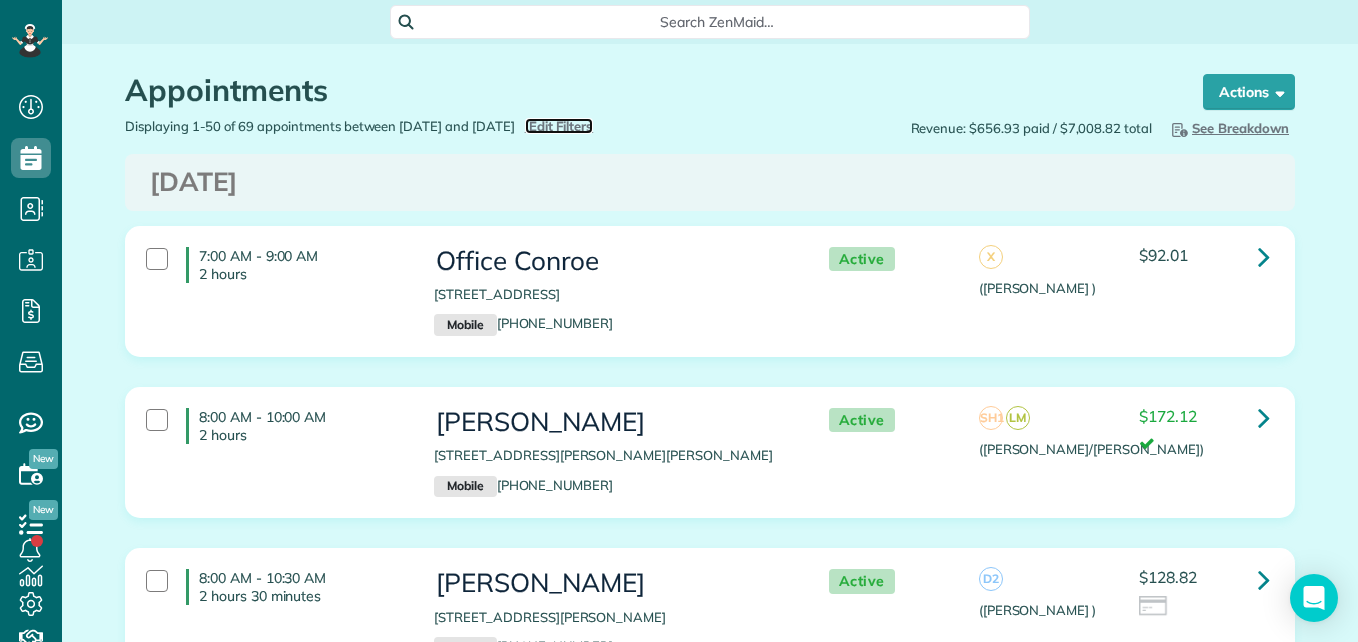 click on "Edit Filters" at bounding box center (561, 126) 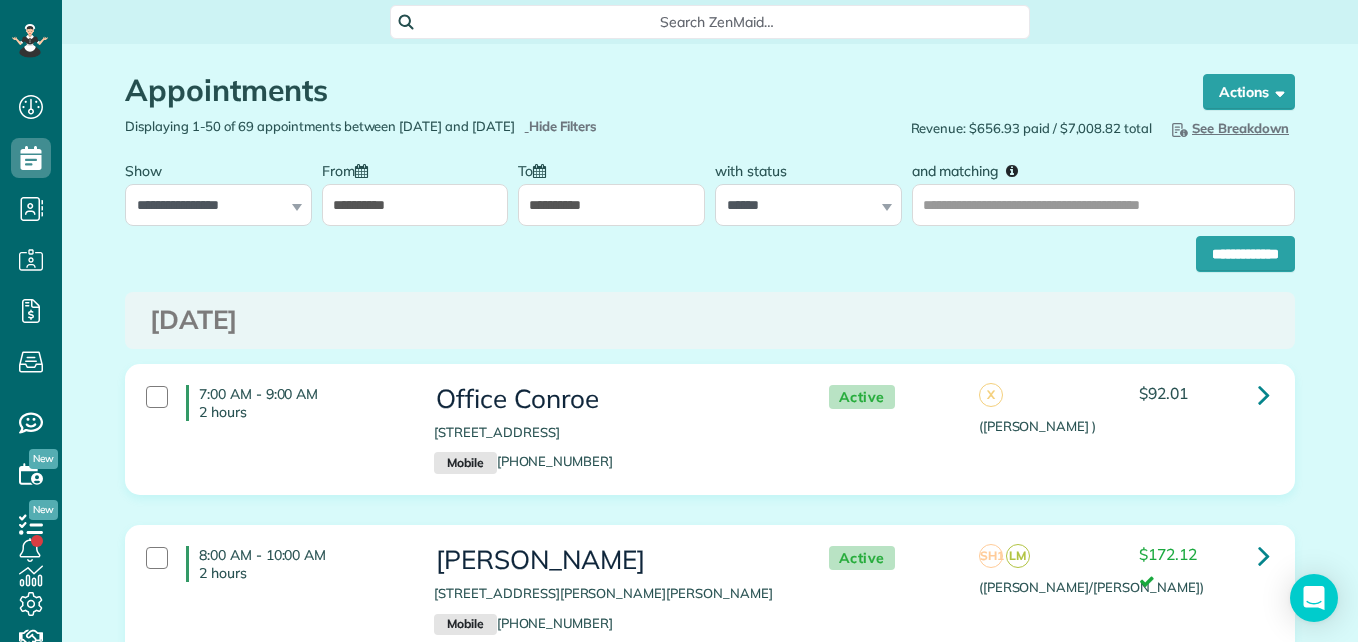 click on "**********" at bounding box center [415, 205] 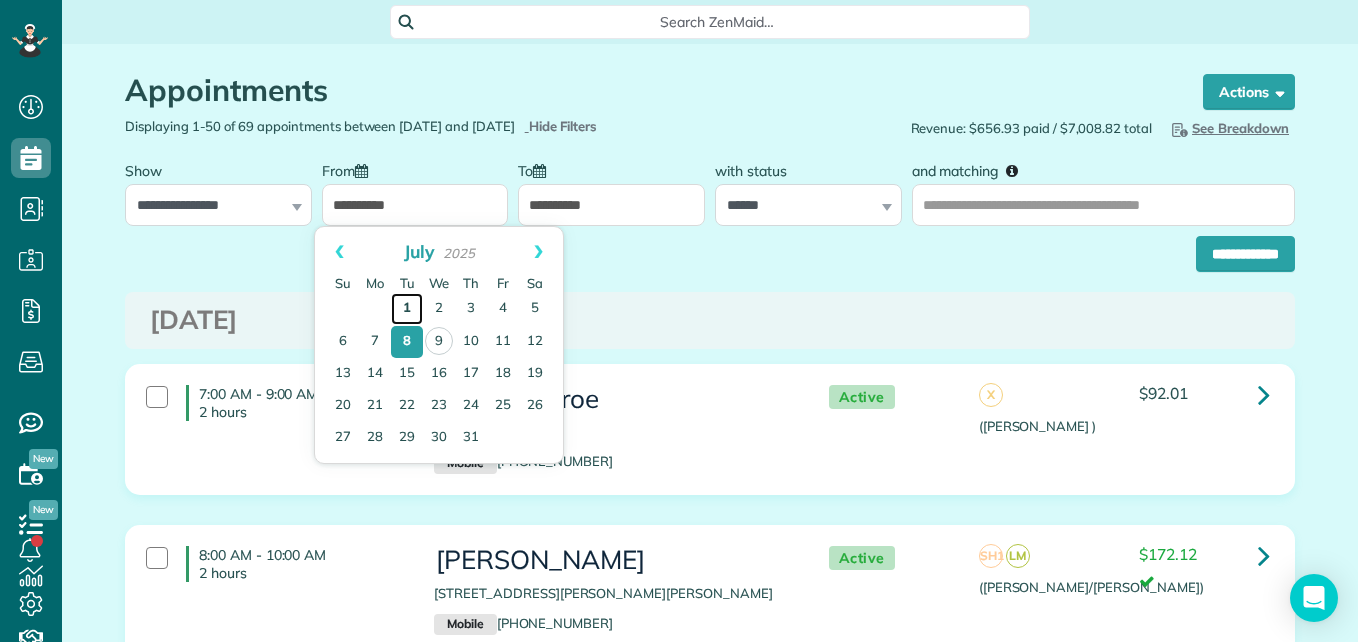 click on "1" at bounding box center (407, 309) 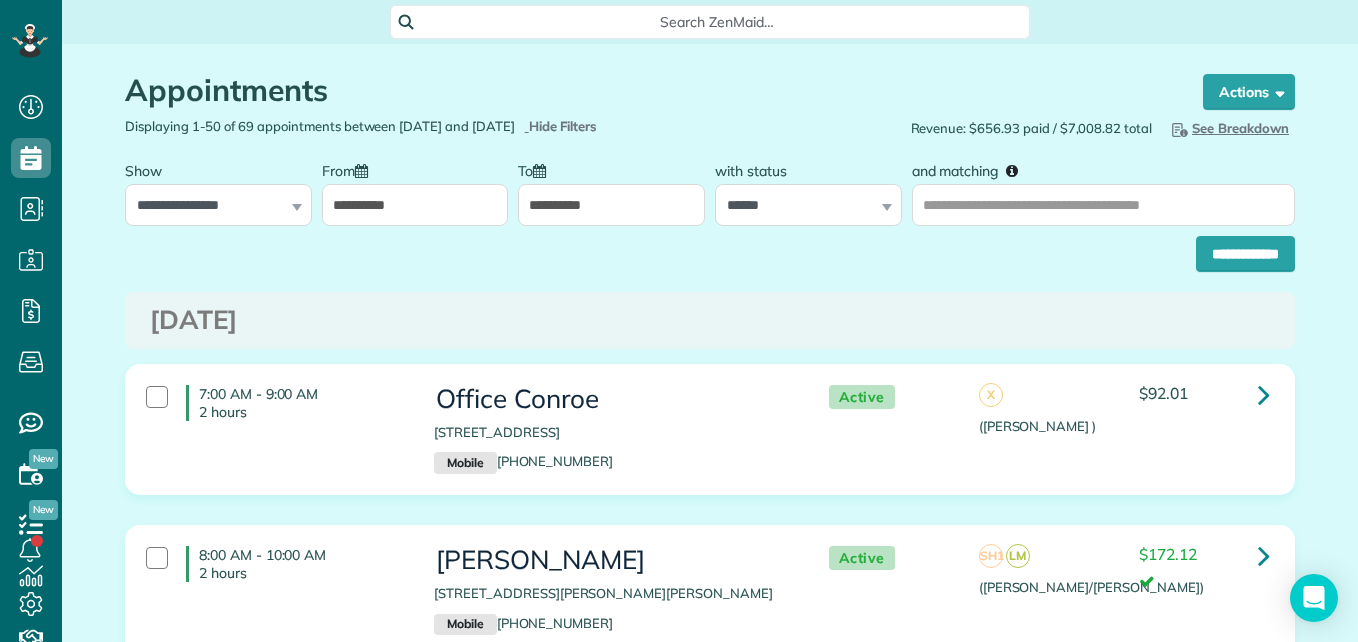 click on "**********" at bounding box center (415, 205) 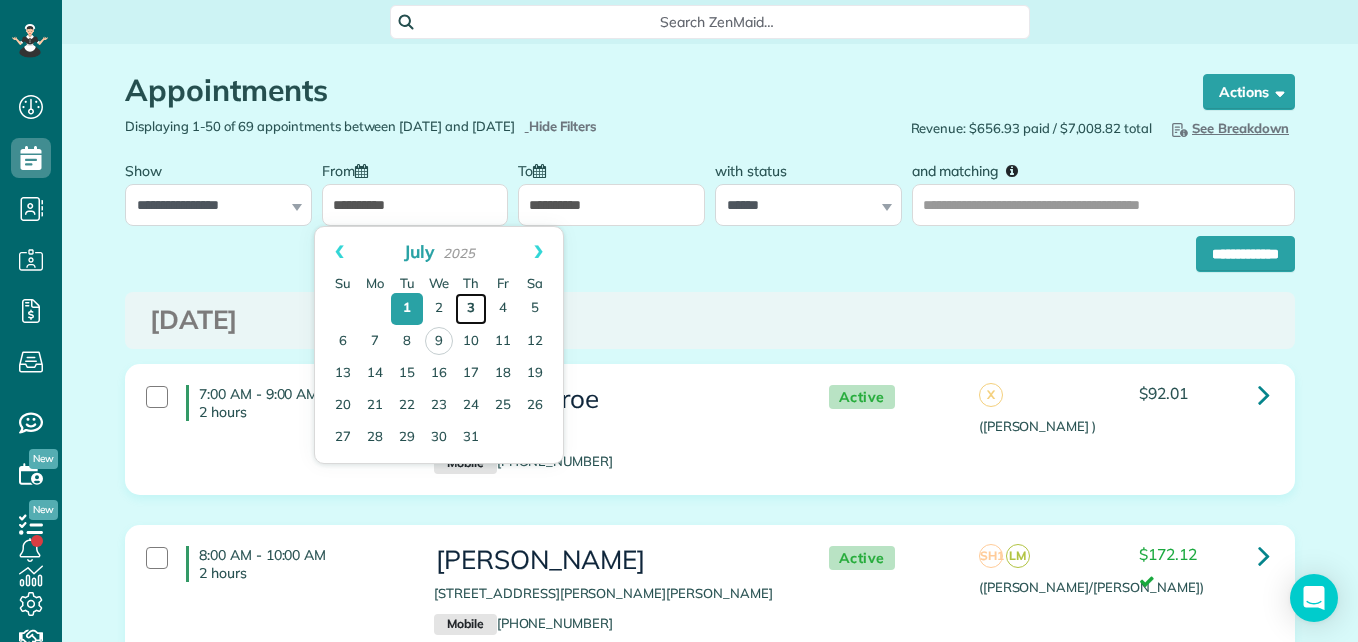 click on "3" at bounding box center [471, 309] 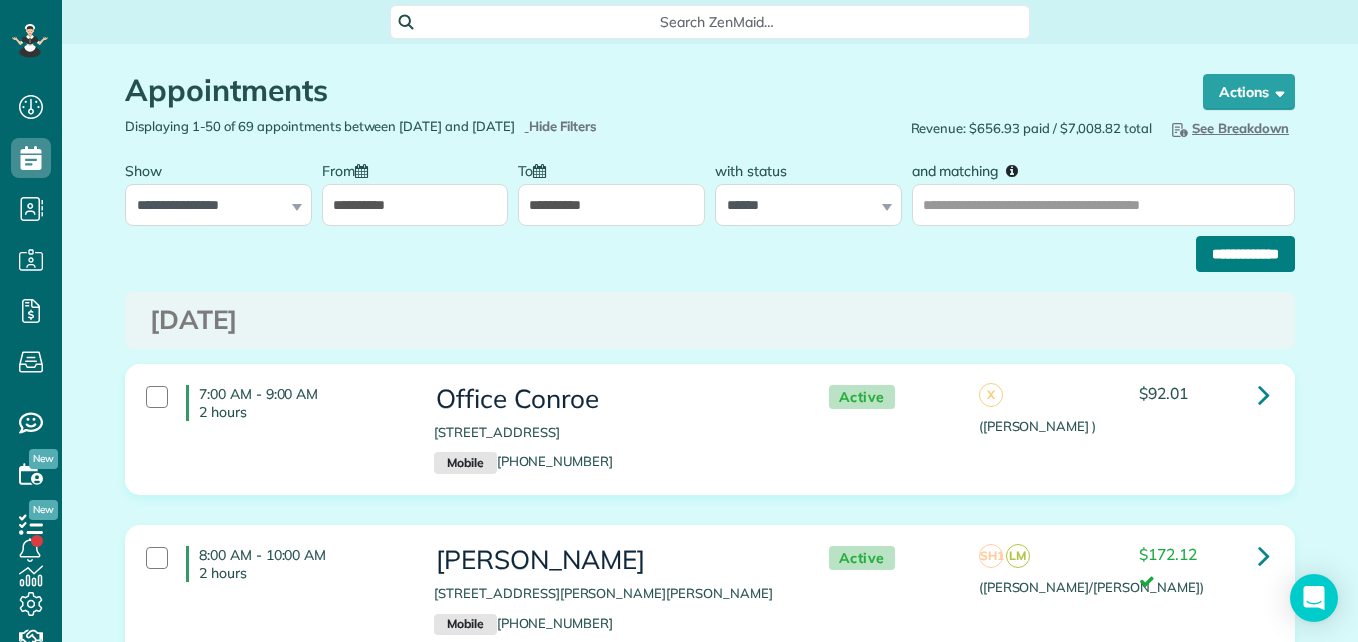 click on "**********" at bounding box center [1245, 254] 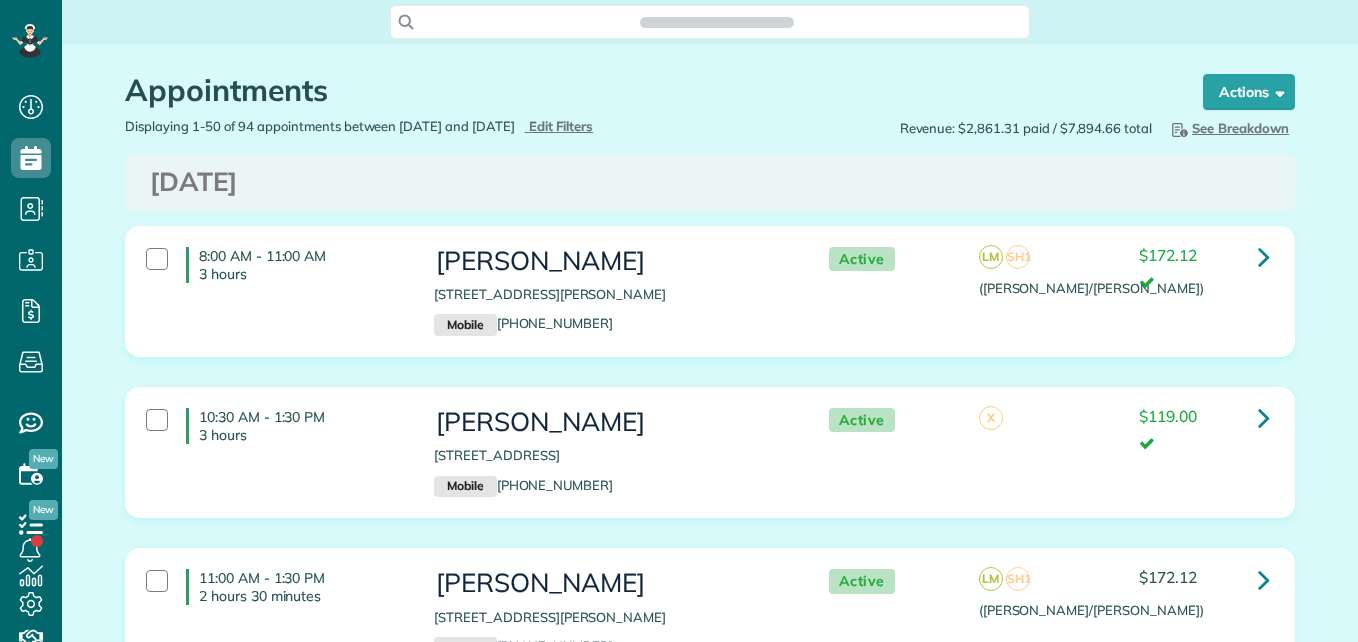 scroll, scrollTop: 0, scrollLeft: 0, axis: both 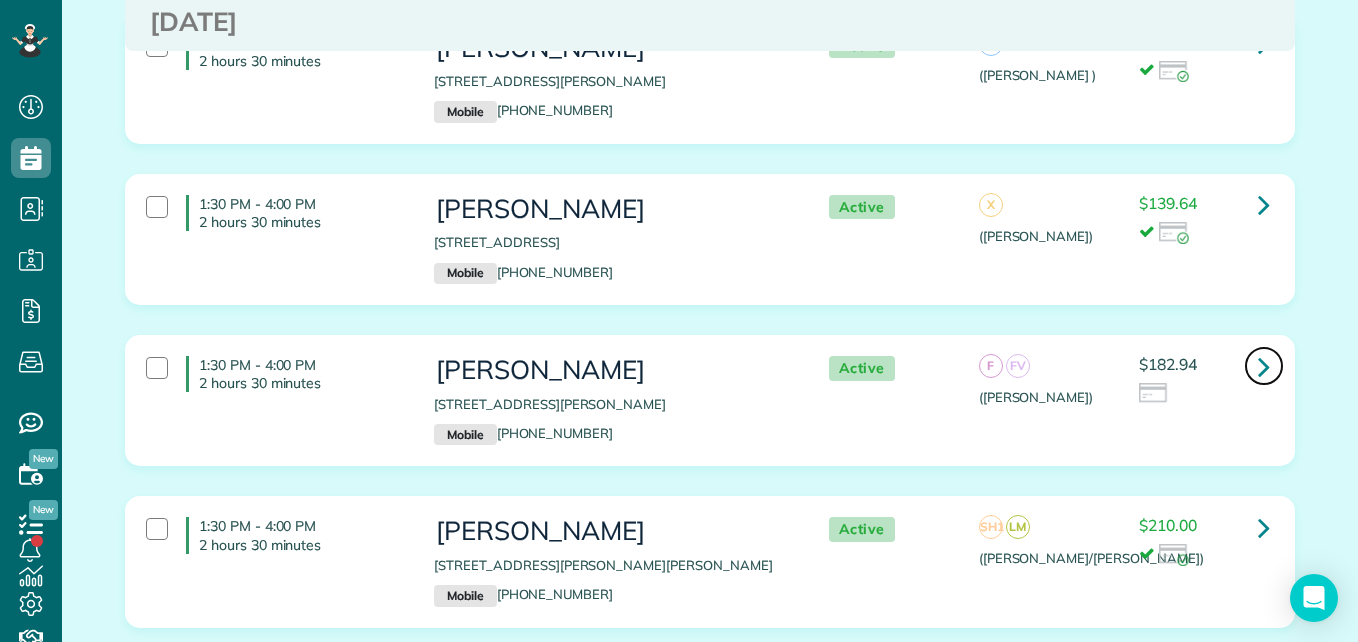 click at bounding box center (1264, 366) 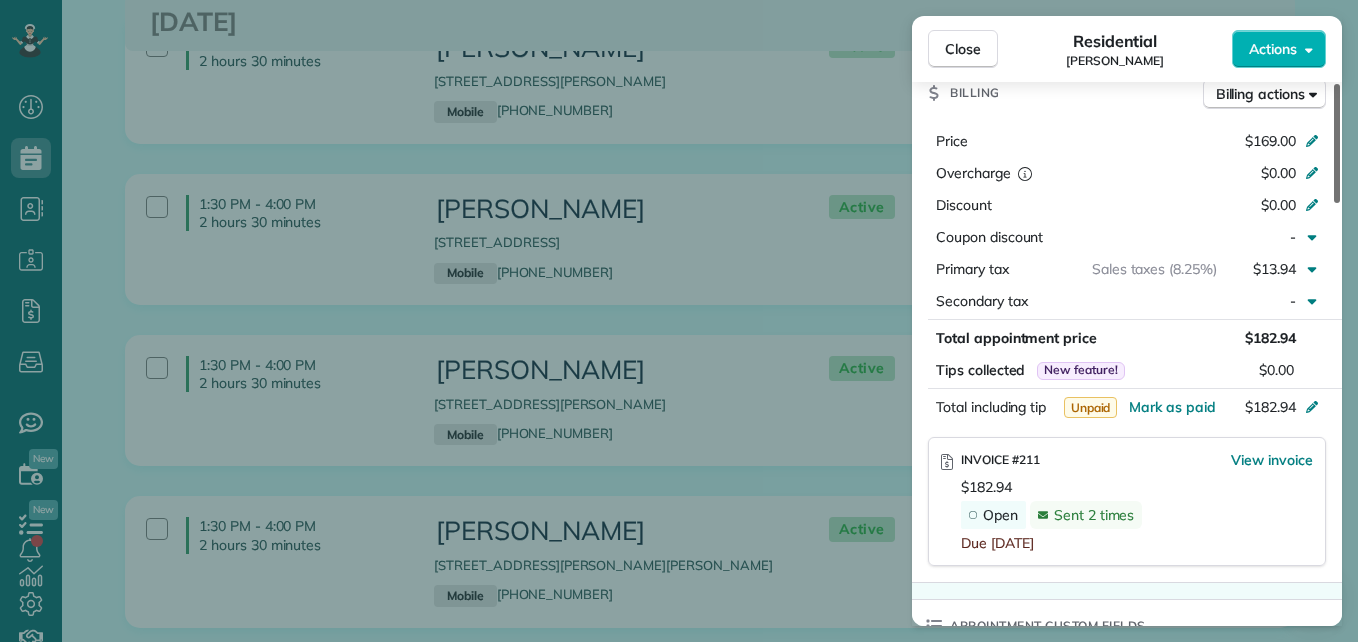 scroll, scrollTop: 1009, scrollLeft: 0, axis: vertical 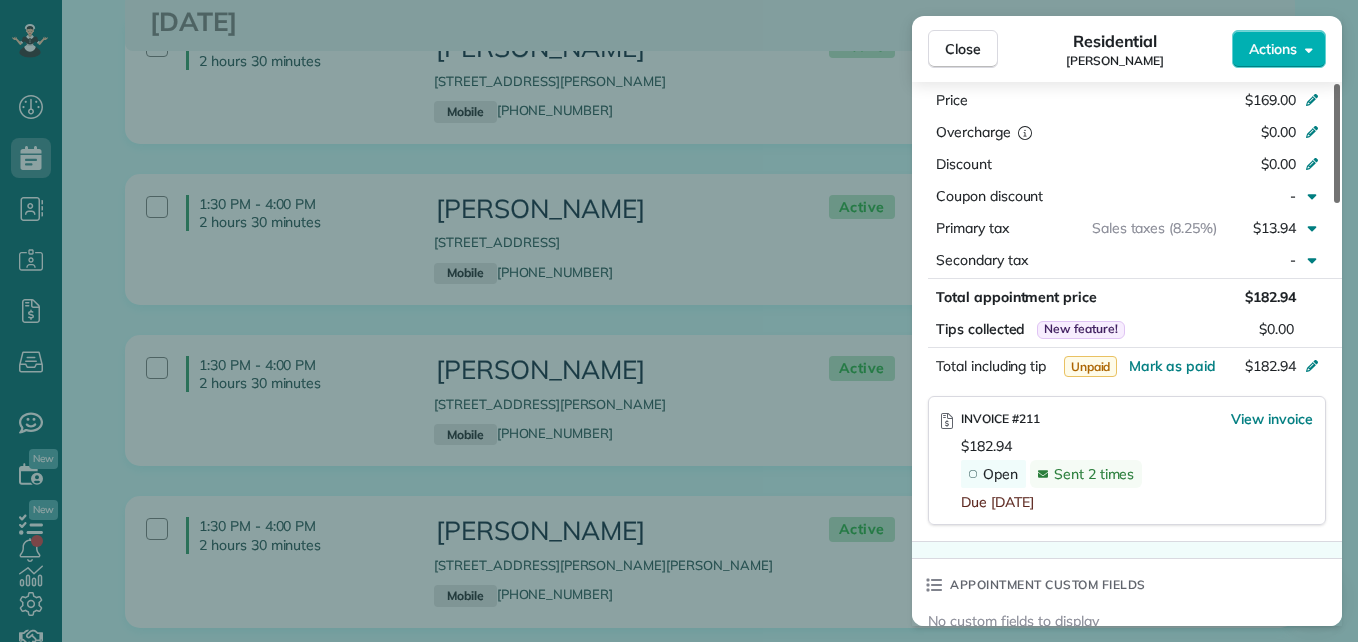 drag, startPoint x: 1336, startPoint y: 142, endPoint x: 1361, endPoint y: 363, distance: 222.40953 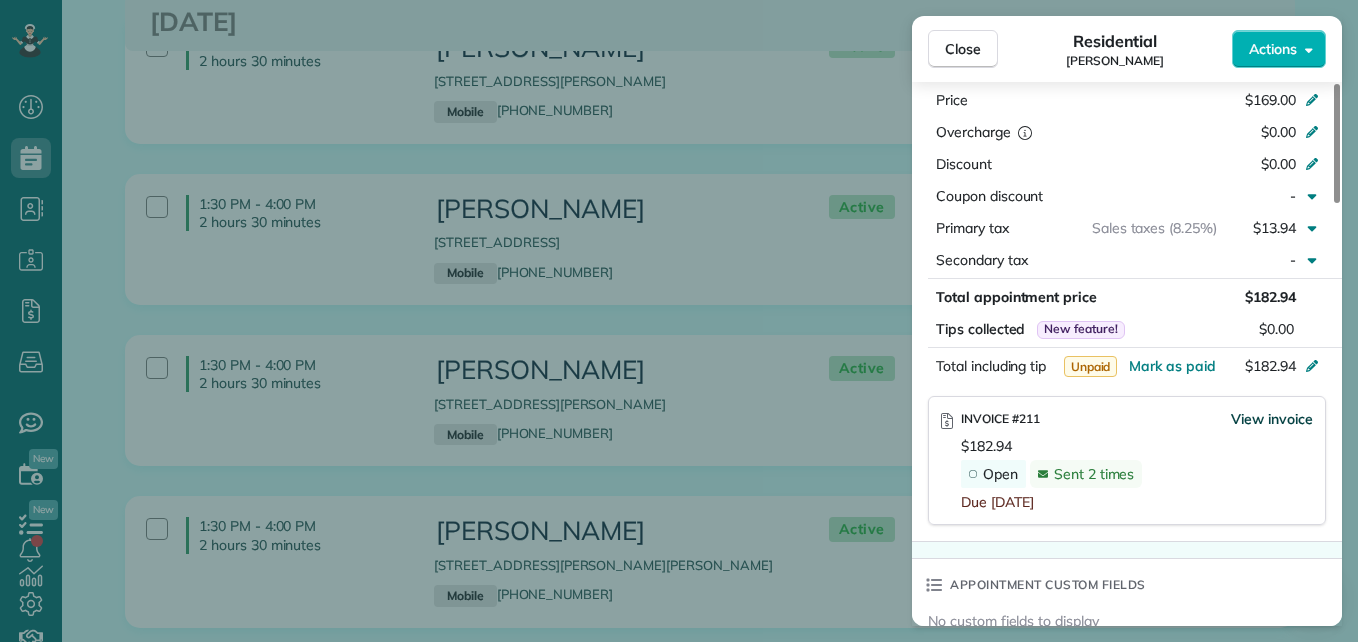 click on "View invoice" at bounding box center (1272, 419) 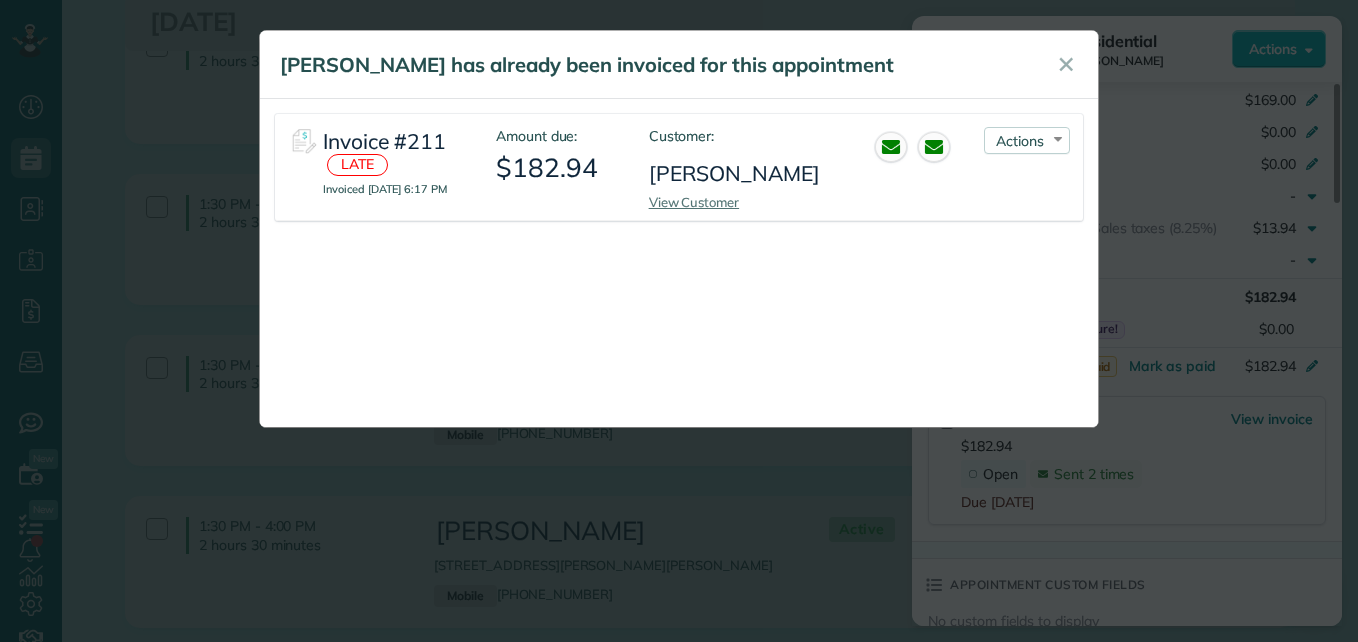 click on "Invoice #211
LATE
Invoiced July 03, 2025  6:17 PM
Amount due:
$182.94
Customer:
Kathy Wilcoxon
View Customer
Actions
Re-send Invoice...
View PDF
Mark as Paid
Void Invoice" at bounding box center [679, 167] 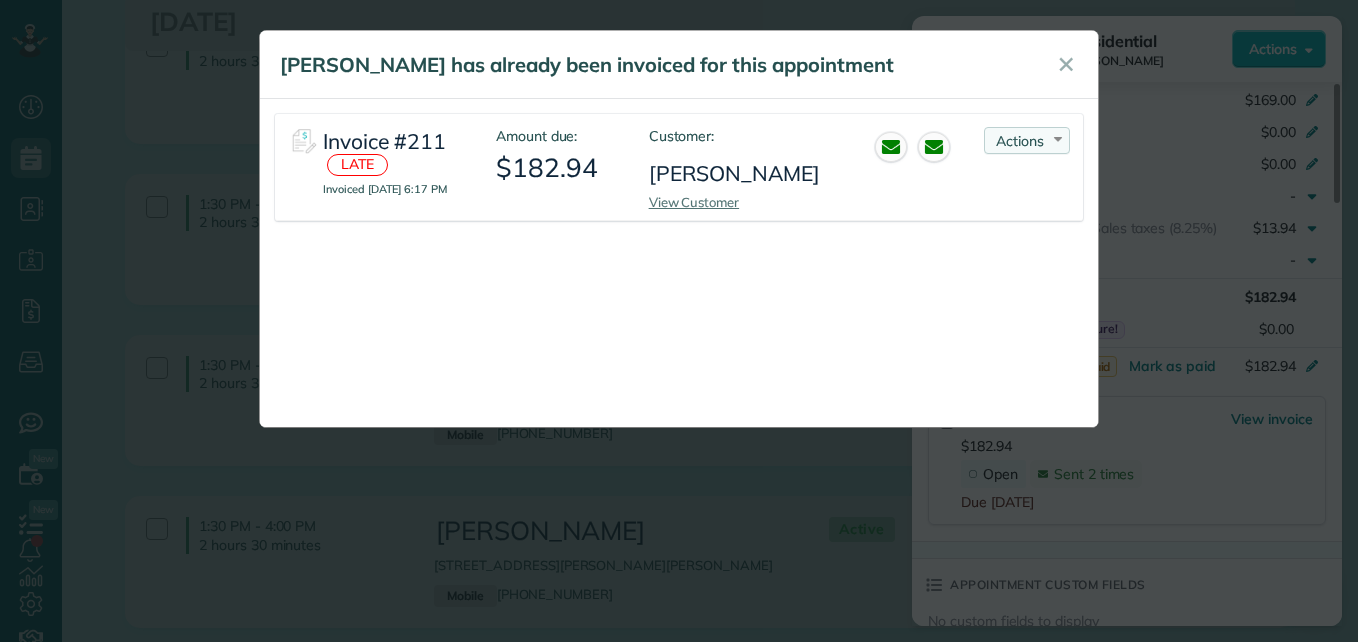 click on "Actions" at bounding box center [1020, 141] 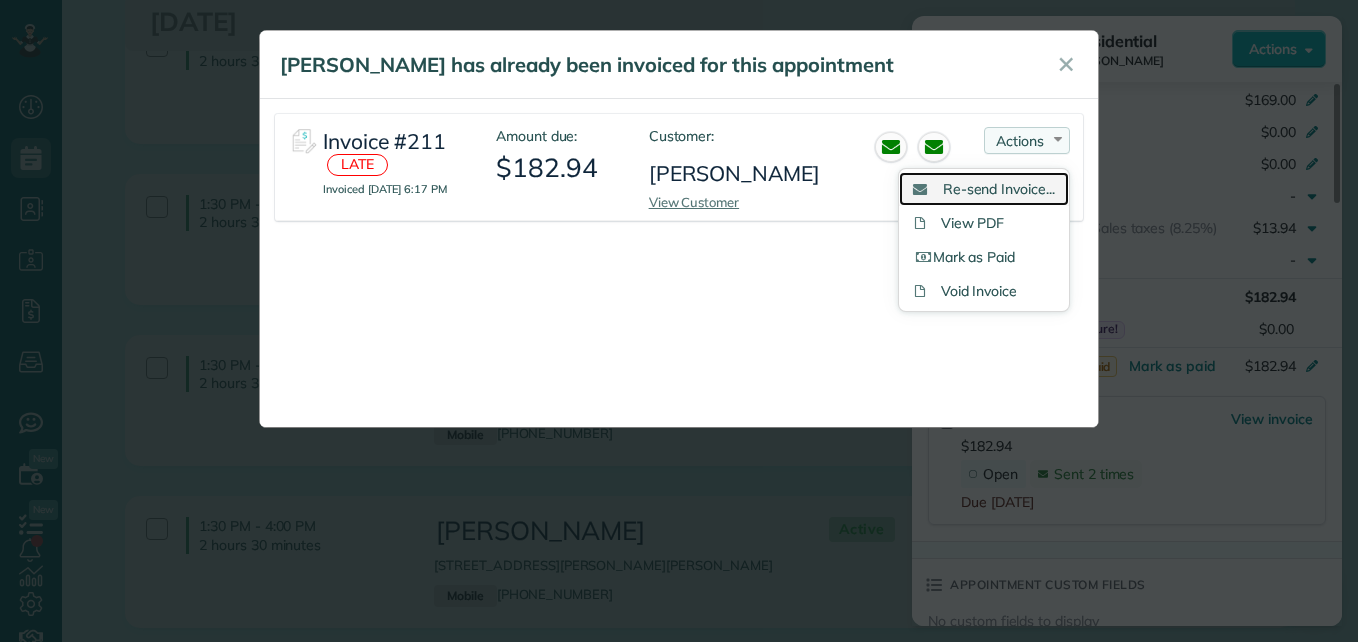 click on "Re-send Invoice..." at bounding box center [999, 189] 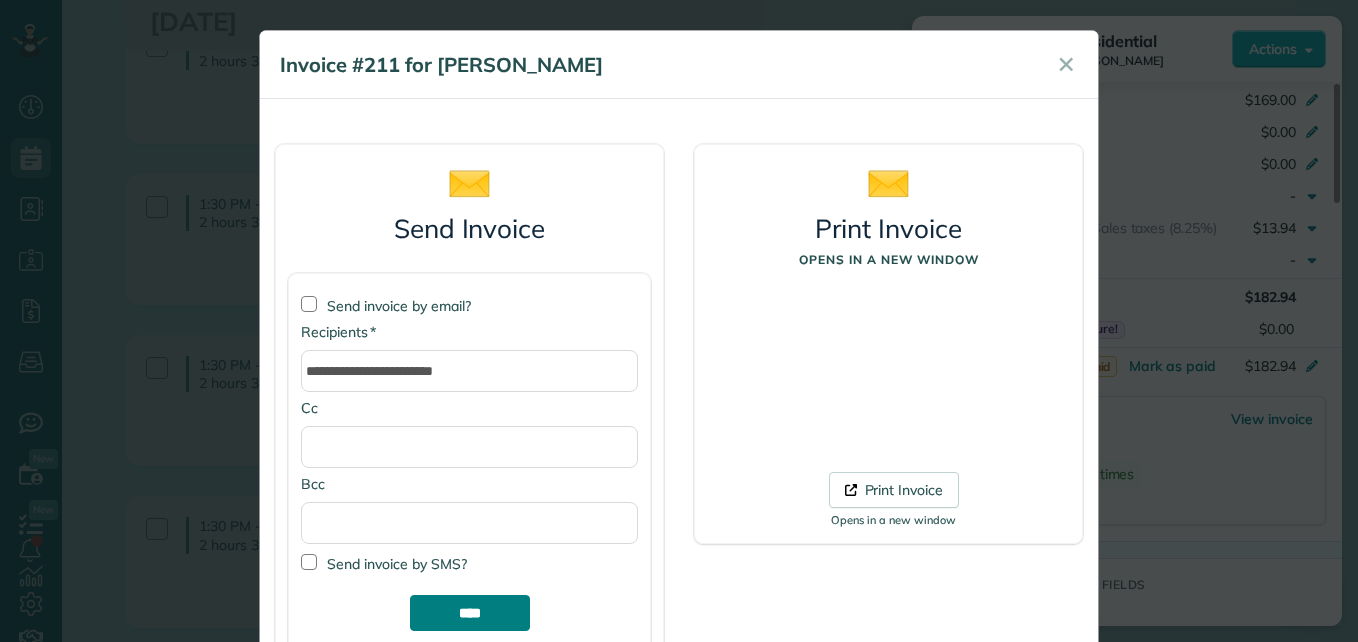 click on "****" at bounding box center [470, 613] 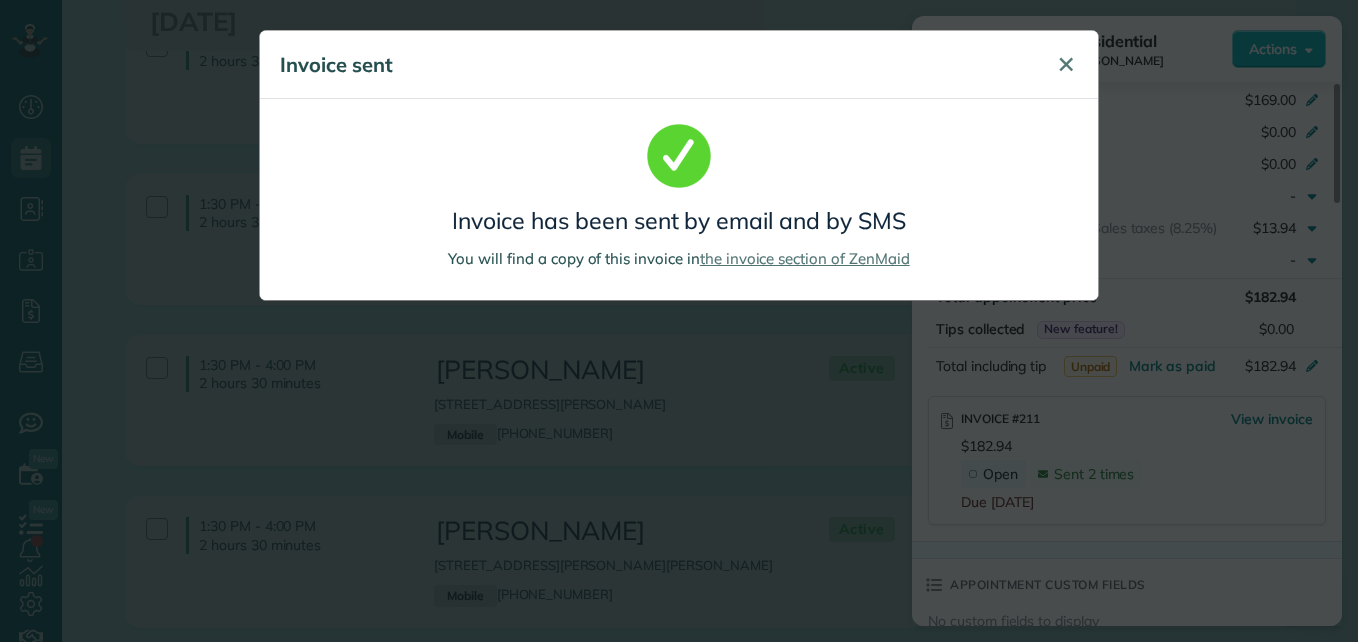 click on "✕" at bounding box center (1066, 64) 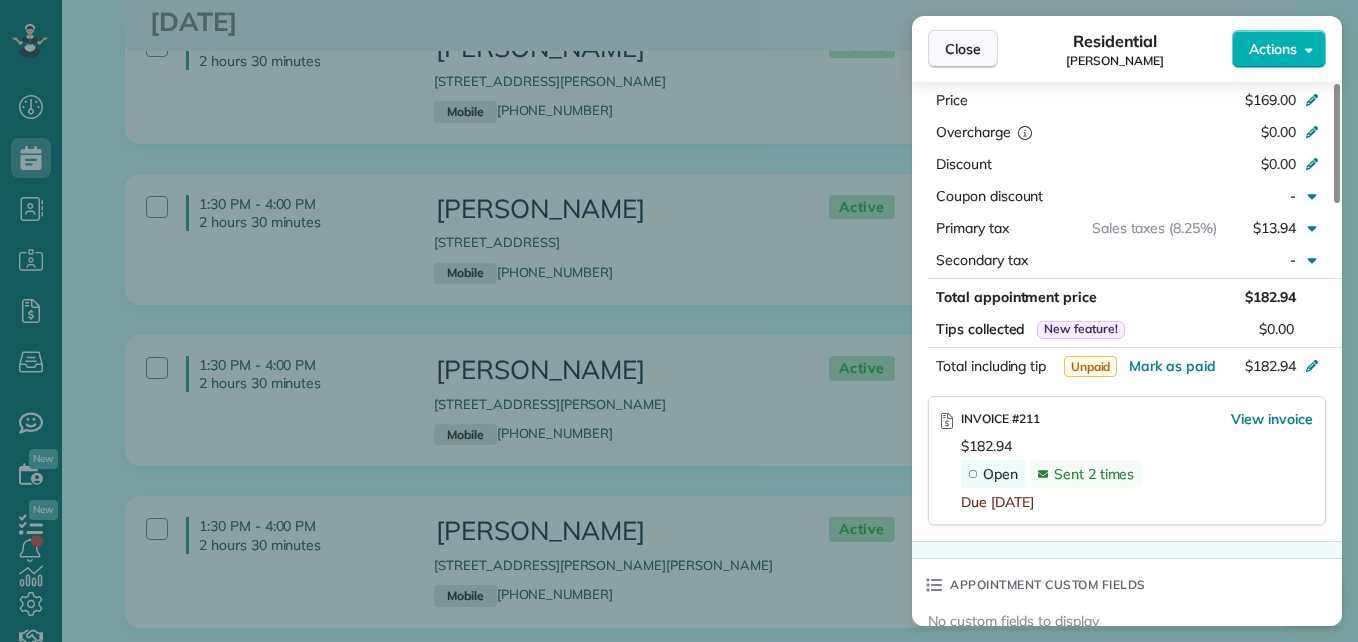 click on "Close" at bounding box center (963, 49) 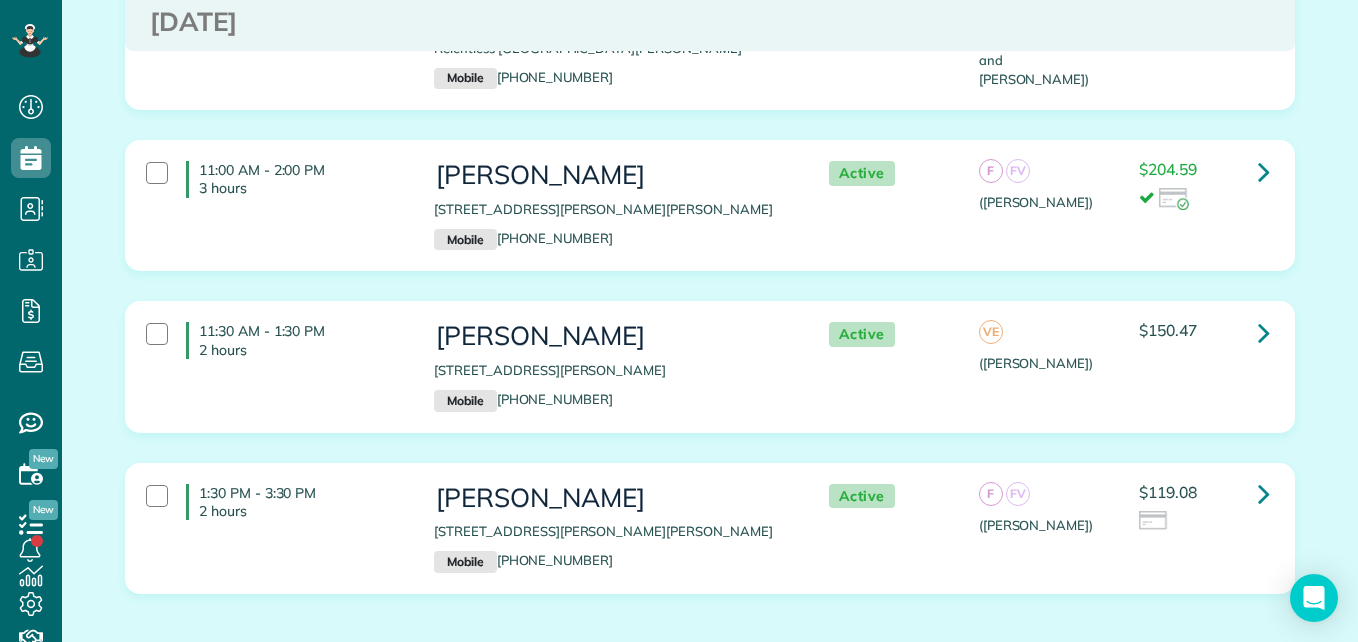 scroll, scrollTop: 2137, scrollLeft: 0, axis: vertical 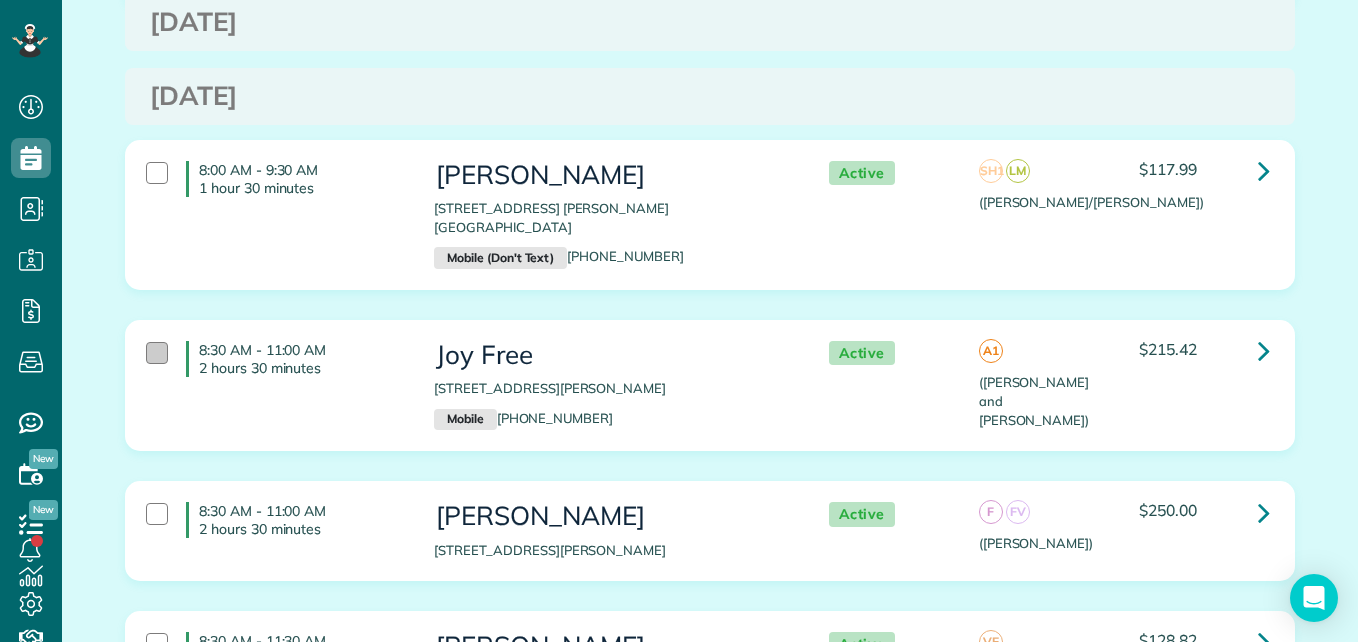 click at bounding box center [157, 353] 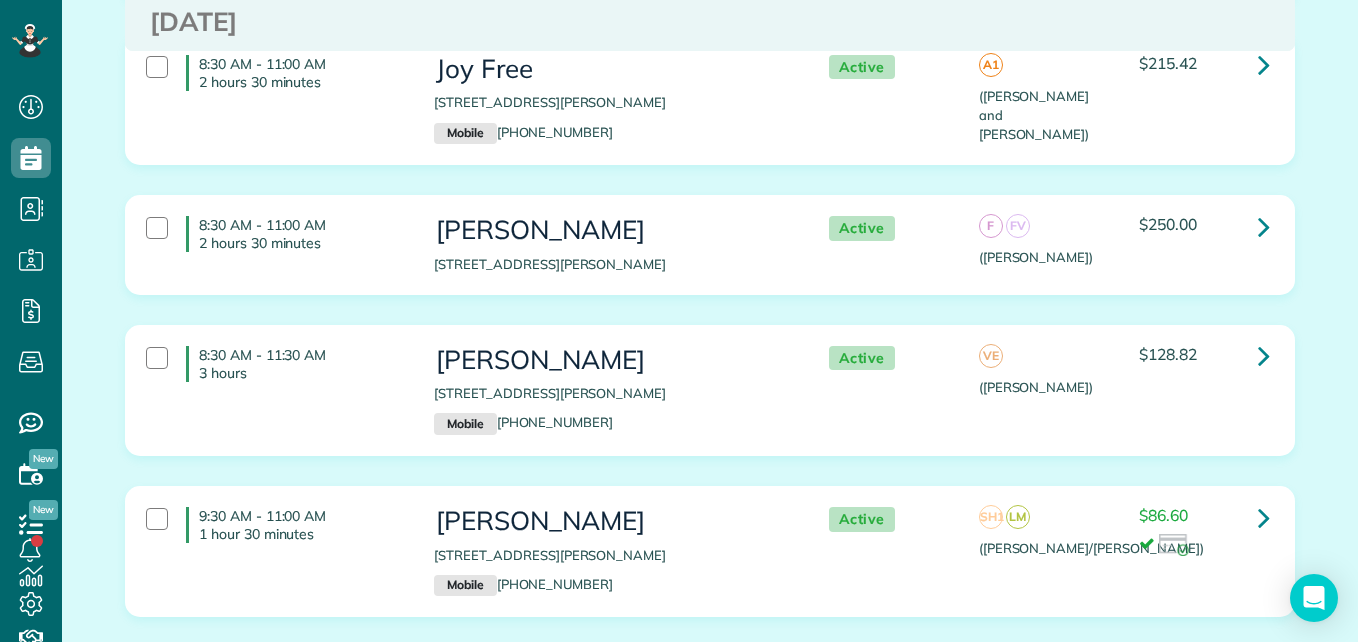 scroll, scrollTop: 3009, scrollLeft: 0, axis: vertical 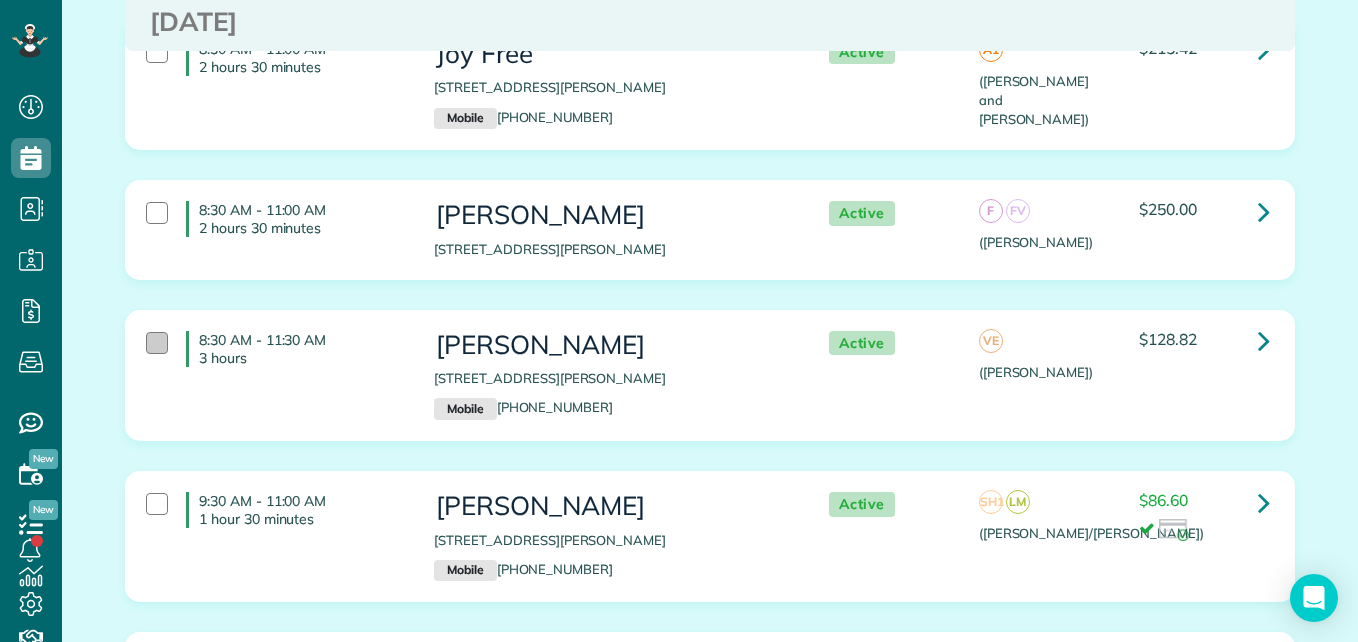 click at bounding box center (157, 343) 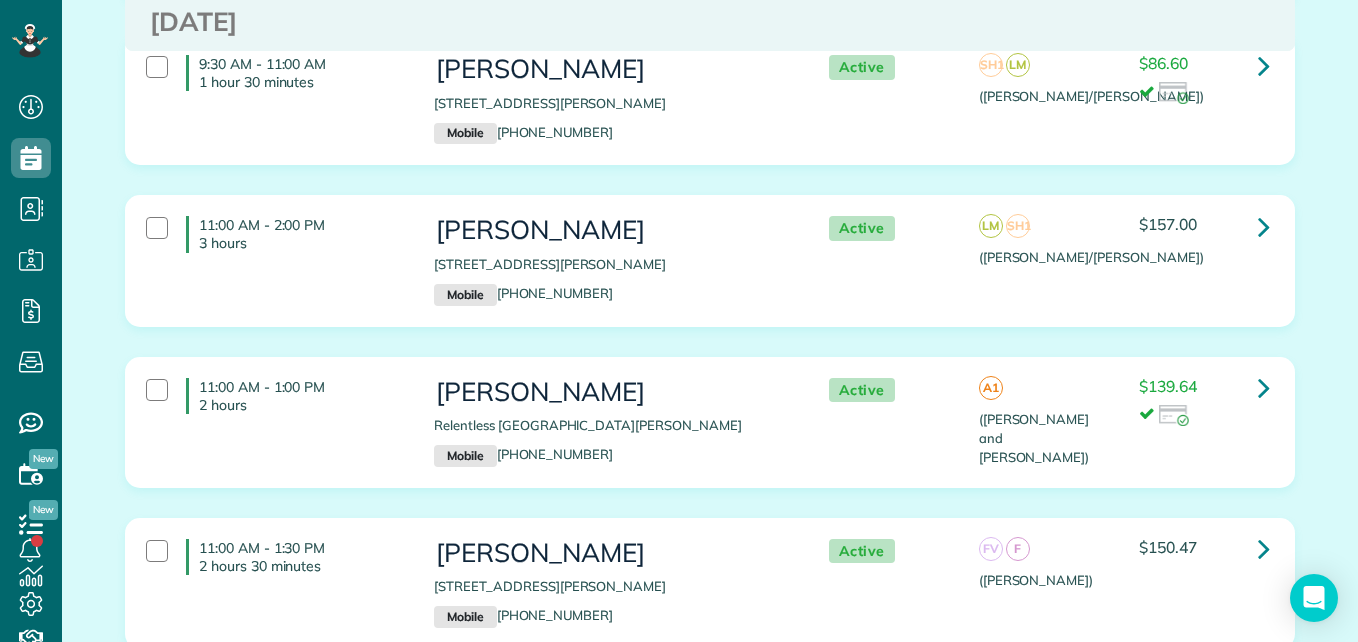 scroll, scrollTop: 3476, scrollLeft: 0, axis: vertical 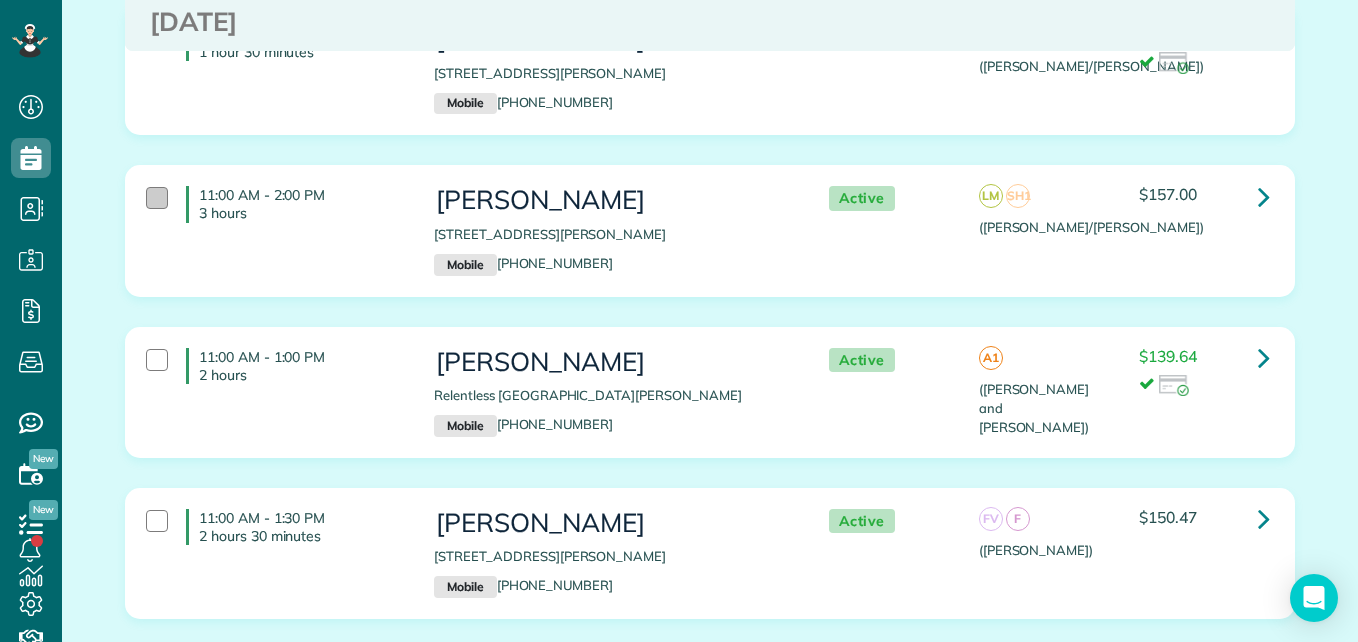 click at bounding box center (157, 198) 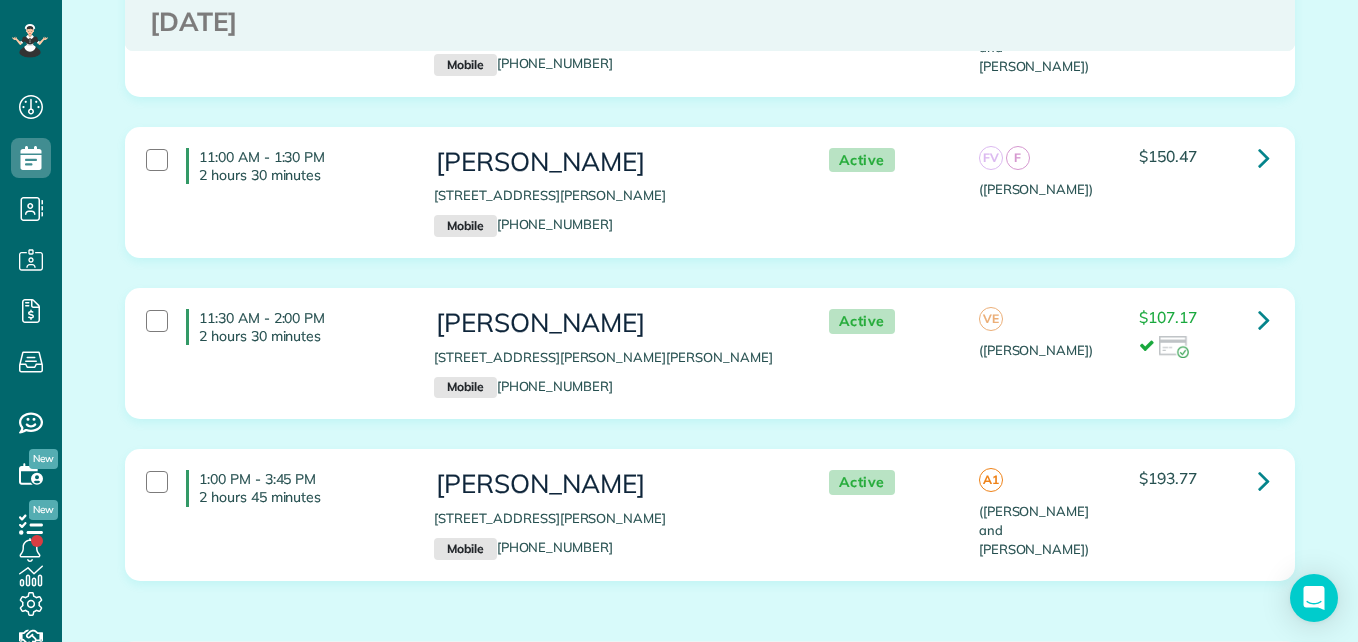 scroll, scrollTop: 3852, scrollLeft: 0, axis: vertical 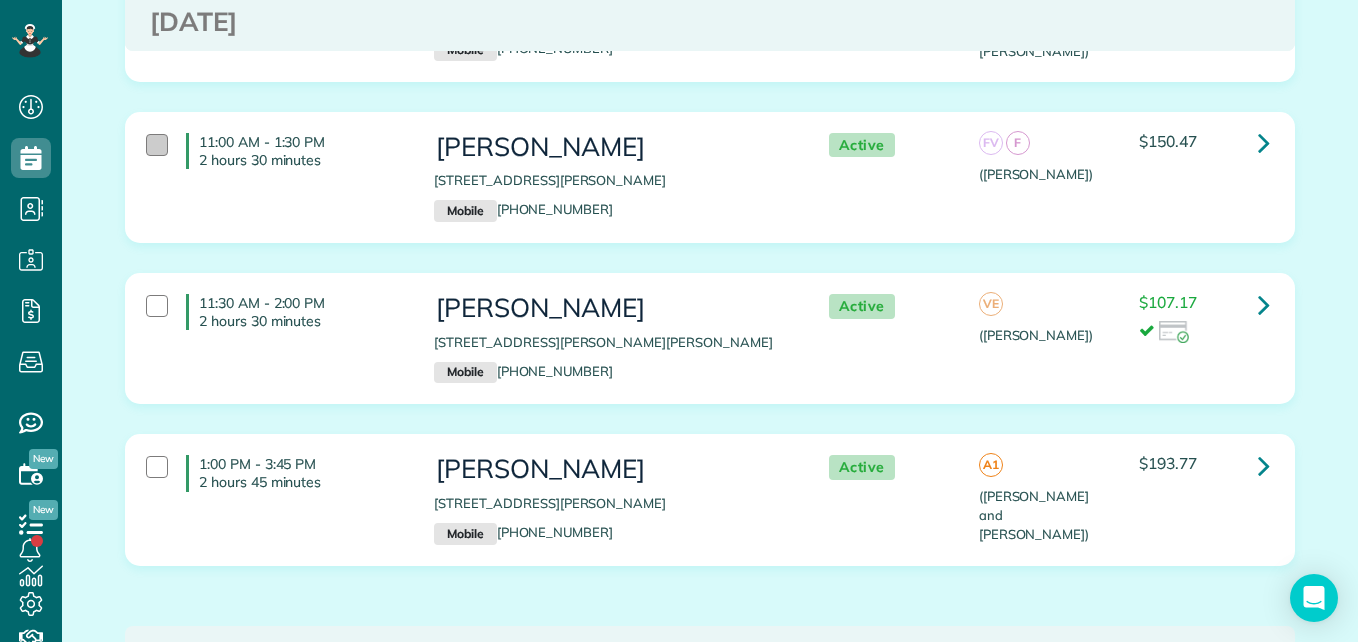 click at bounding box center (157, 145) 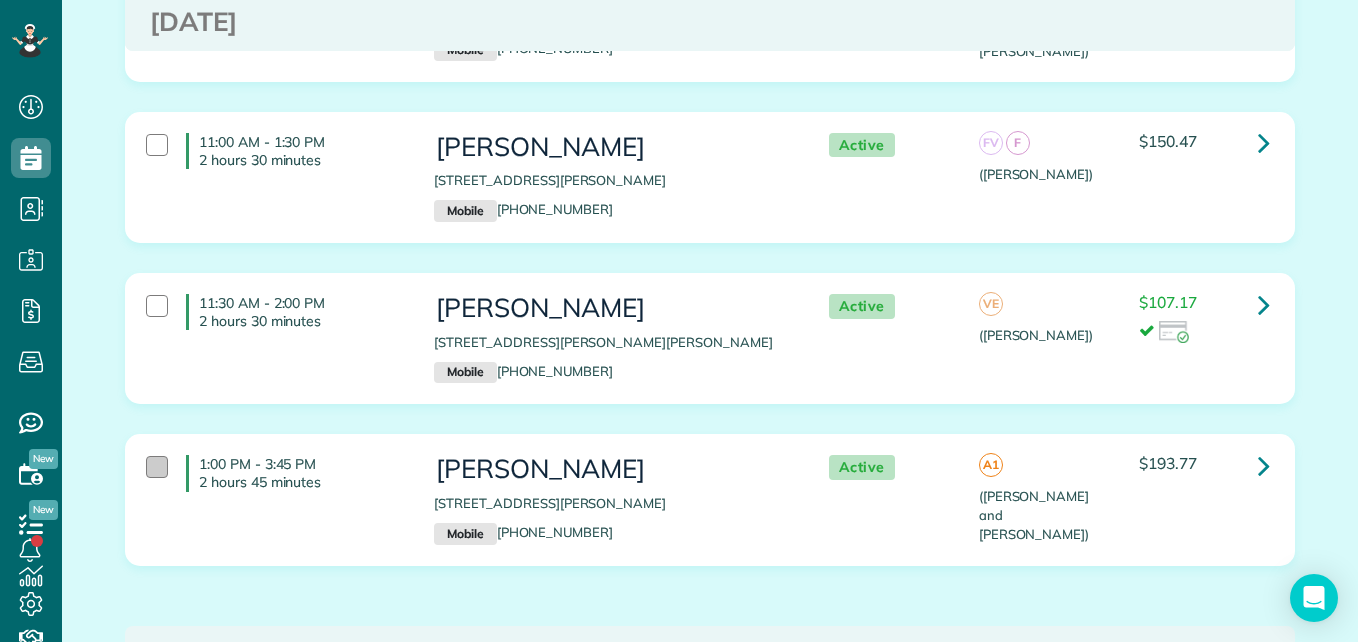 click at bounding box center [157, 467] 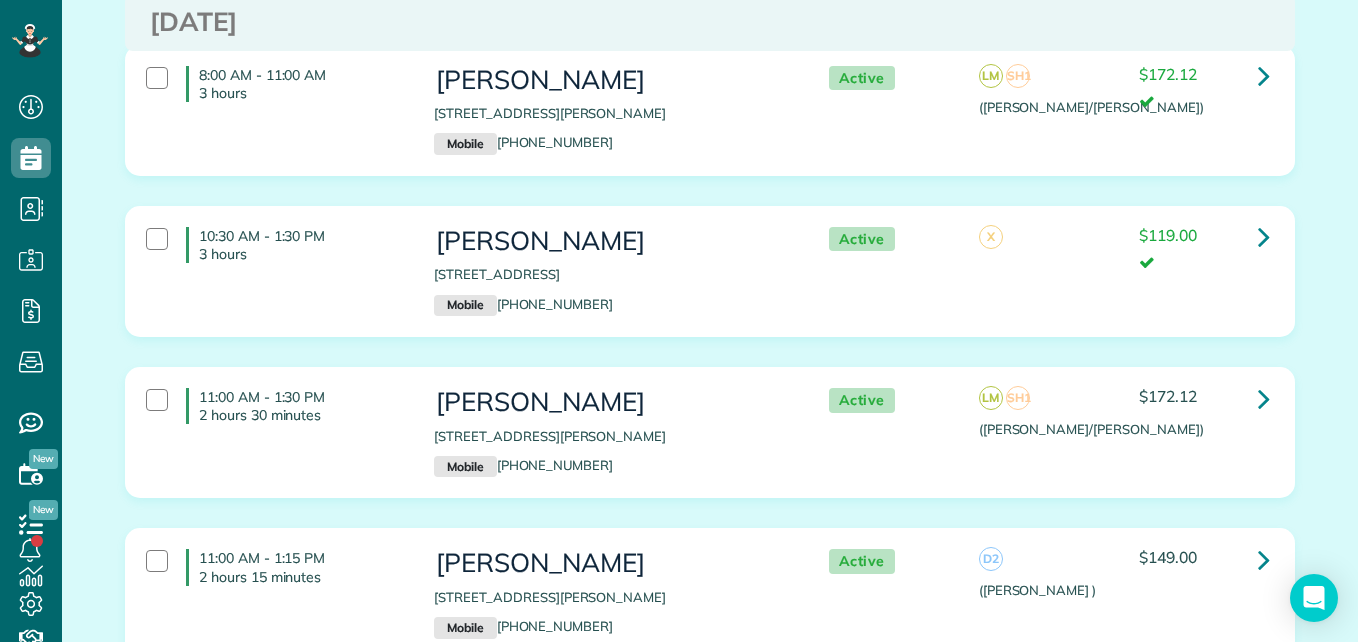 scroll, scrollTop: 0, scrollLeft: 0, axis: both 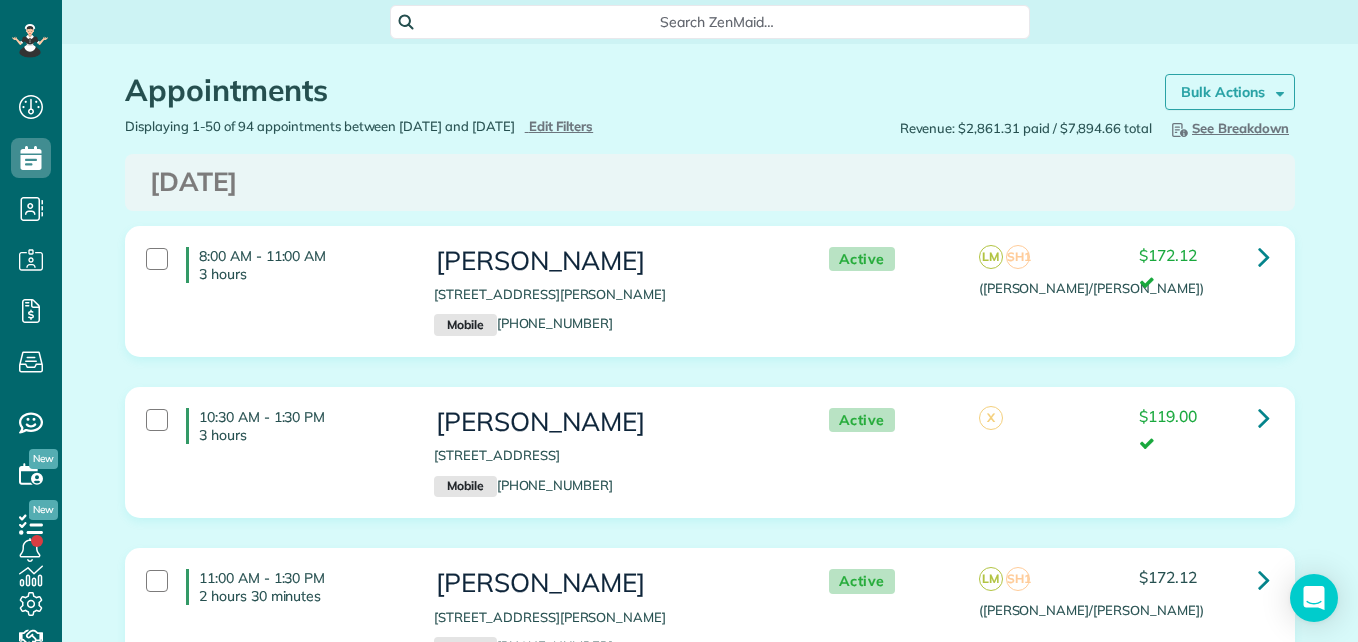 click on "Bulk Actions" at bounding box center (1223, 92) 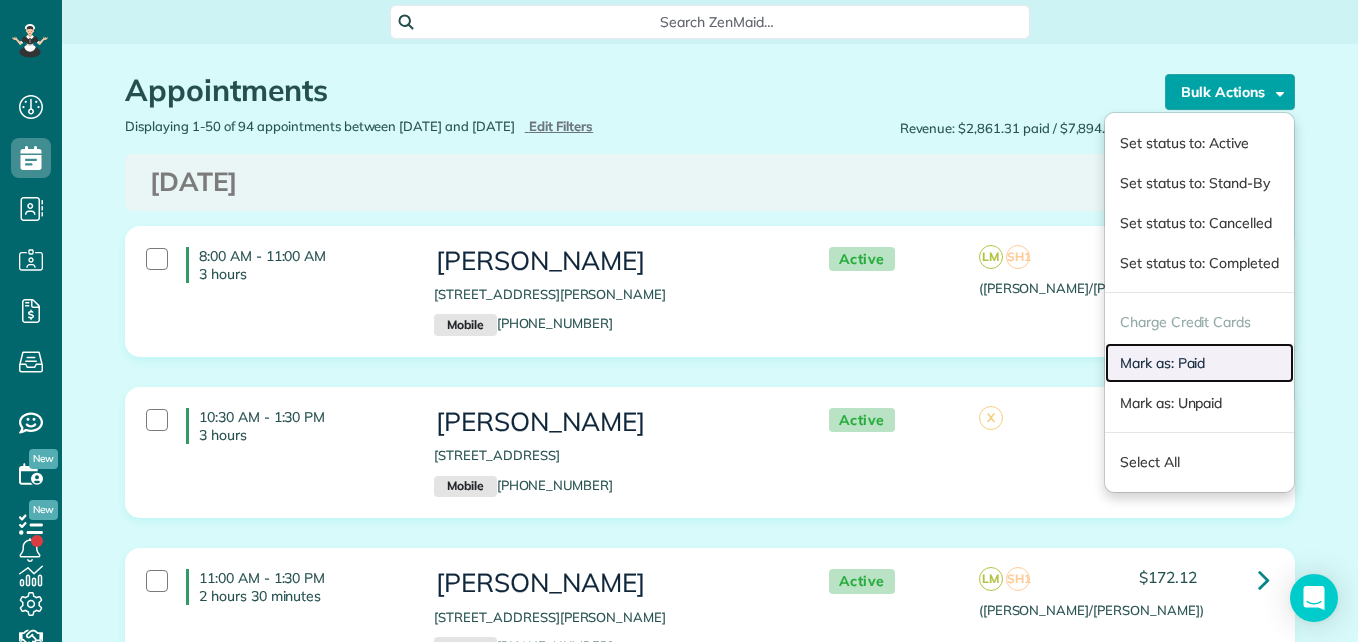 click on "Mark as: Paid" at bounding box center [1199, 363] 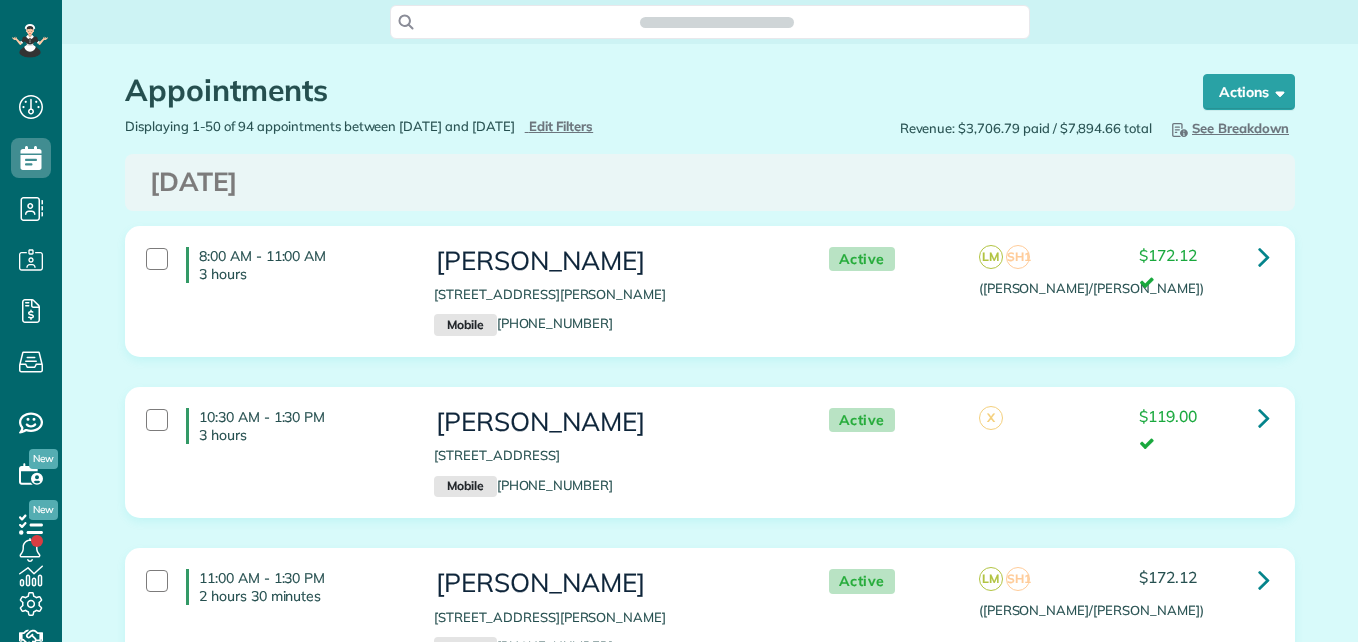 scroll, scrollTop: 0, scrollLeft: 0, axis: both 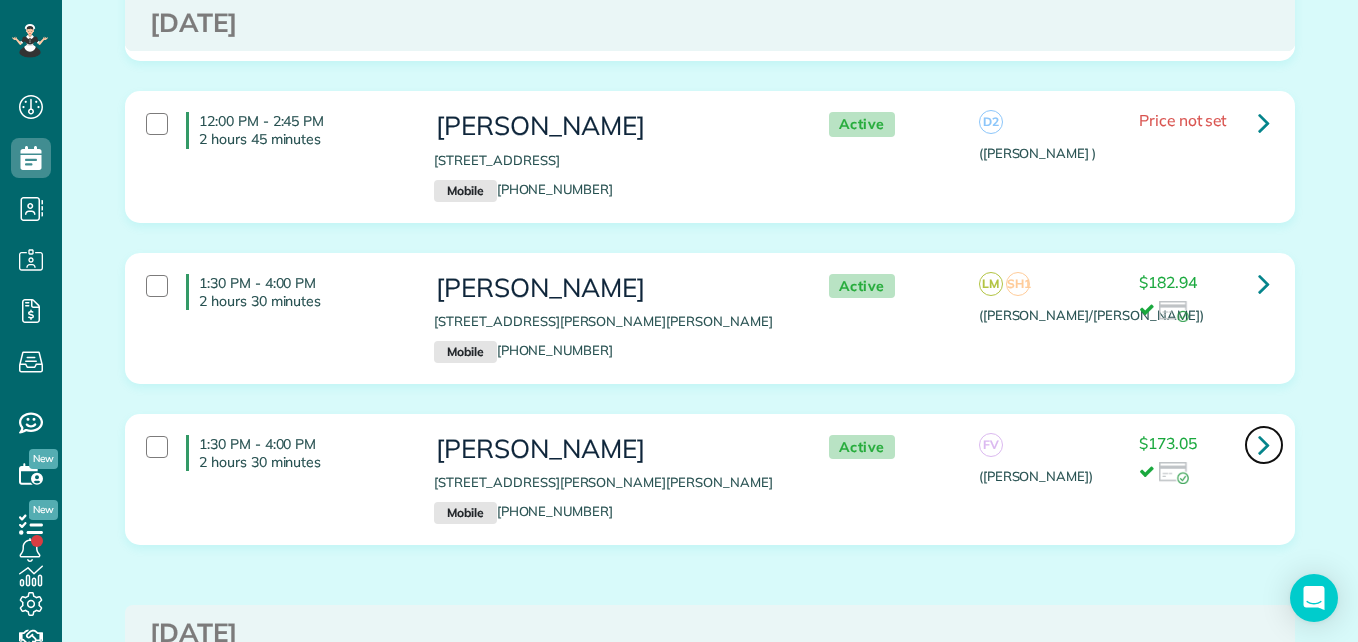 click at bounding box center (1264, 444) 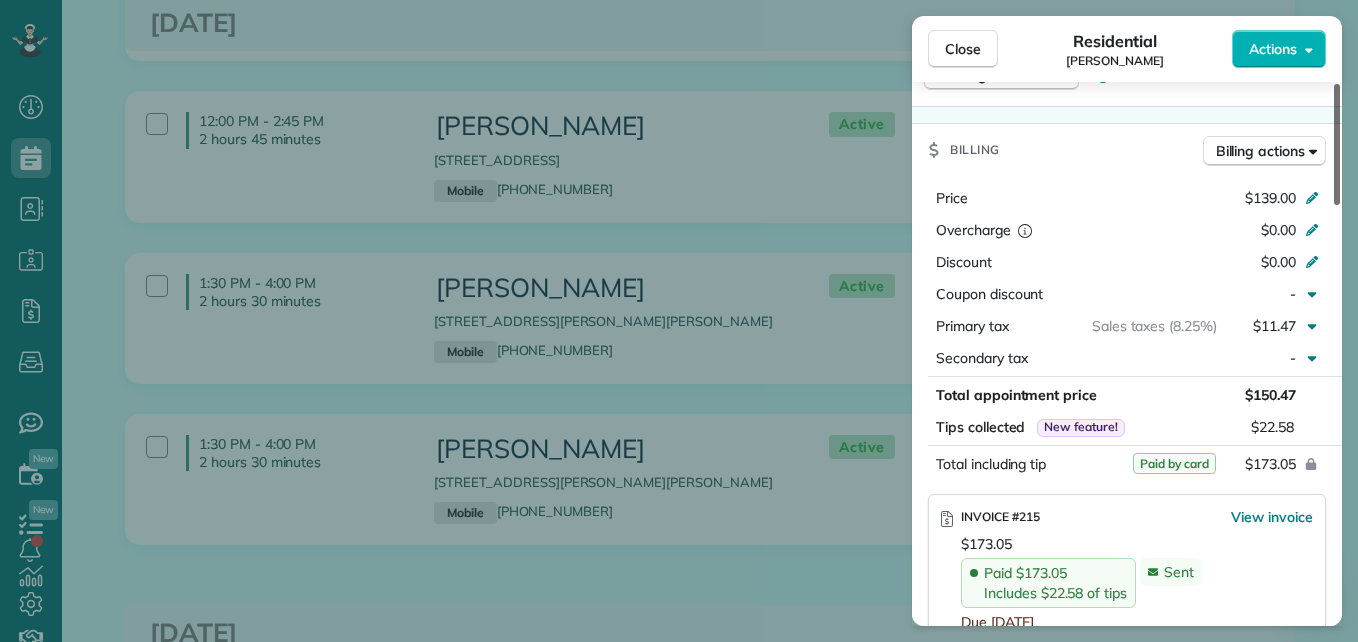 scroll, scrollTop: 884, scrollLeft: 0, axis: vertical 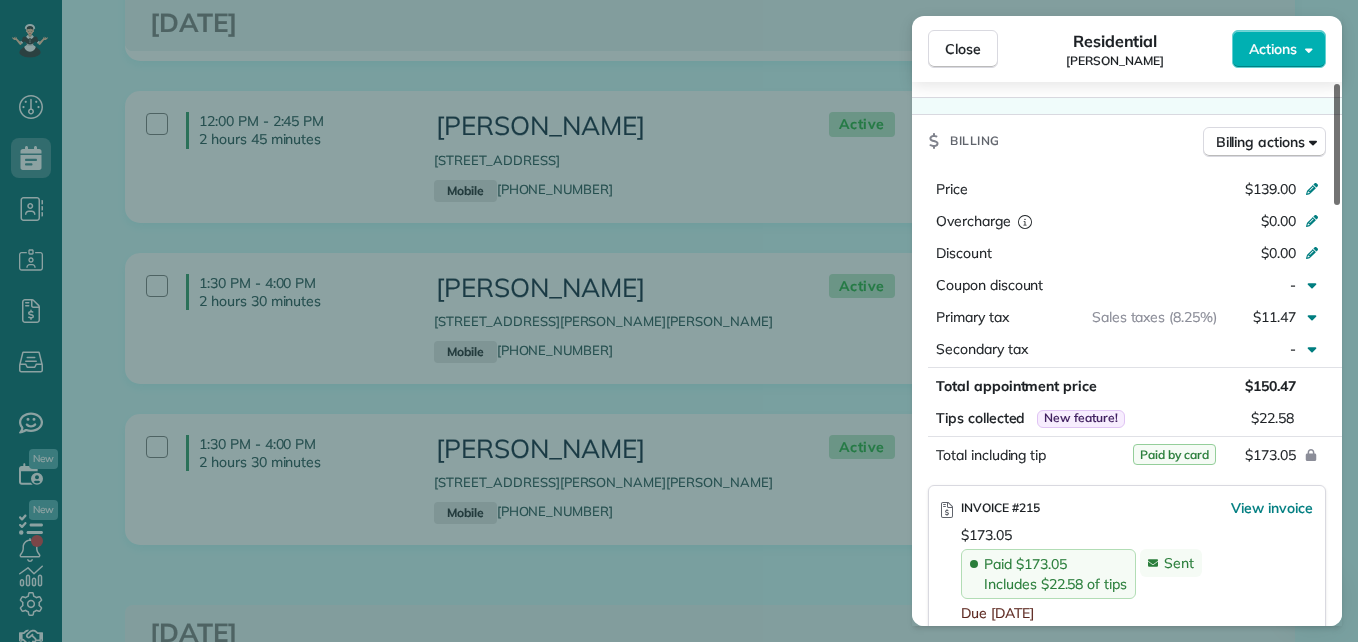 drag, startPoint x: 1338, startPoint y: 189, endPoint x: 1355, endPoint y: 384, distance: 195.73962 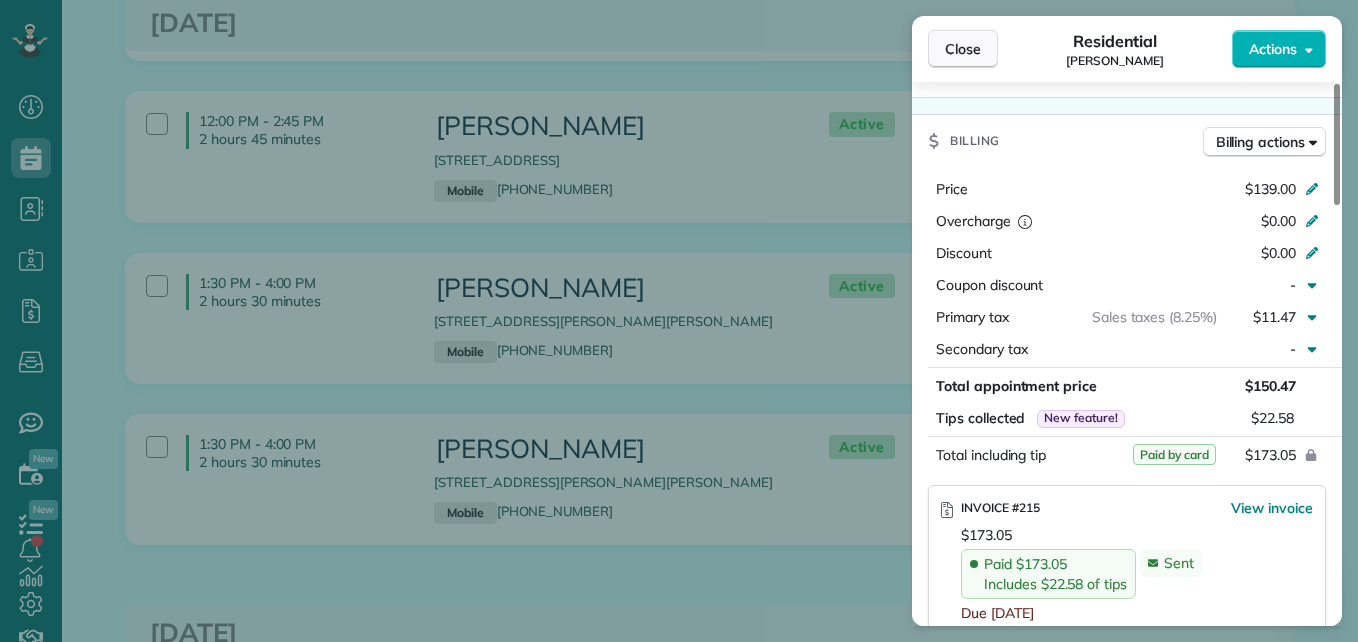 click on "Close" at bounding box center [963, 49] 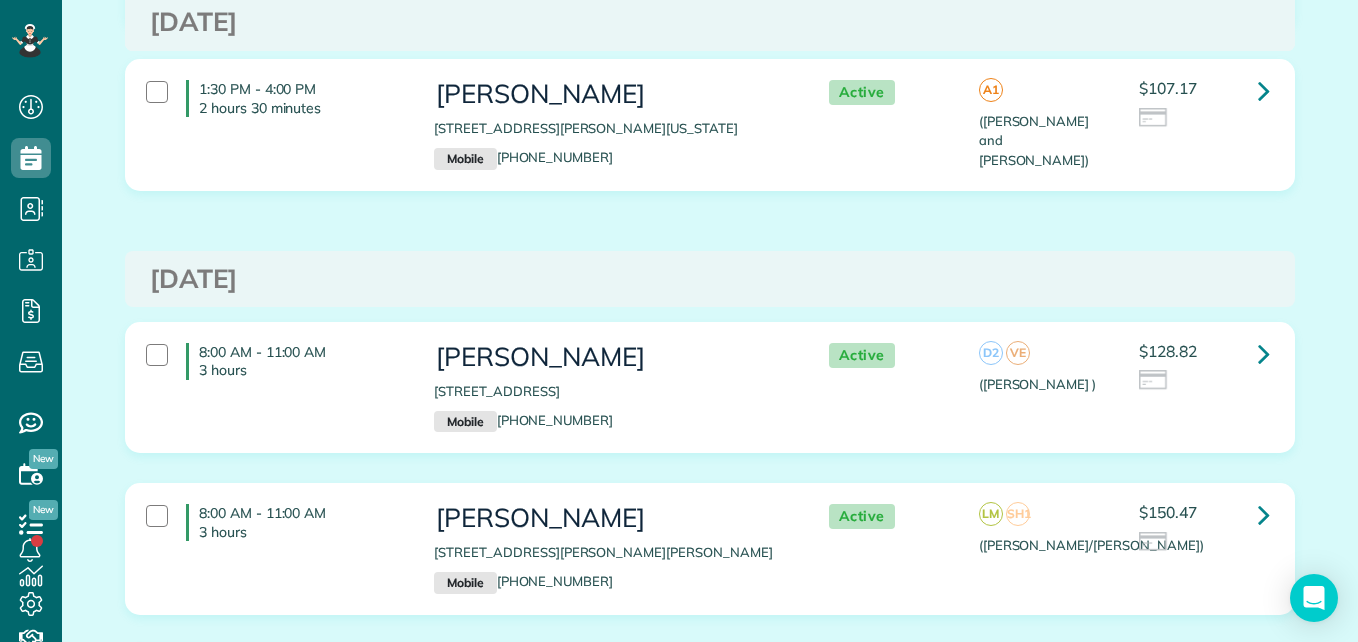 scroll, scrollTop: 7584, scrollLeft: 0, axis: vertical 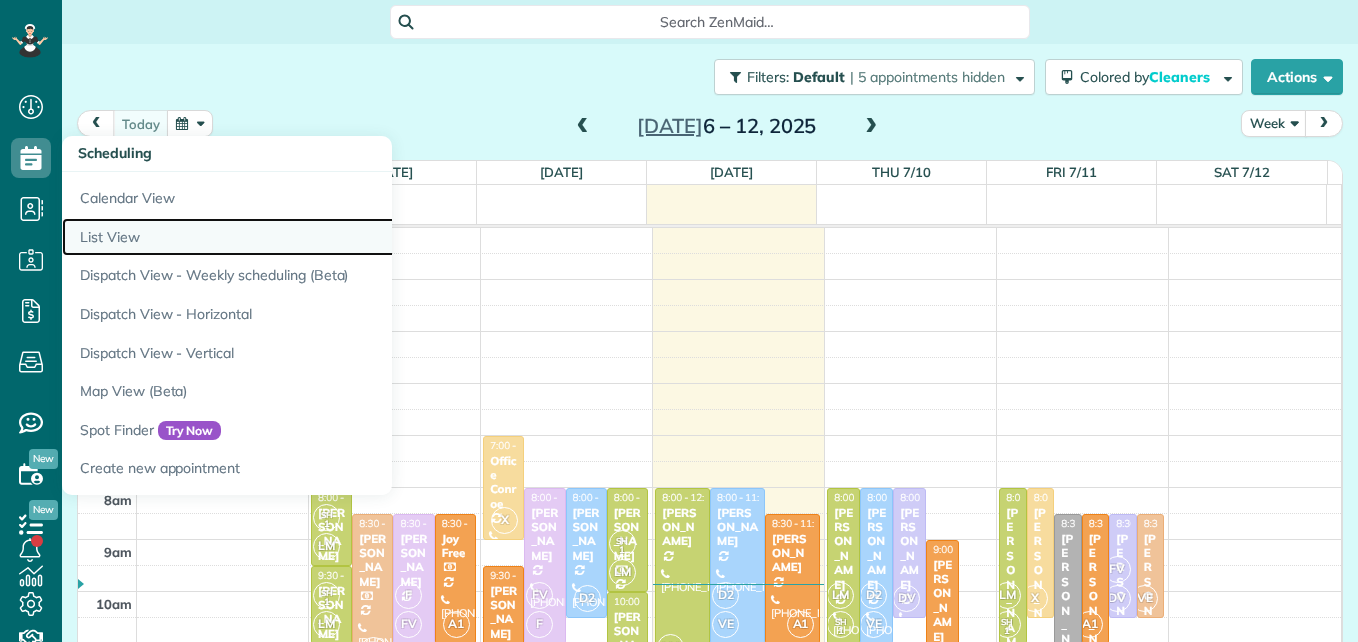click on "List View" at bounding box center [312, 237] 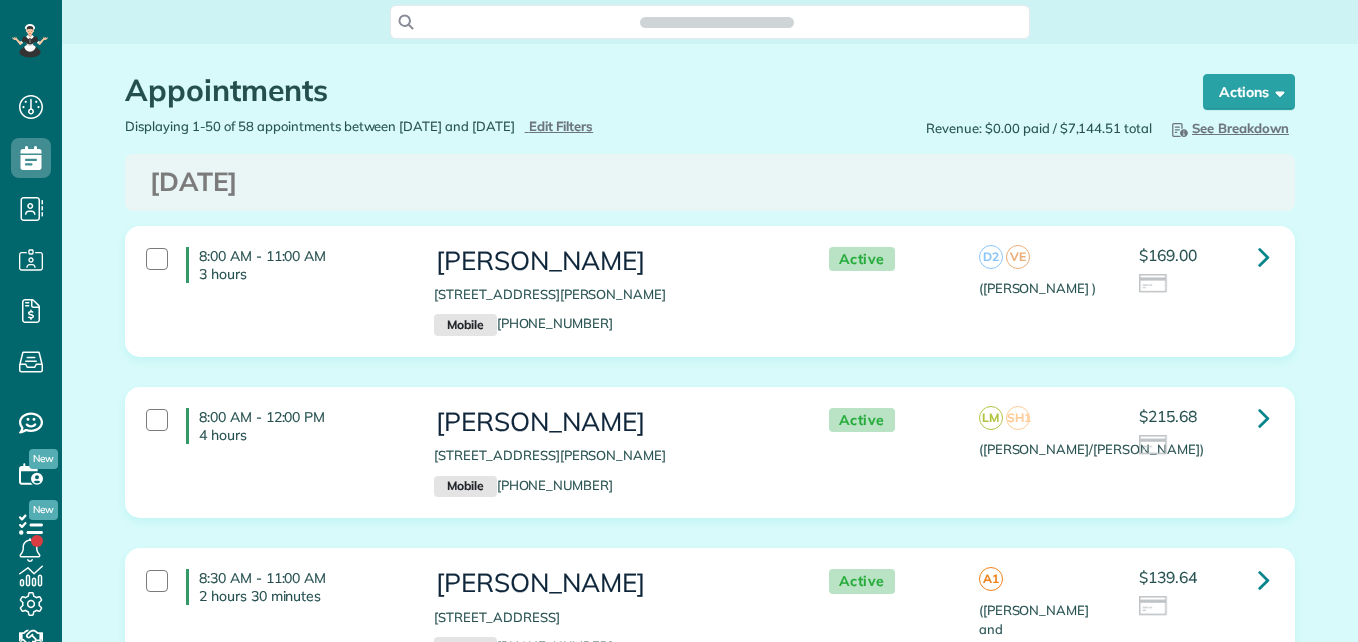 scroll, scrollTop: 0, scrollLeft: 0, axis: both 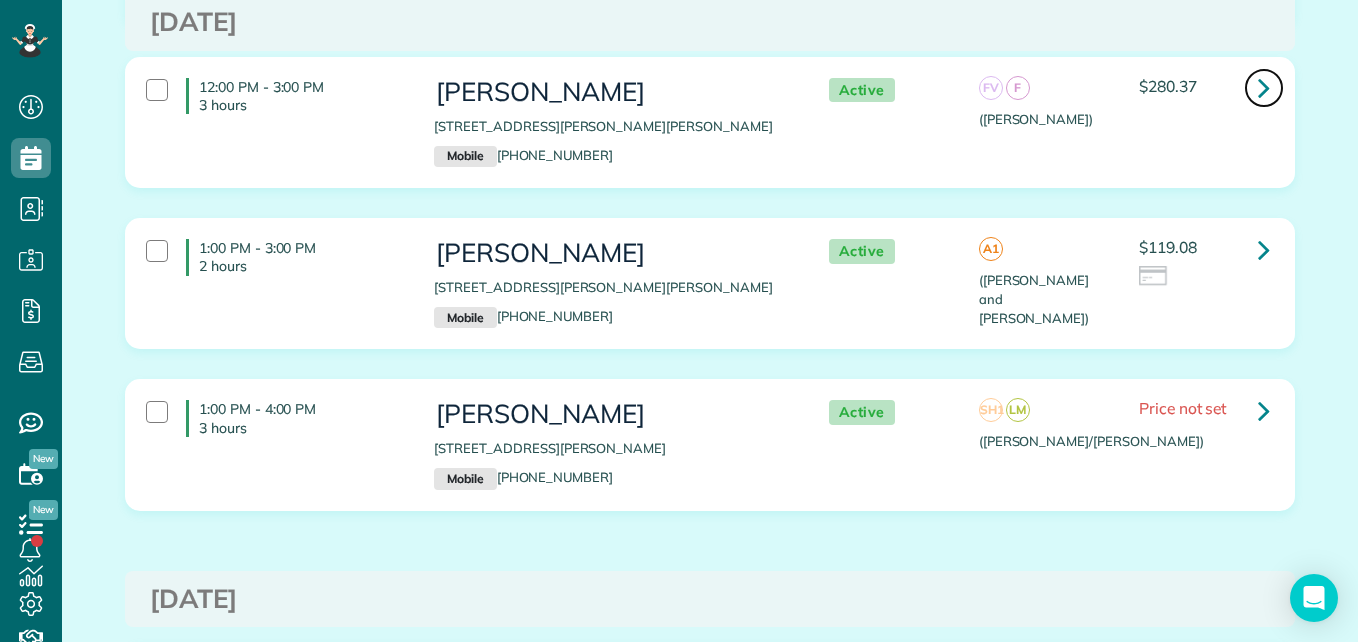 click at bounding box center [1264, 87] 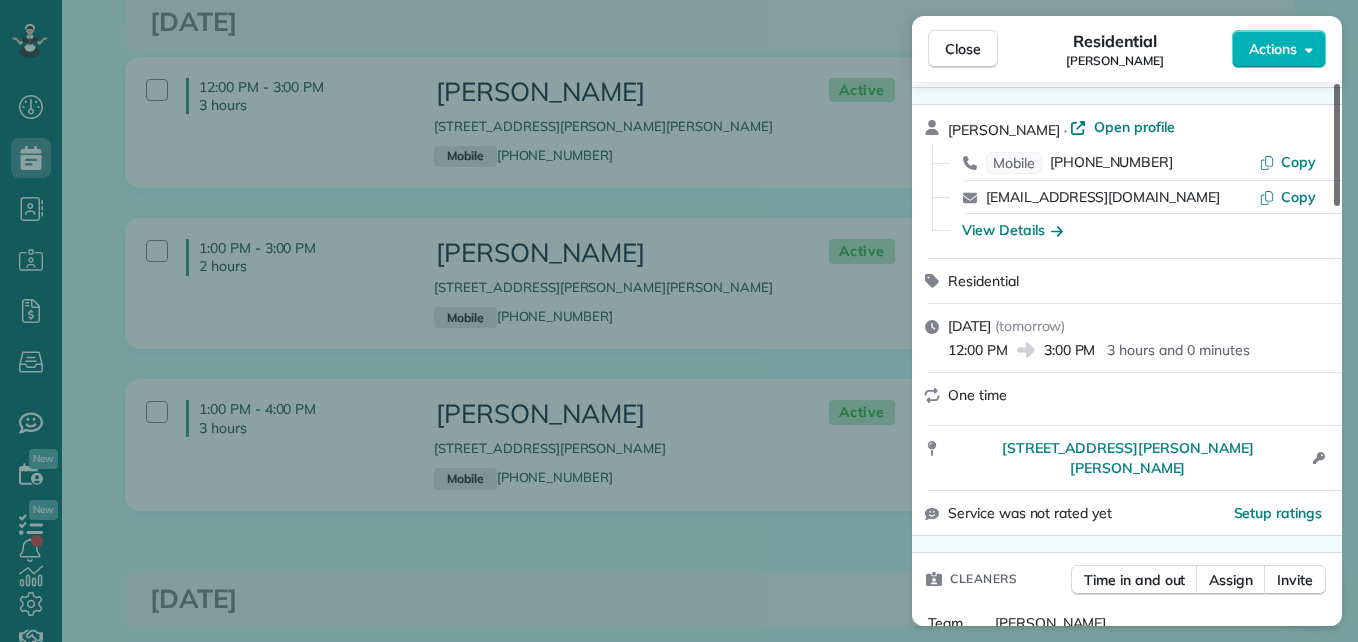 scroll, scrollTop: 0, scrollLeft: 0, axis: both 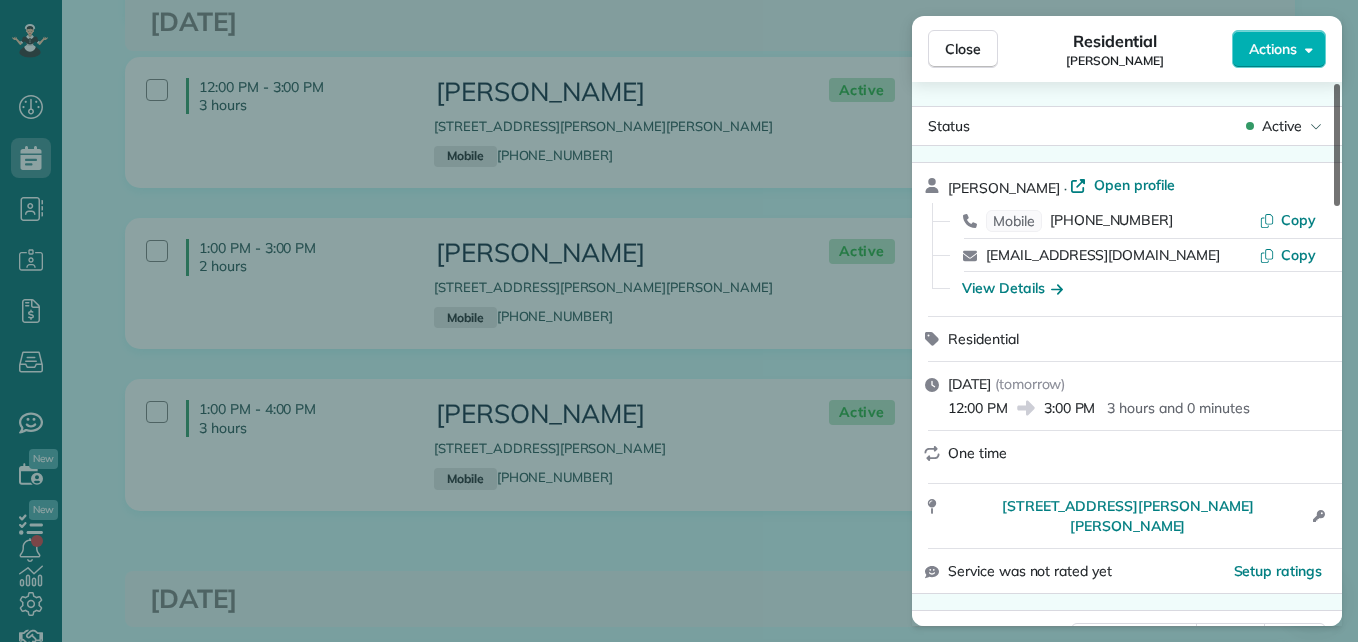 click at bounding box center (1337, 145) 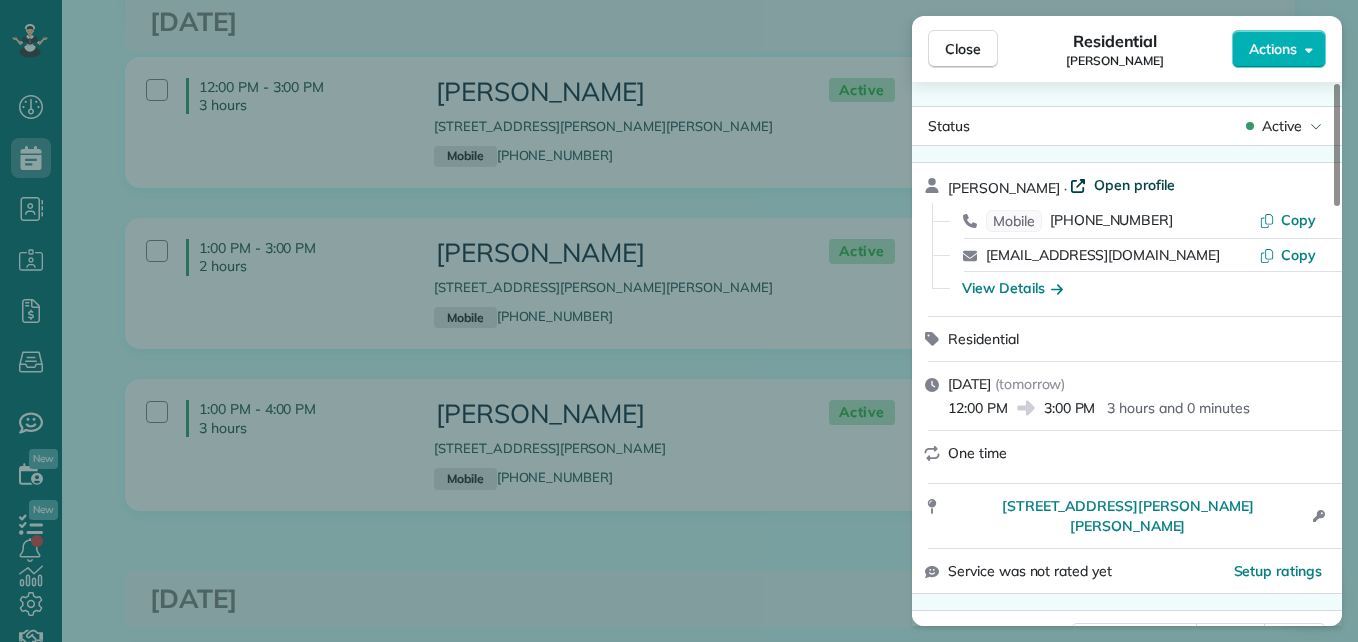 click on "Open profile" at bounding box center [1134, 185] 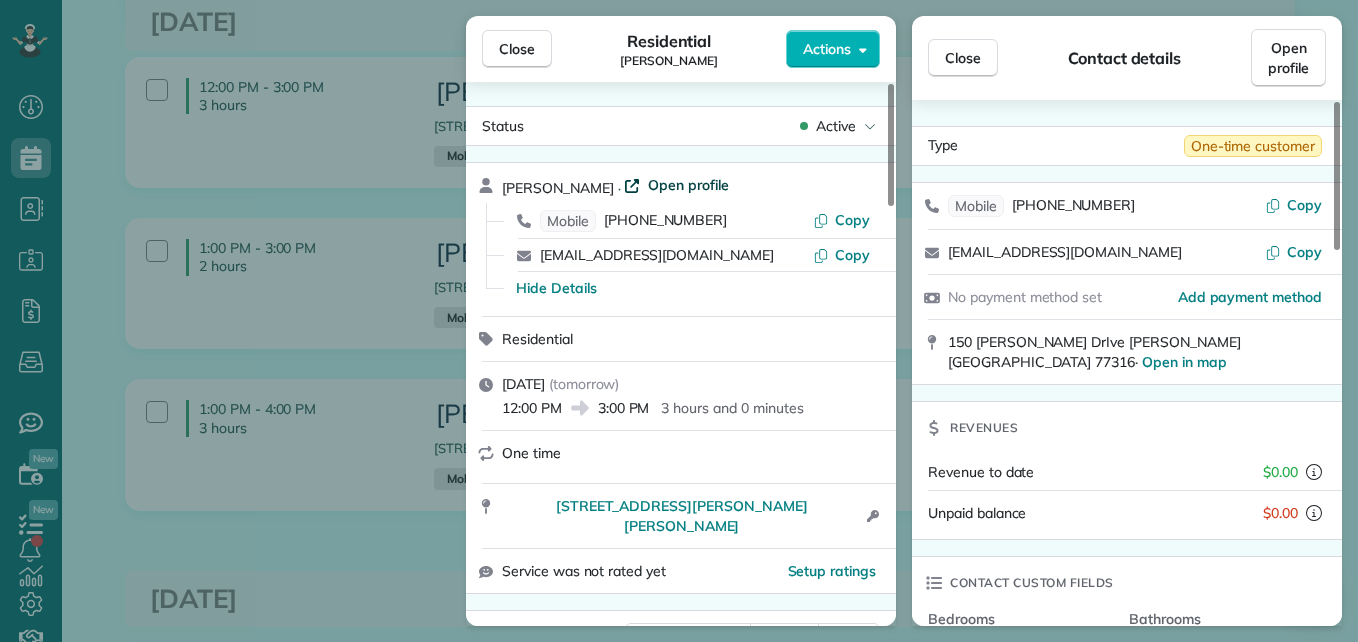 click on "Open profile" at bounding box center (688, 185) 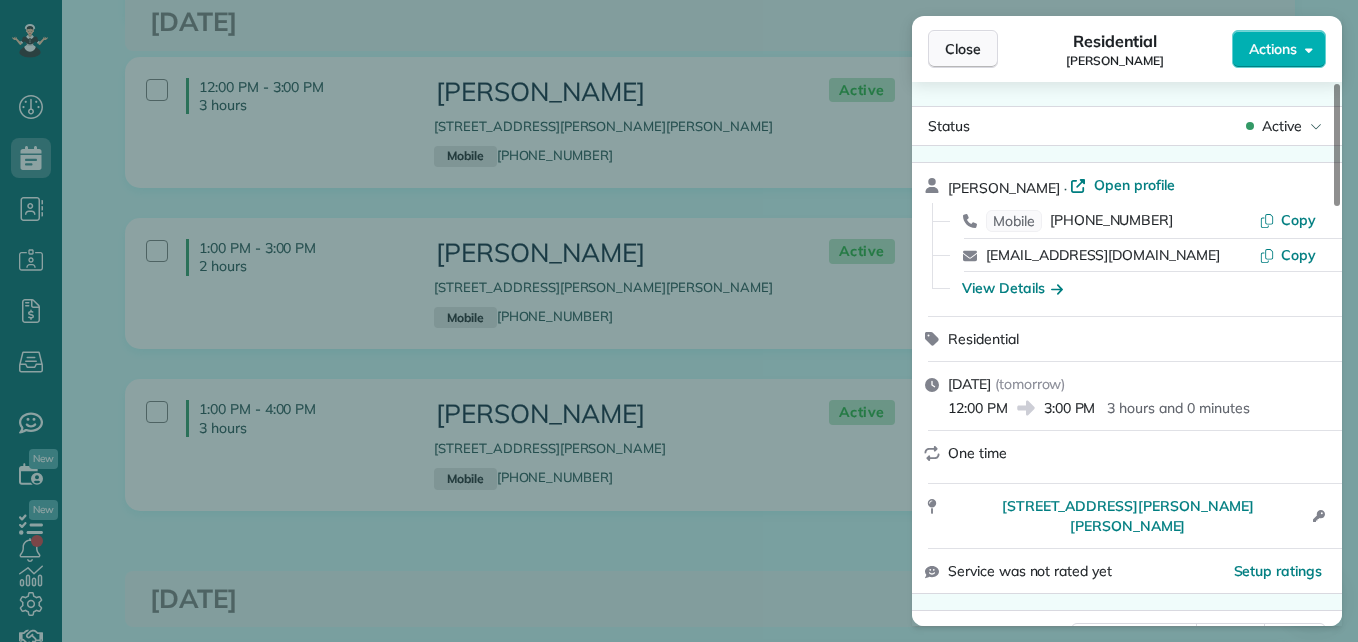 click on "Close" at bounding box center (963, 49) 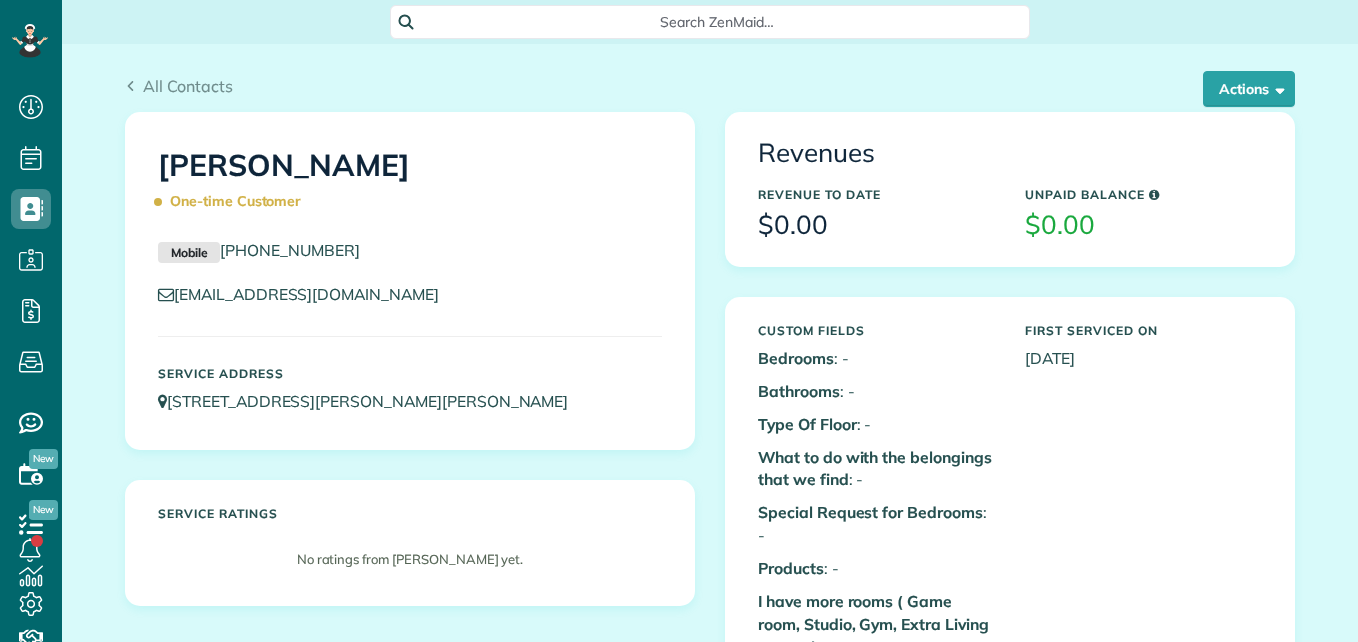 scroll, scrollTop: 0, scrollLeft: 0, axis: both 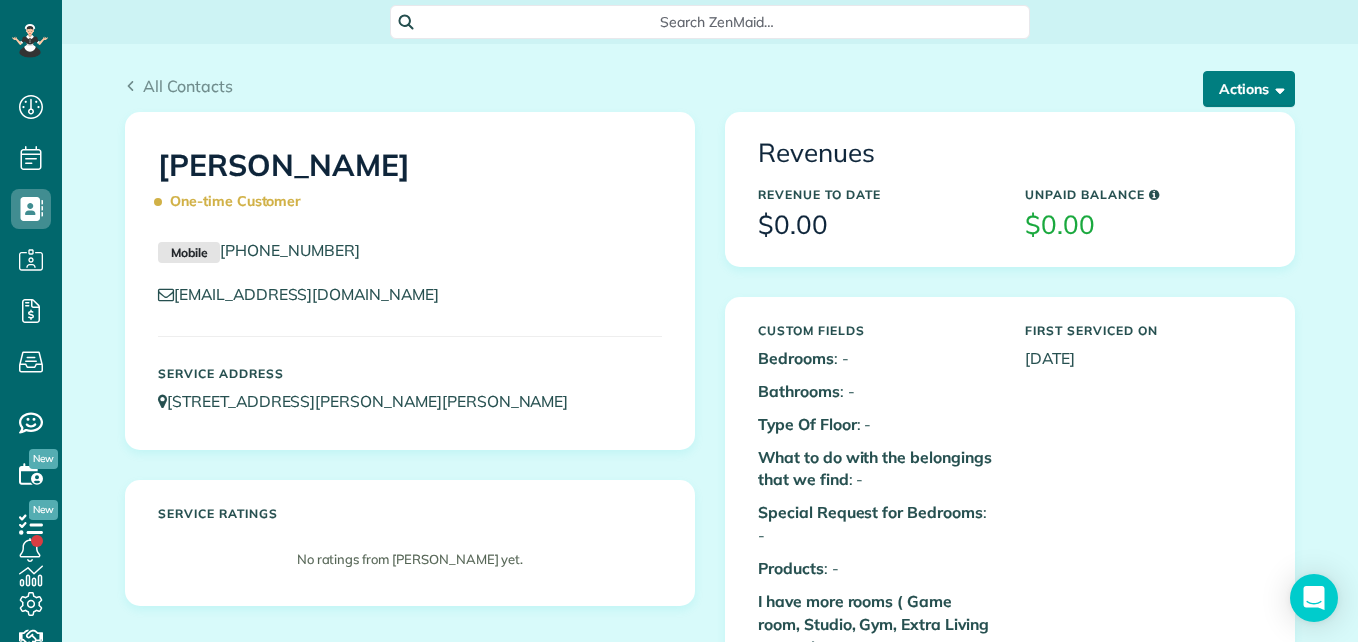 click at bounding box center [1276, 88] 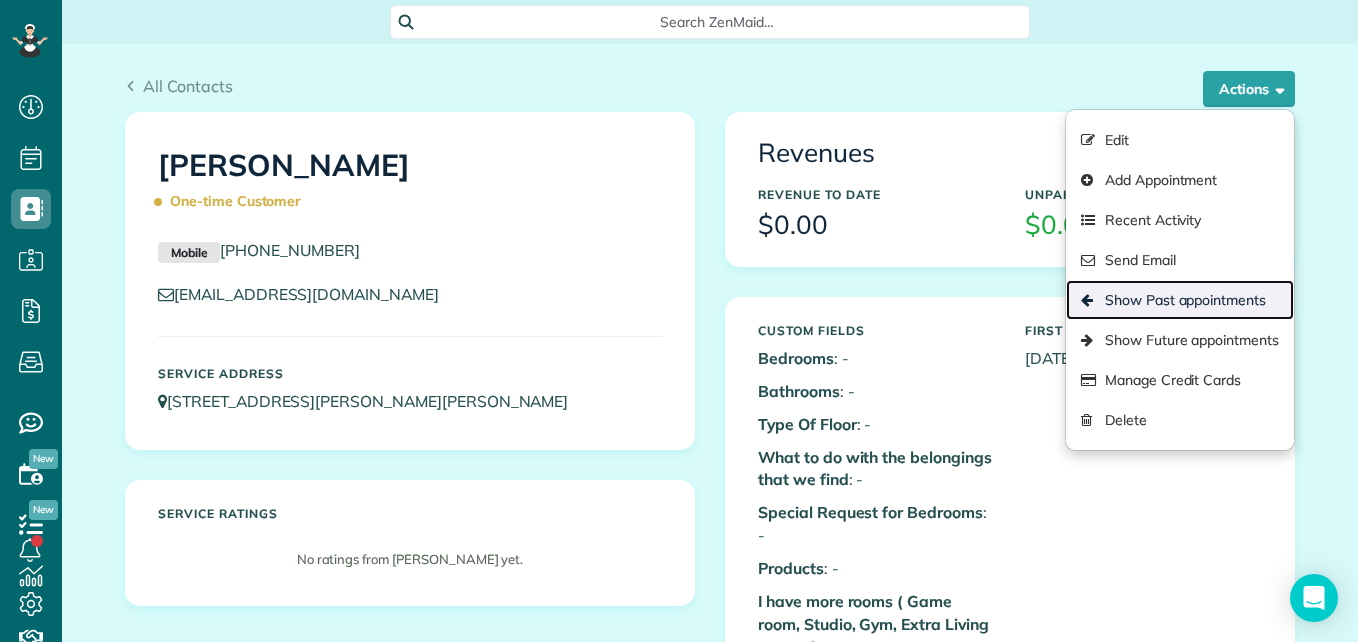 click on "Show Past appointments" at bounding box center (1180, 300) 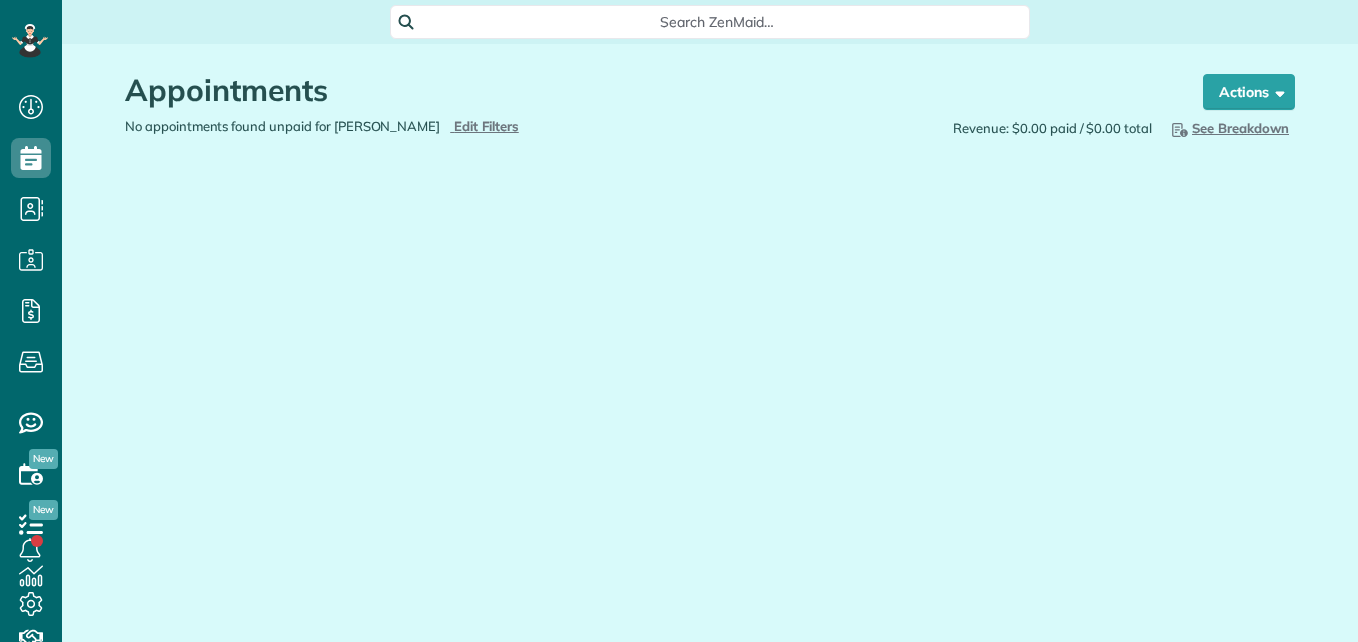 scroll, scrollTop: 0, scrollLeft: 0, axis: both 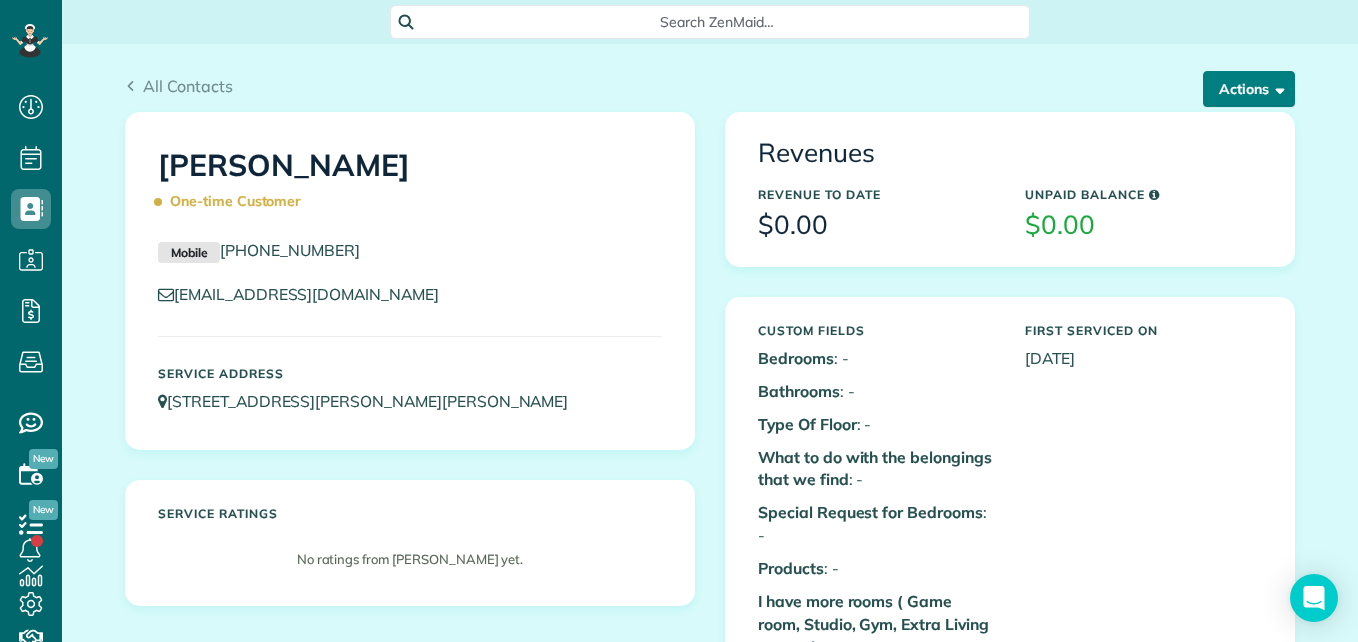 click on "All Contacts
Actions
Edit
Add Appointment
Recent Activity
Send Email
Show Past appointments
Show Future appointments
Manage Credit Cards
Delete" at bounding box center (710, 78) 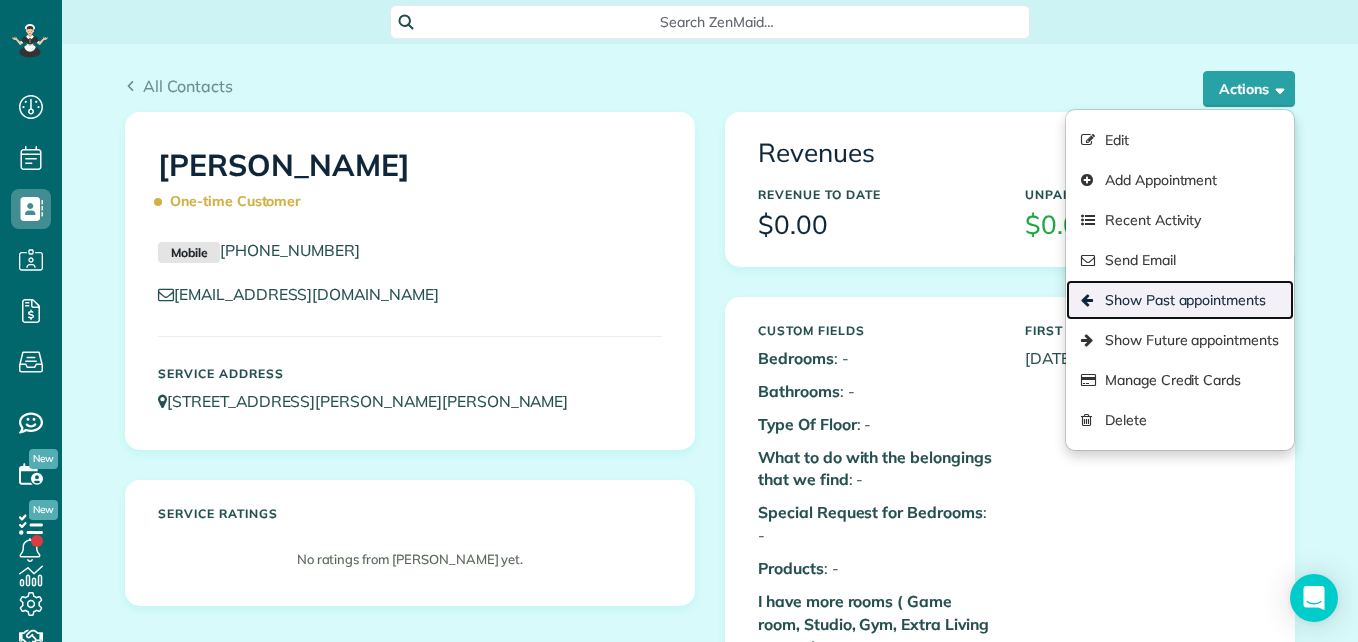 click on "Show Past appointments" at bounding box center (1180, 300) 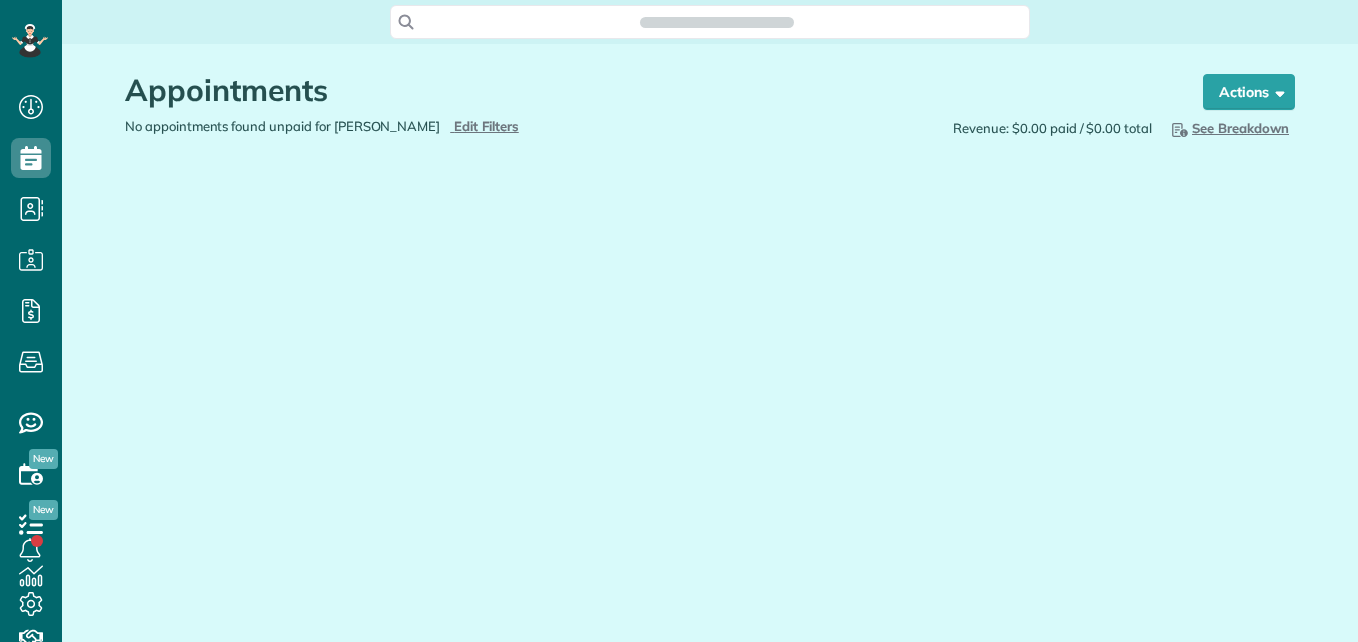 scroll, scrollTop: 0, scrollLeft: 0, axis: both 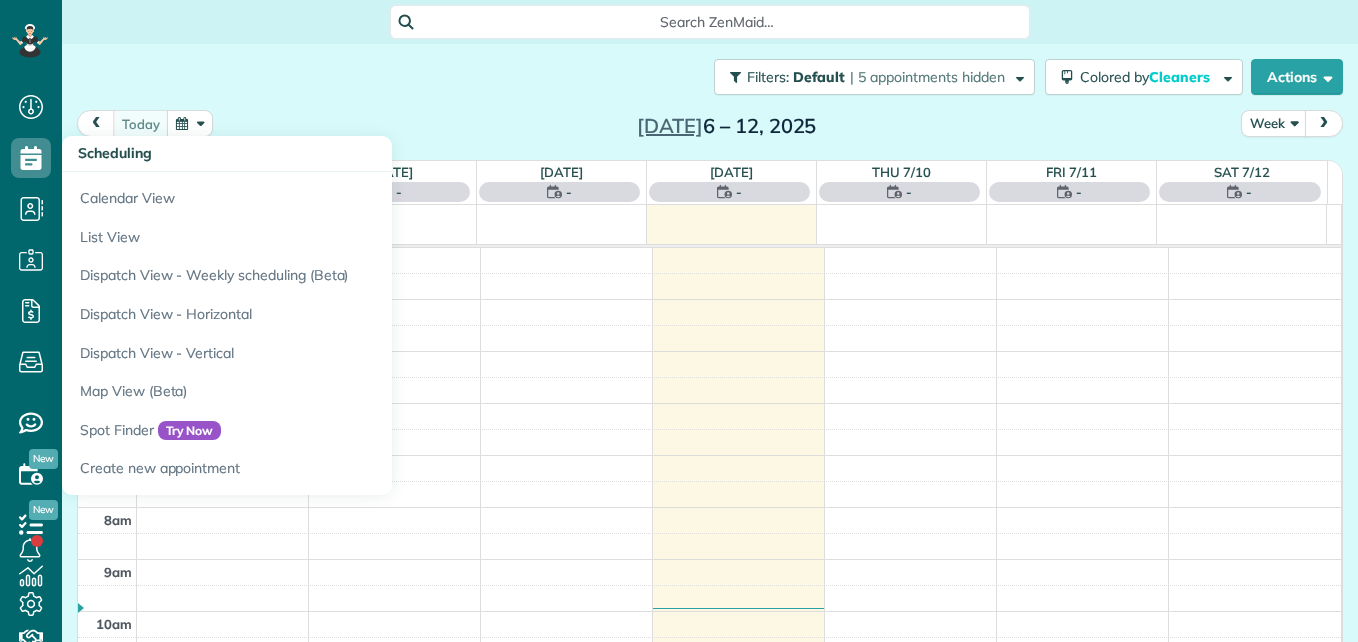 click on "List View" at bounding box center [312, 237] 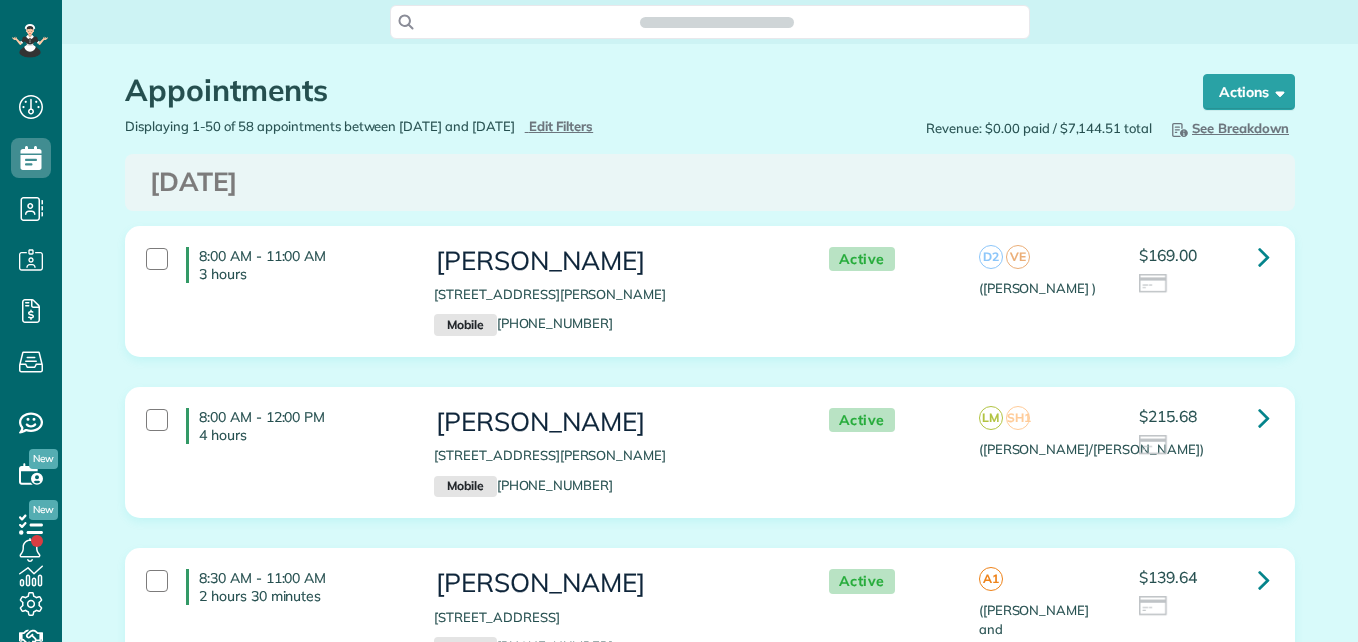 scroll, scrollTop: 0, scrollLeft: 0, axis: both 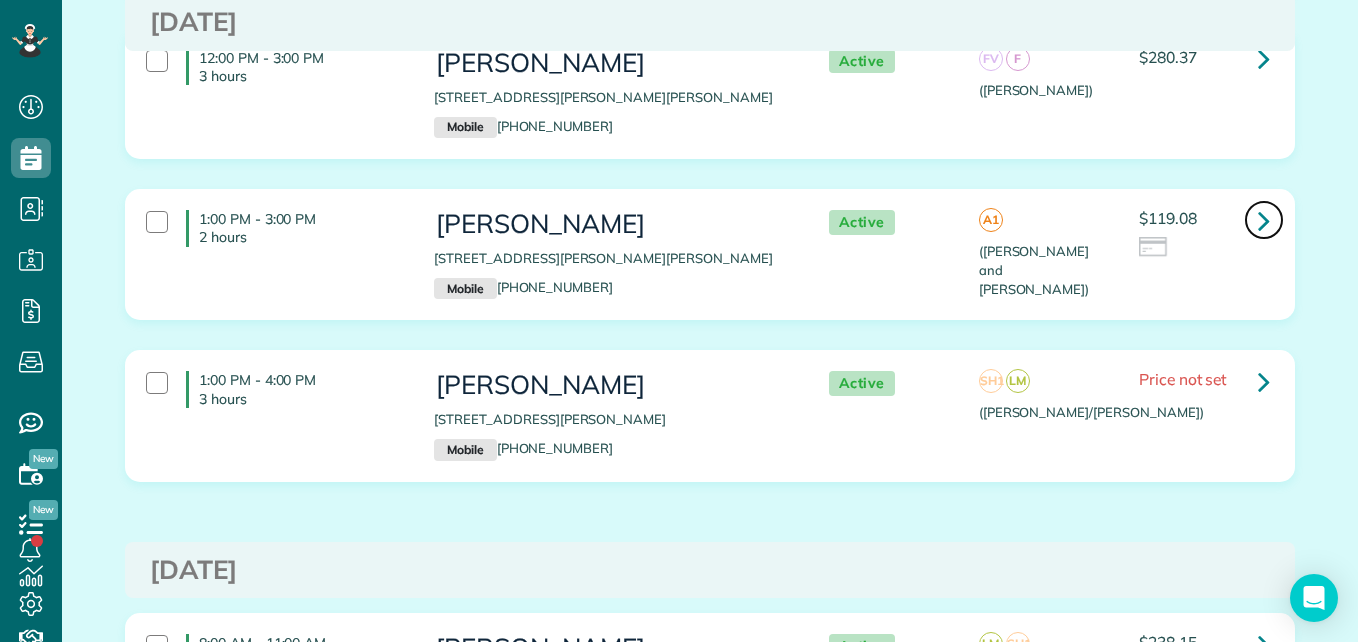 click at bounding box center [1264, 220] 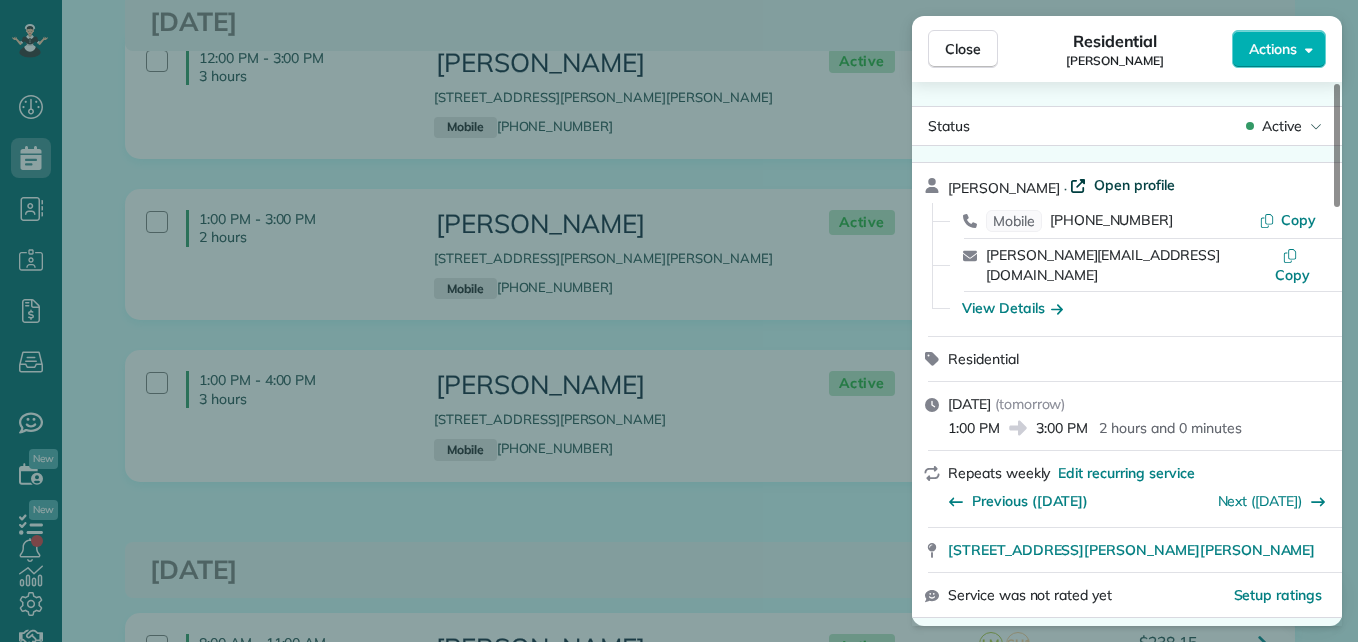 click on "Open profile" at bounding box center (1134, 185) 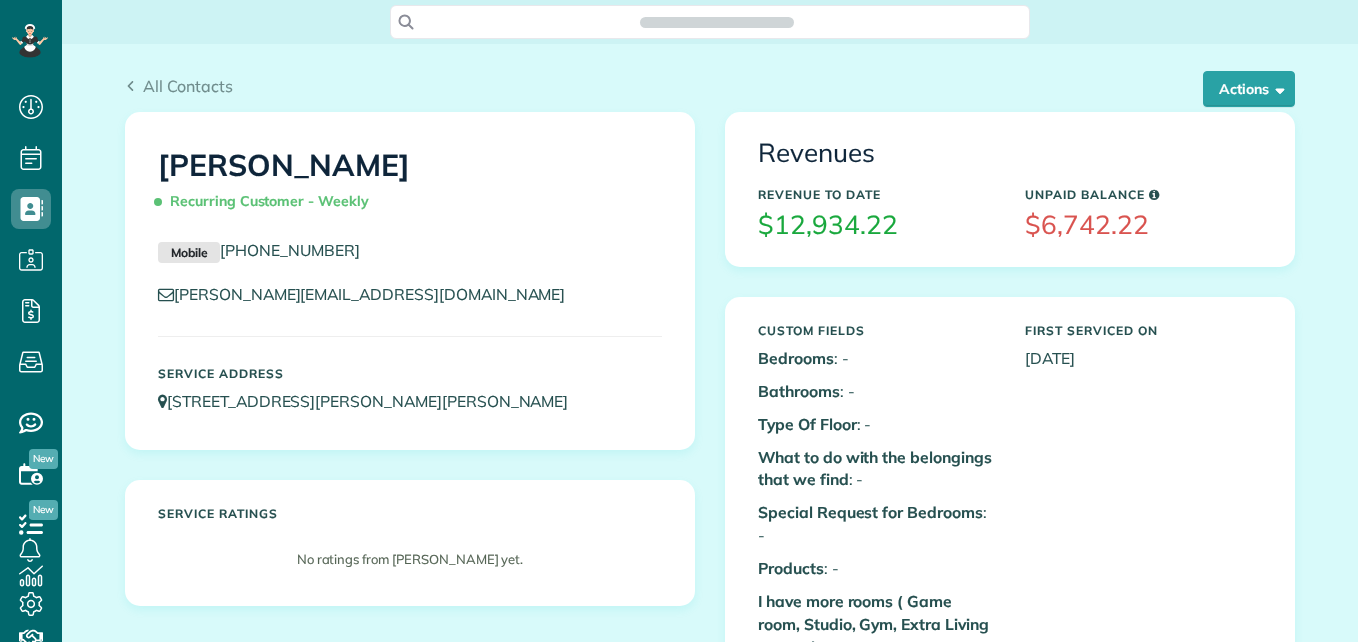scroll, scrollTop: 0, scrollLeft: 0, axis: both 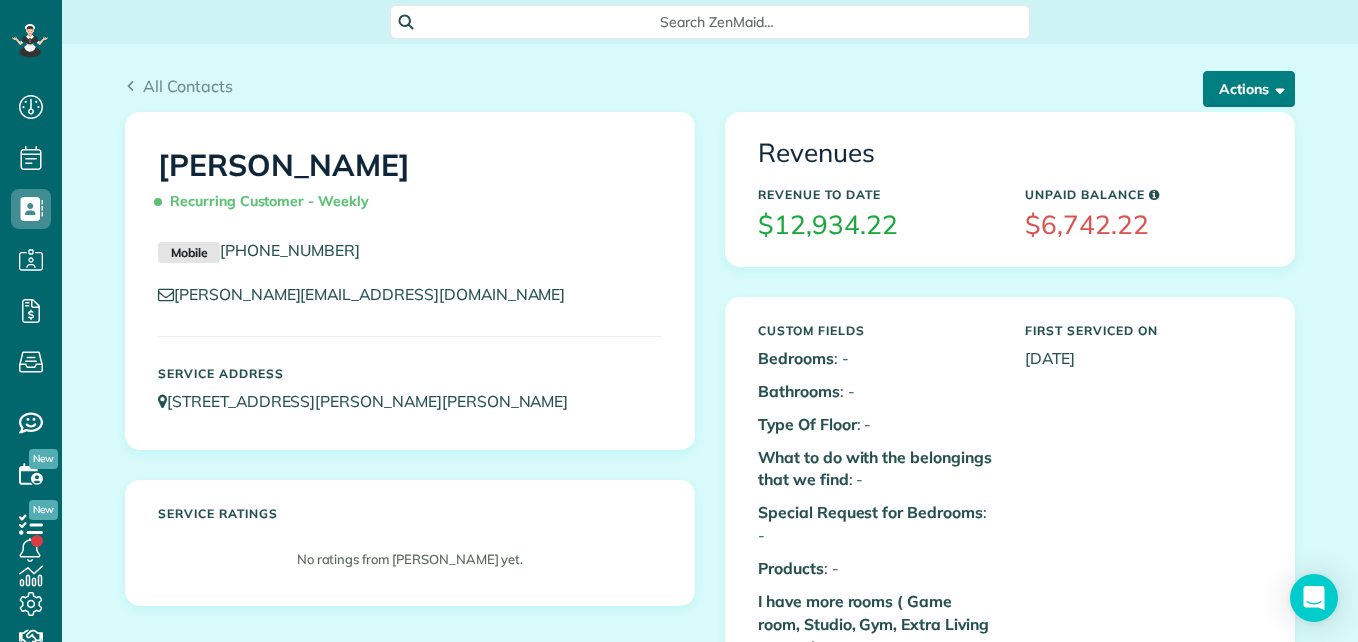 click on "Actions" at bounding box center [1249, 89] 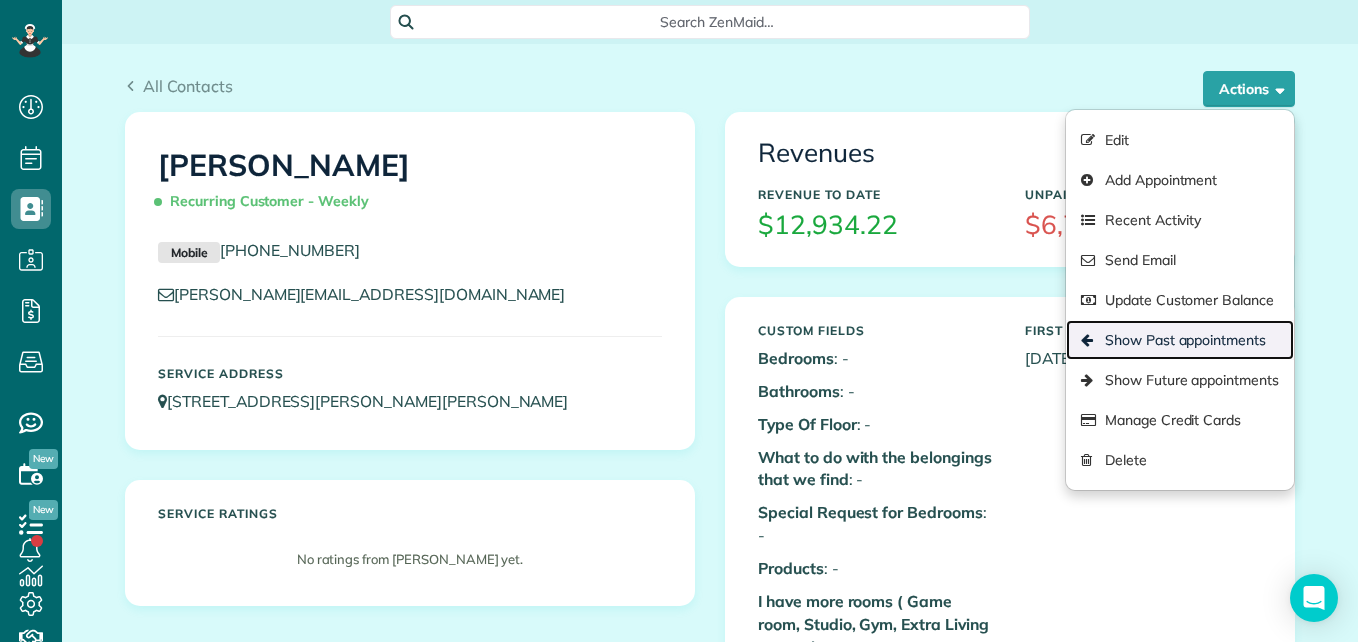 click on "Show Past appointments" at bounding box center (1180, 340) 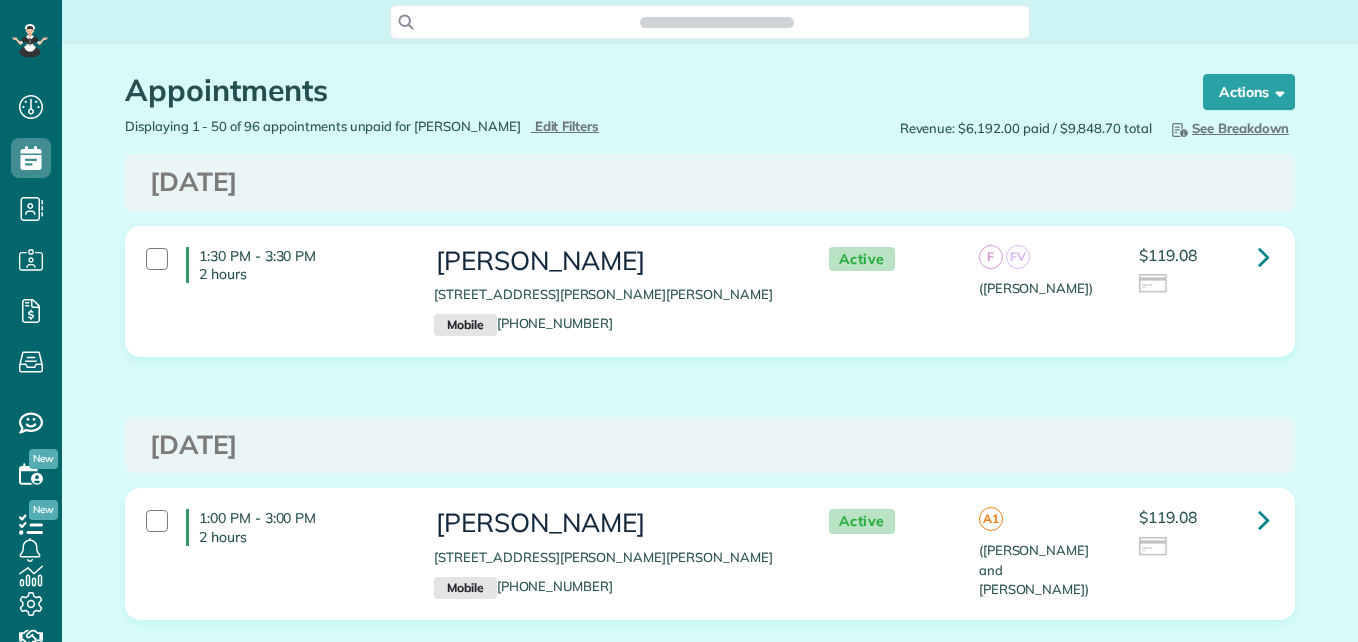 scroll, scrollTop: 0, scrollLeft: 0, axis: both 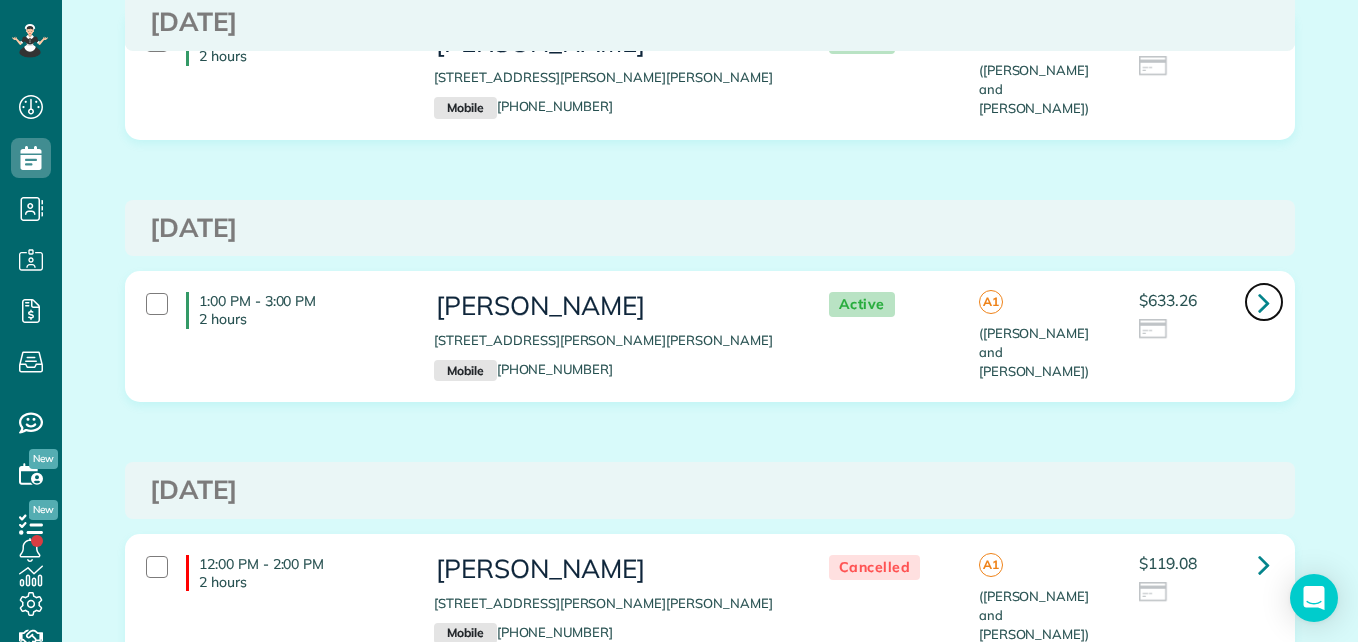 click at bounding box center [1264, 302] 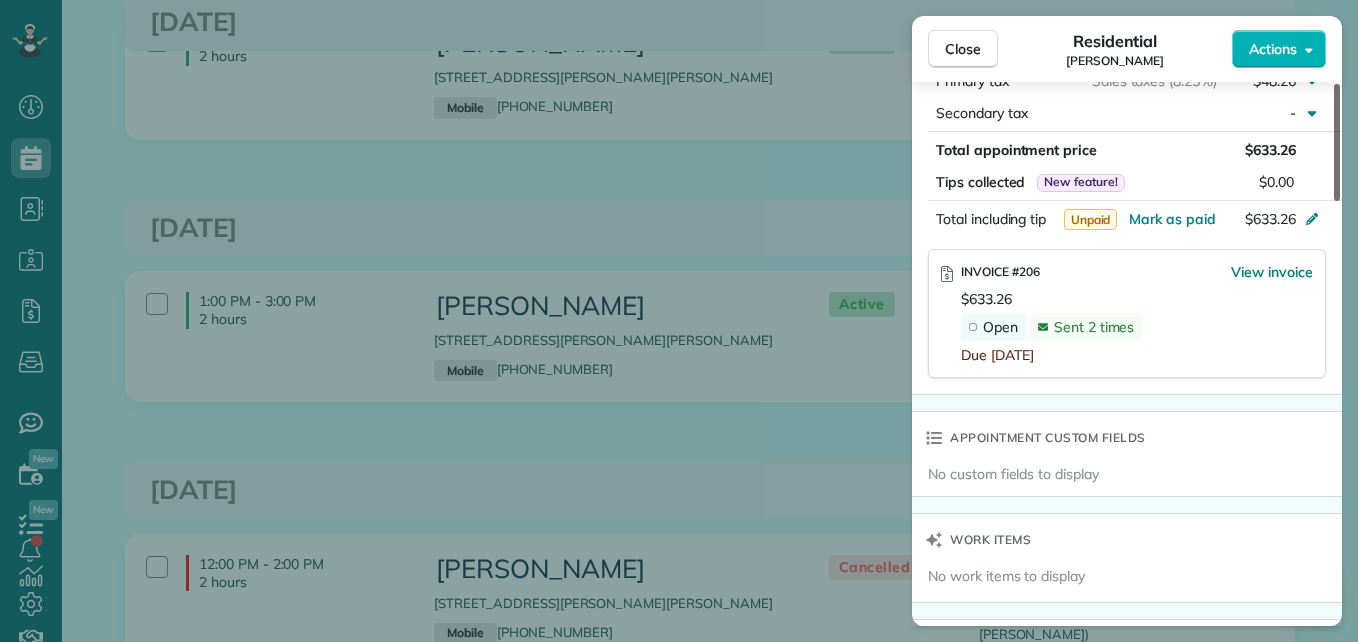 scroll, scrollTop: 1126, scrollLeft: 0, axis: vertical 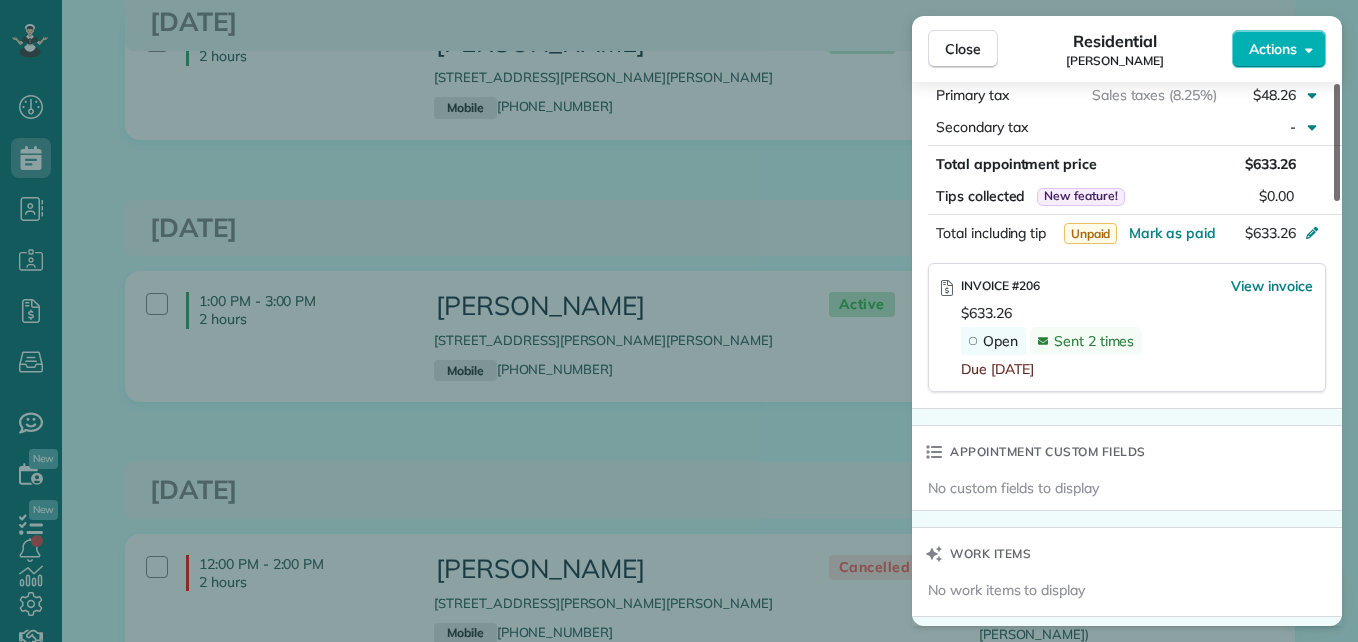 drag, startPoint x: 1337, startPoint y: 159, endPoint x: 1358, endPoint y: 400, distance: 241.91321 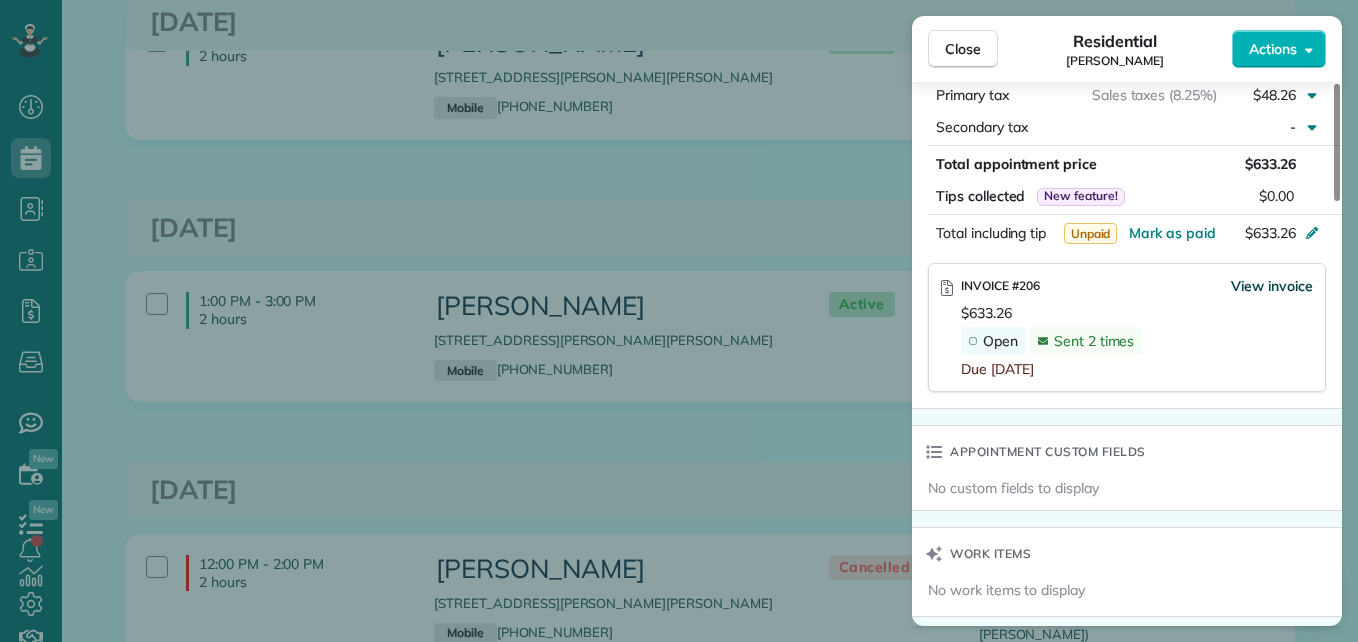 click on "View invoice" at bounding box center (1272, 286) 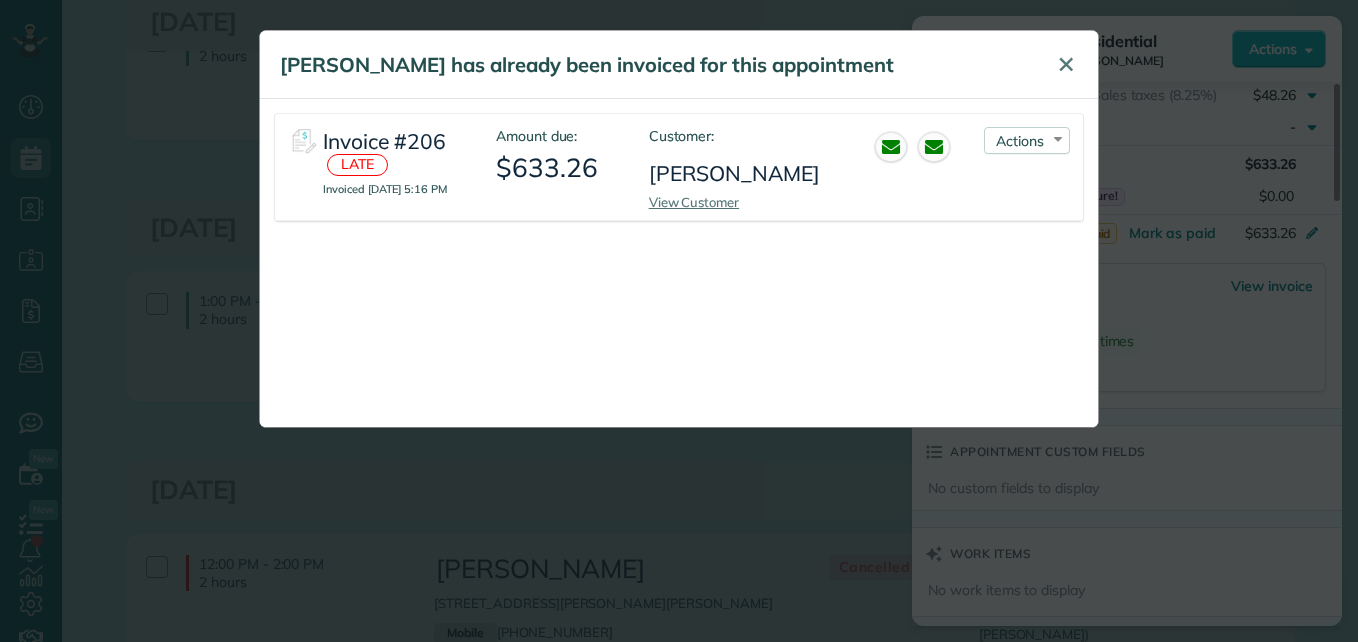 click on "✕" at bounding box center (1066, 64) 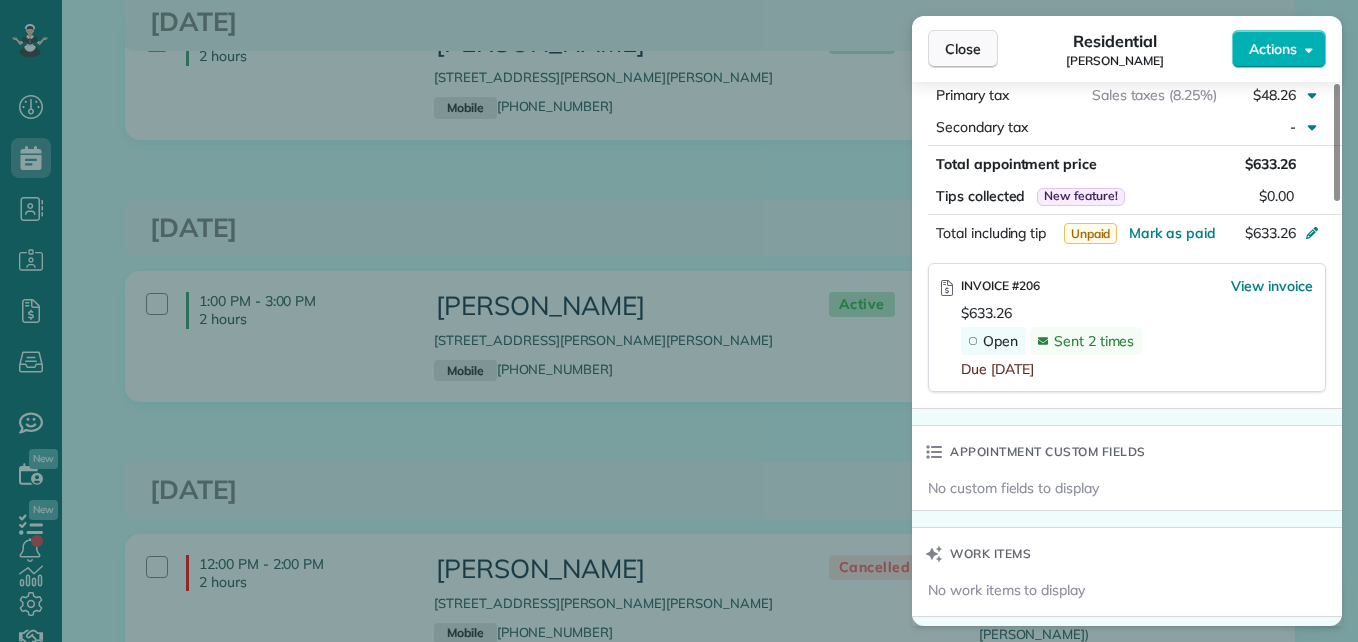 click on "Close" at bounding box center [963, 49] 